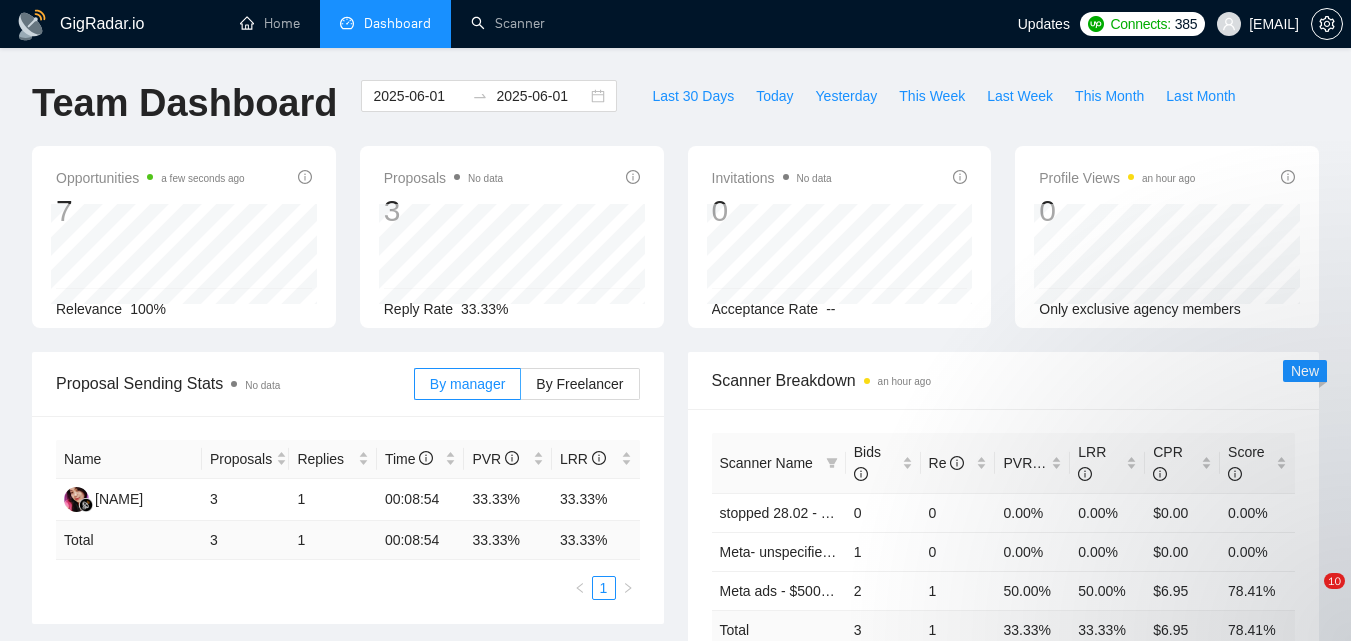 scroll, scrollTop: 0, scrollLeft: 0, axis: both 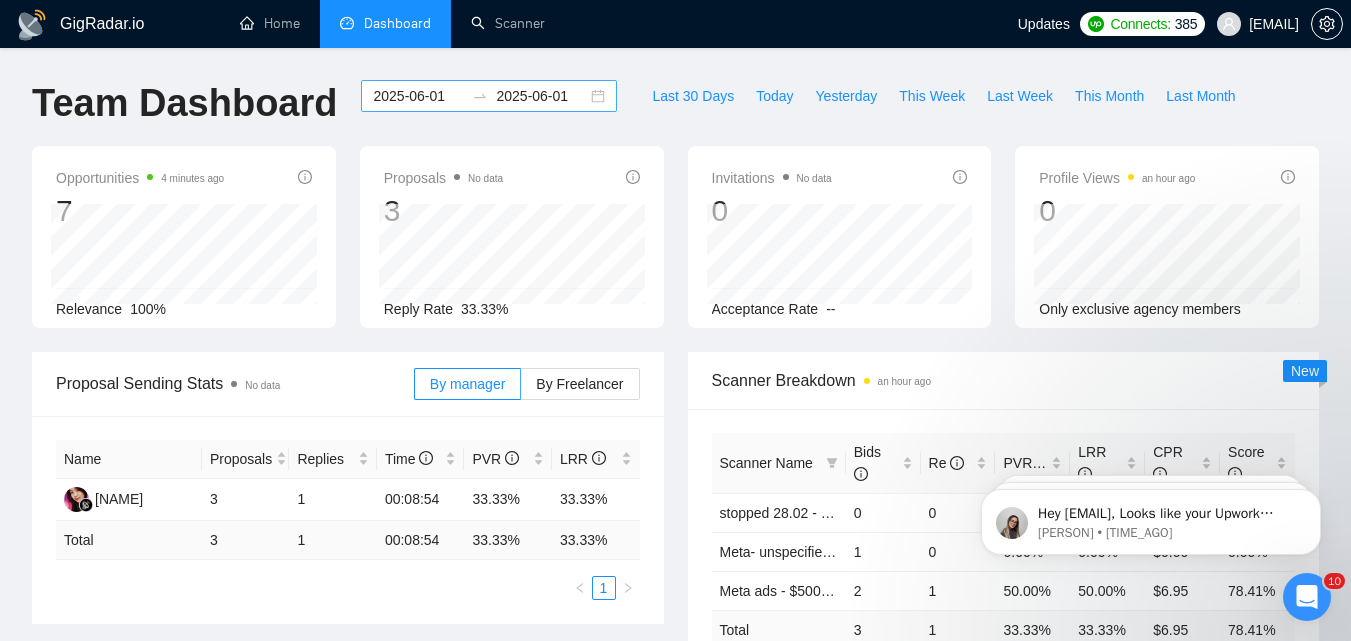 click on "2025-06-01" at bounding box center (418, 96) 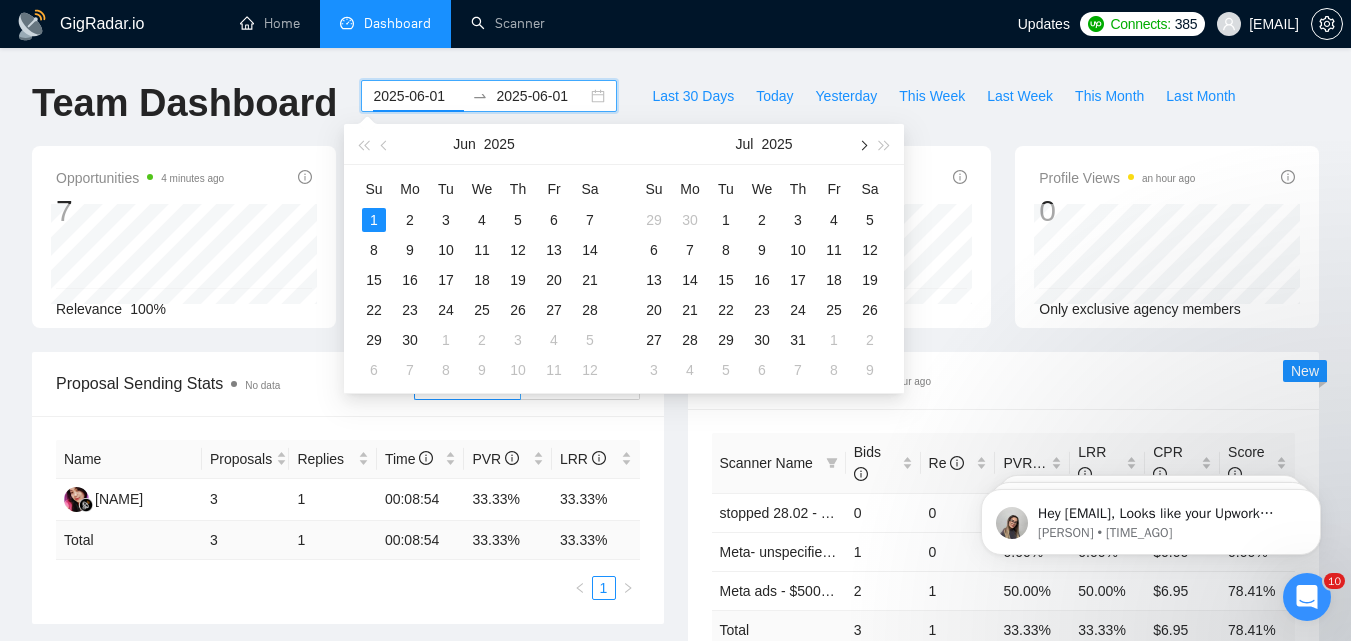 click at bounding box center [862, 144] 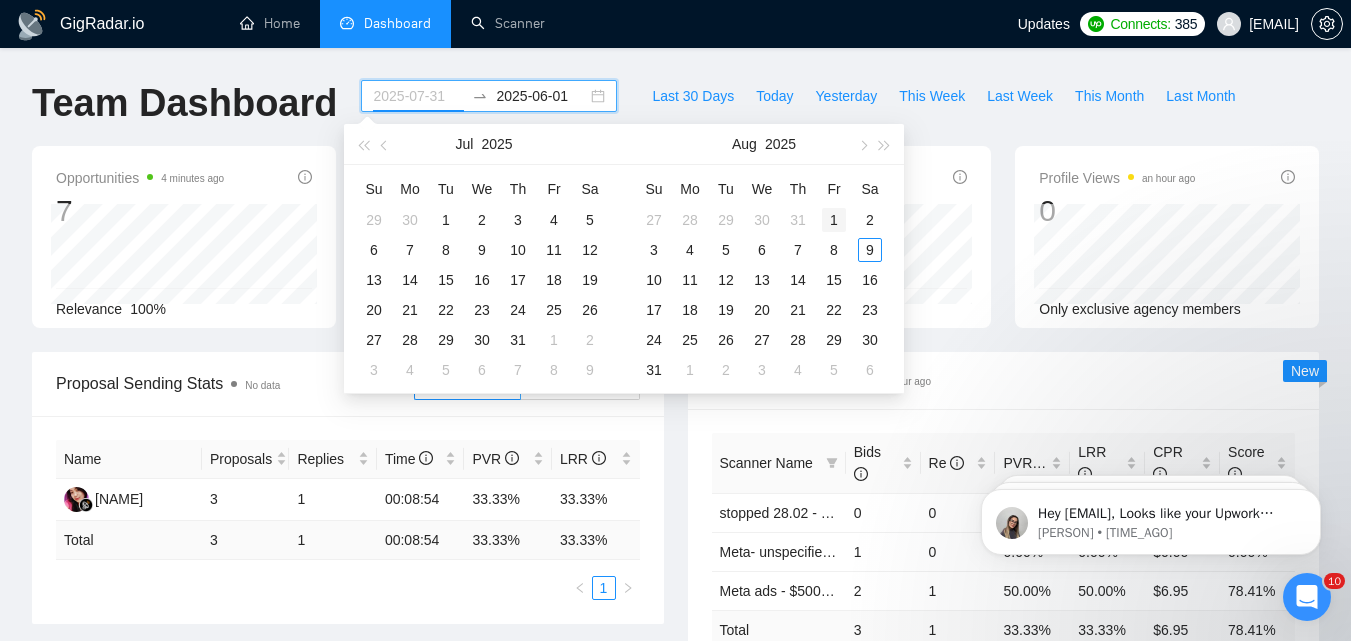 type on "2025-08-01" 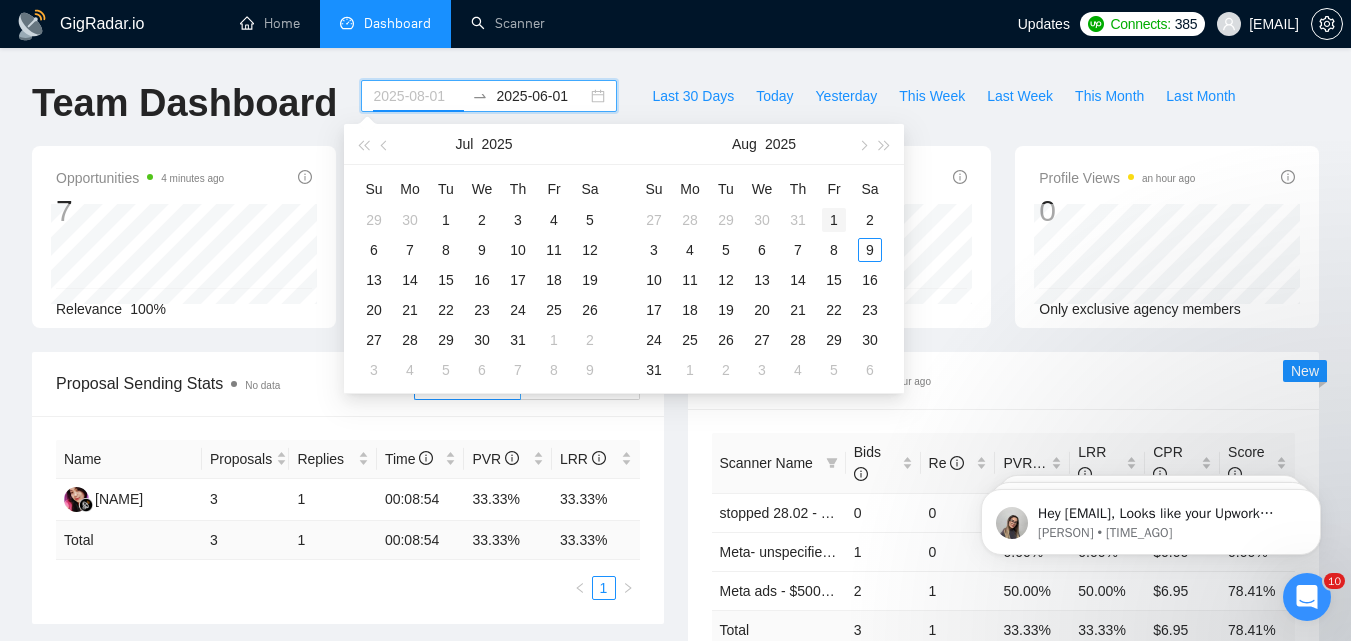 click on "1" at bounding box center [834, 220] 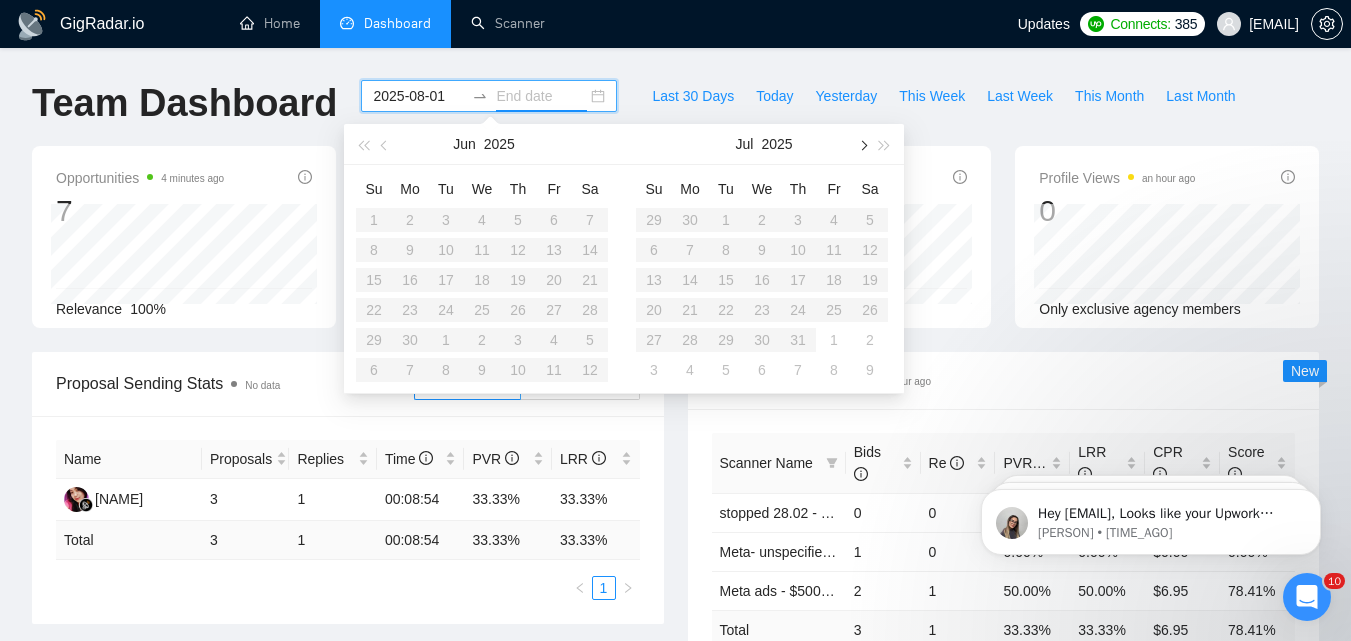 click at bounding box center (862, 144) 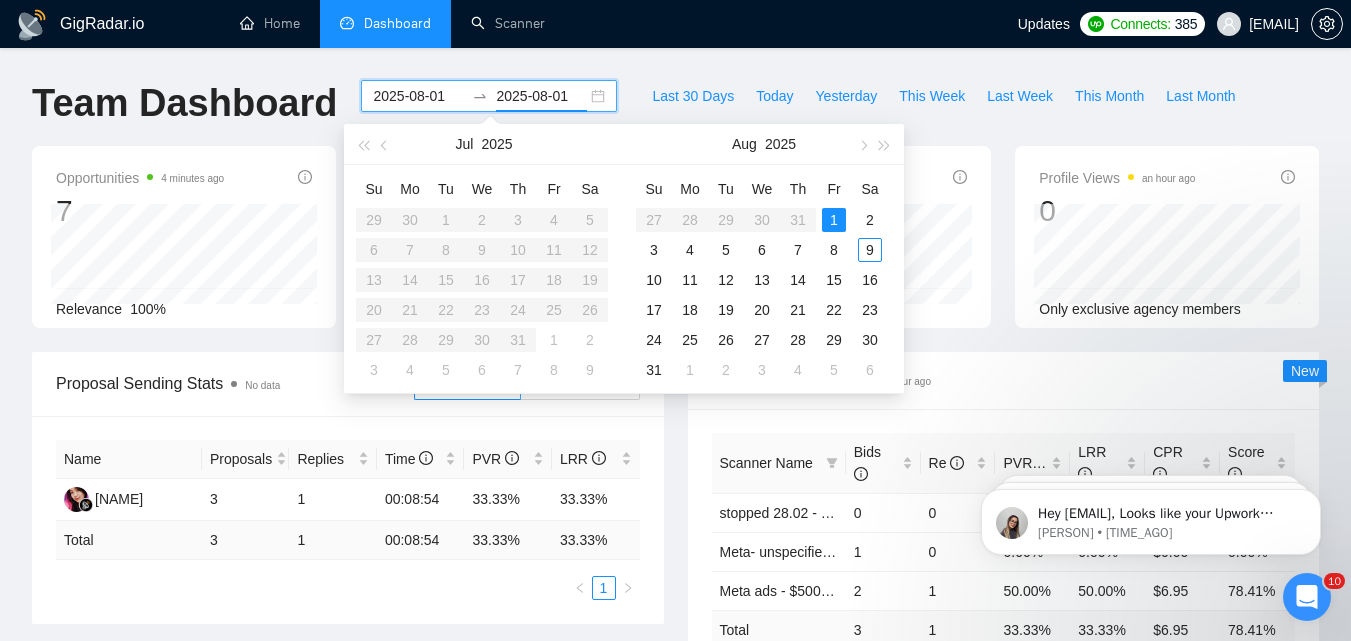 type on "[DATE]" 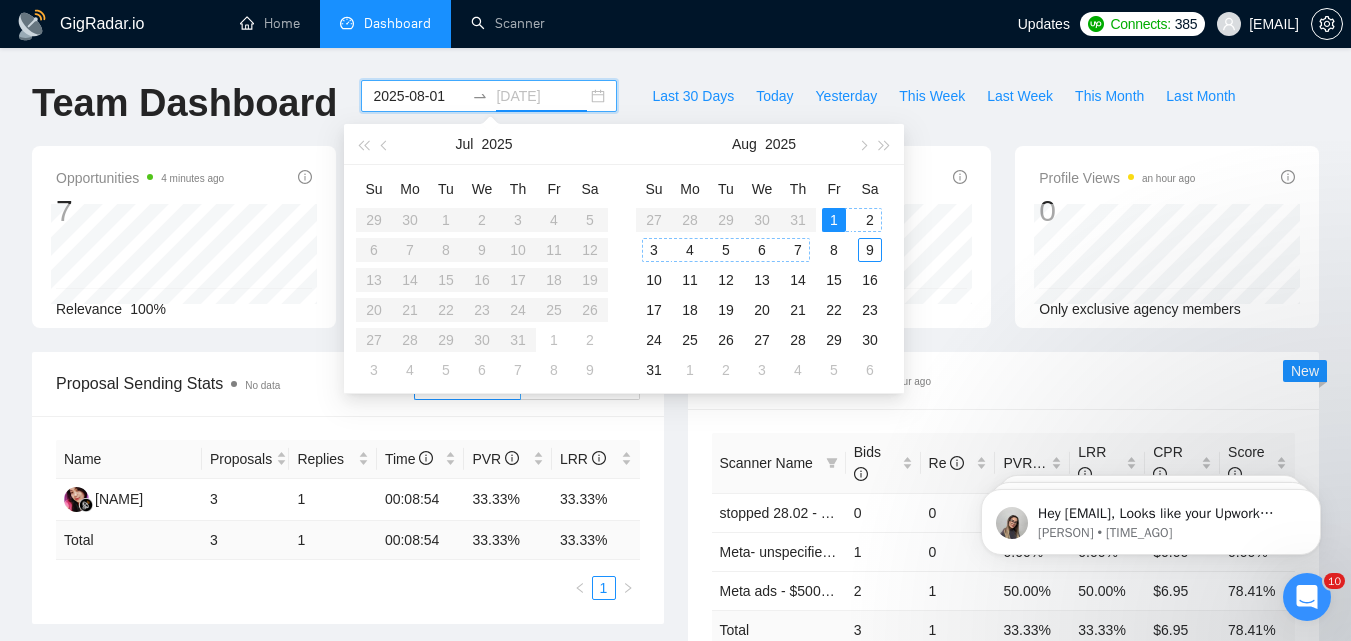 click on "7" at bounding box center (798, 250) 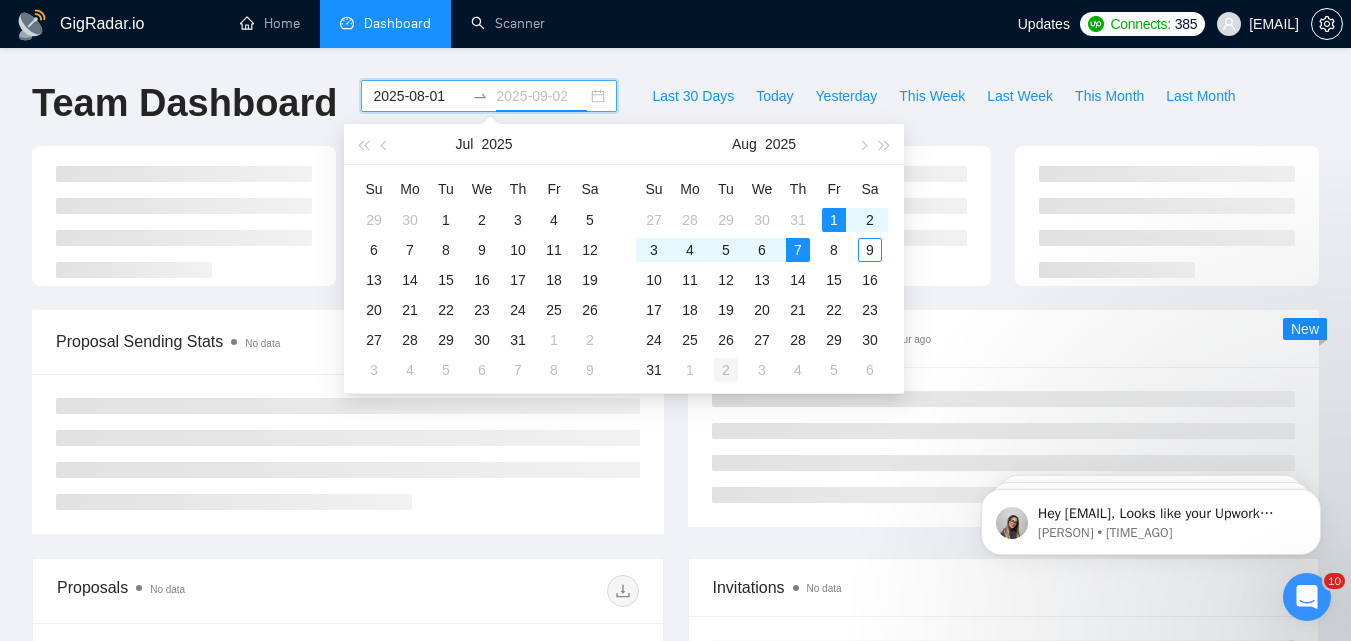 type on "[DATE]" 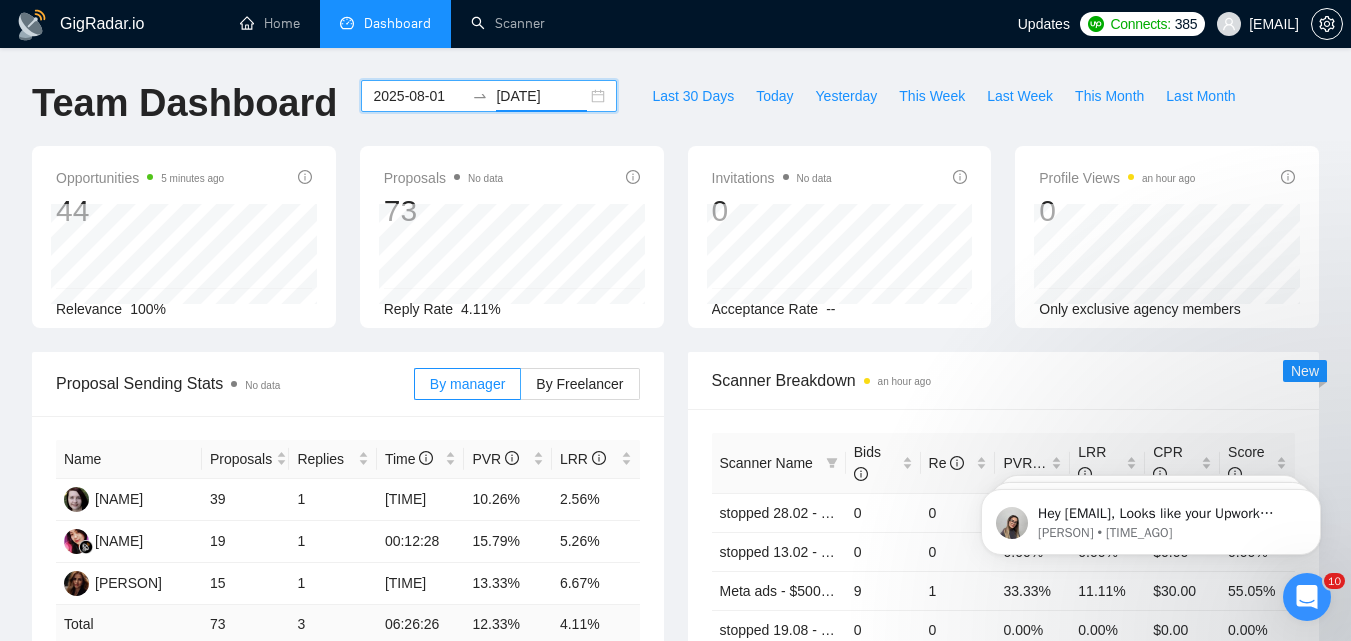scroll, scrollTop: 700, scrollLeft: 0, axis: vertical 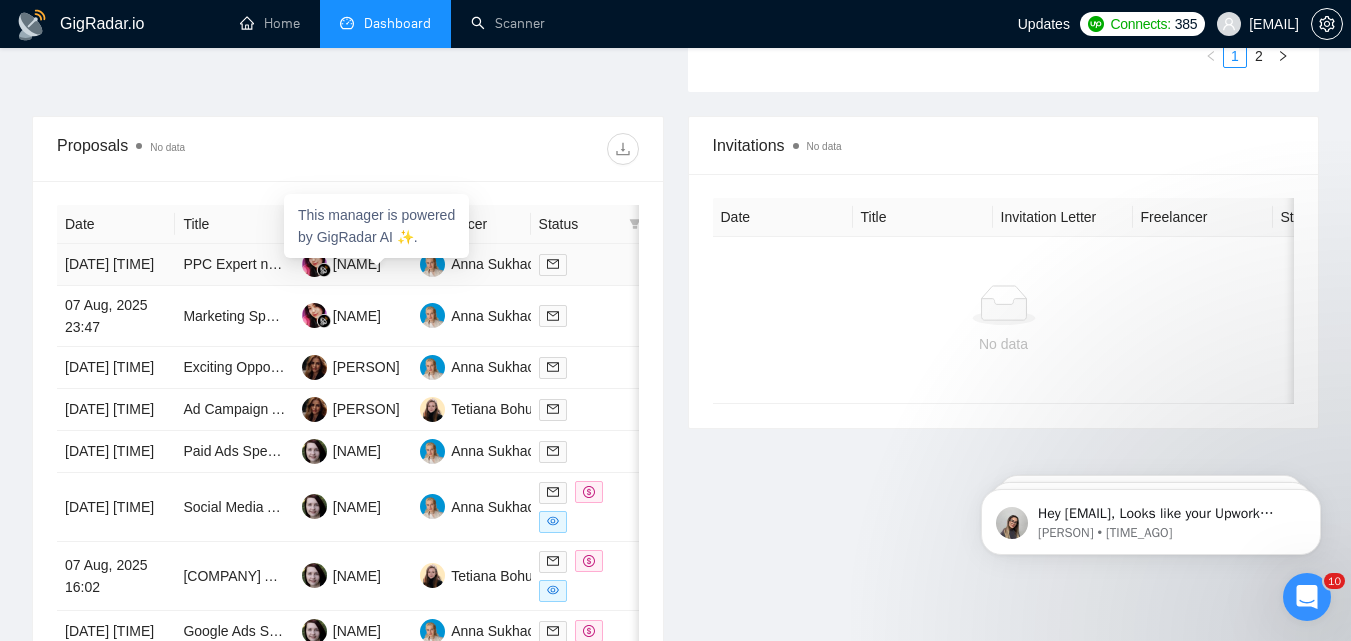 click on "This manager is powered   by GigRadar AI ✨." at bounding box center [376, 226] 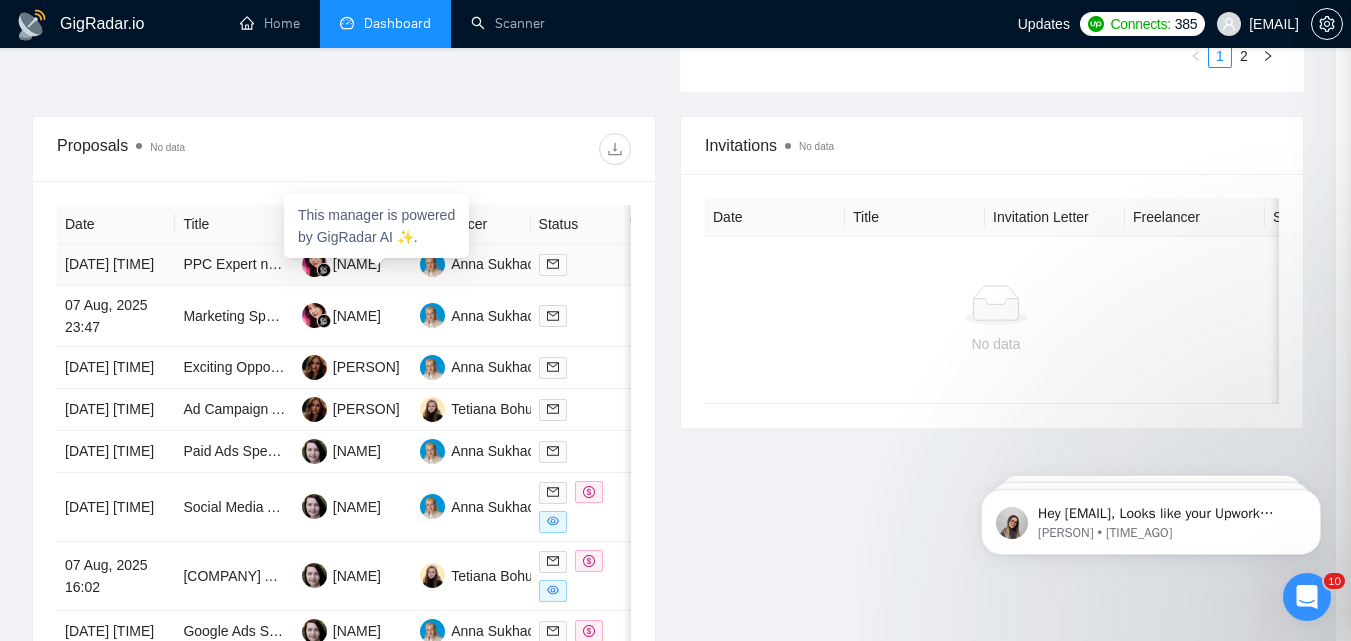 click at bounding box center (675, 320) 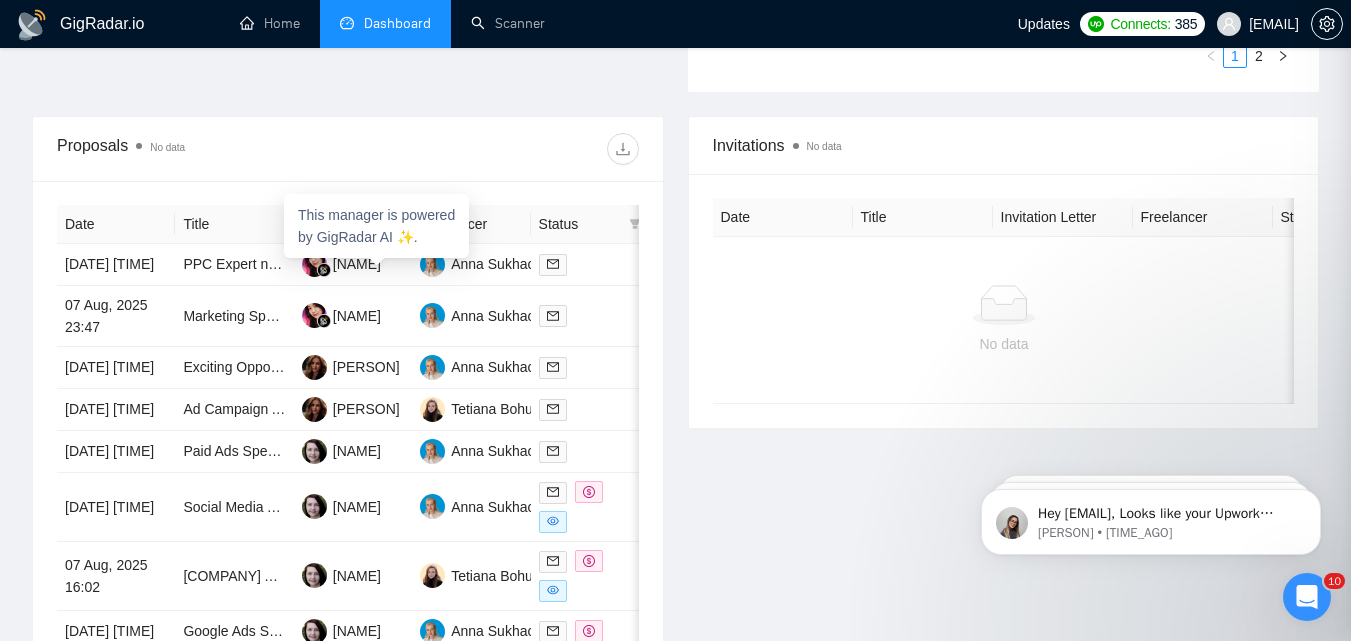 click on "PPC Expert needed for weeklong retreat promotion Go to Upwork  Proposal Details Date: [DATE] [TIME] Scanner: Meta ads - $[PRICE]+/$[PRICE]+ - Feedback+[AI Status: Sent     Manager: [NAME]   Freelancer: [NAME]   Profile: Social Media Marketing Connects Spent: [NUMBER] Bid Amount: $[PRICE]/hr GigRadar Score: [NUMBER]% Application Time: [TIME] Type: Outbound Cover Letter Get ready to boost your retreat's visibility and fill those spots with enthusiastic attendees!
Good evening,
I've managed PPC campaigns for events with similar budgets, helping clients increase attendance and maximize their ad spend. For example, I achieved a [NUMBER]% increase in attendance for a recent event.
Let's work together to make your weeklong retreat a sell-out. Message me and let's get started!
Thanks!
Have a fantastic evening!
Keeping it short and sweet because time is precious, just like your campaign's success. Job Posting Details Overview [DATE] [TIME] Published $[PRICE] - $[PRICE] Hourly Rate Expert Experience Level Hourly" at bounding box center [675, 320] 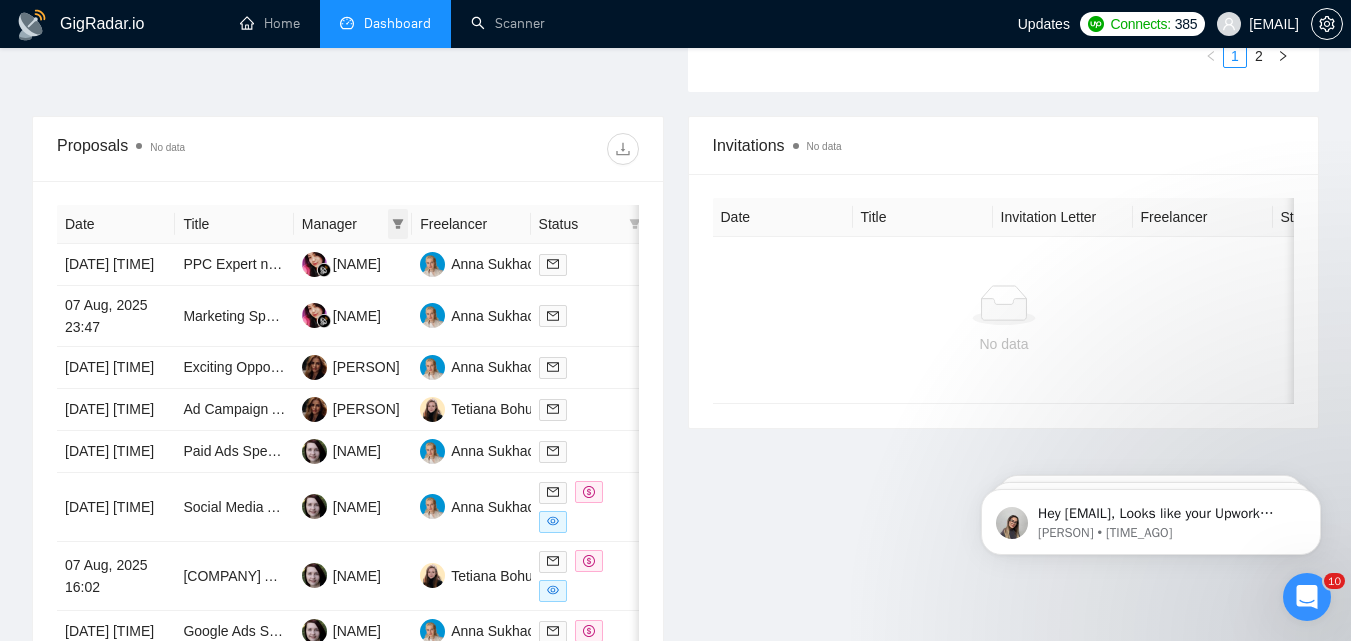 click 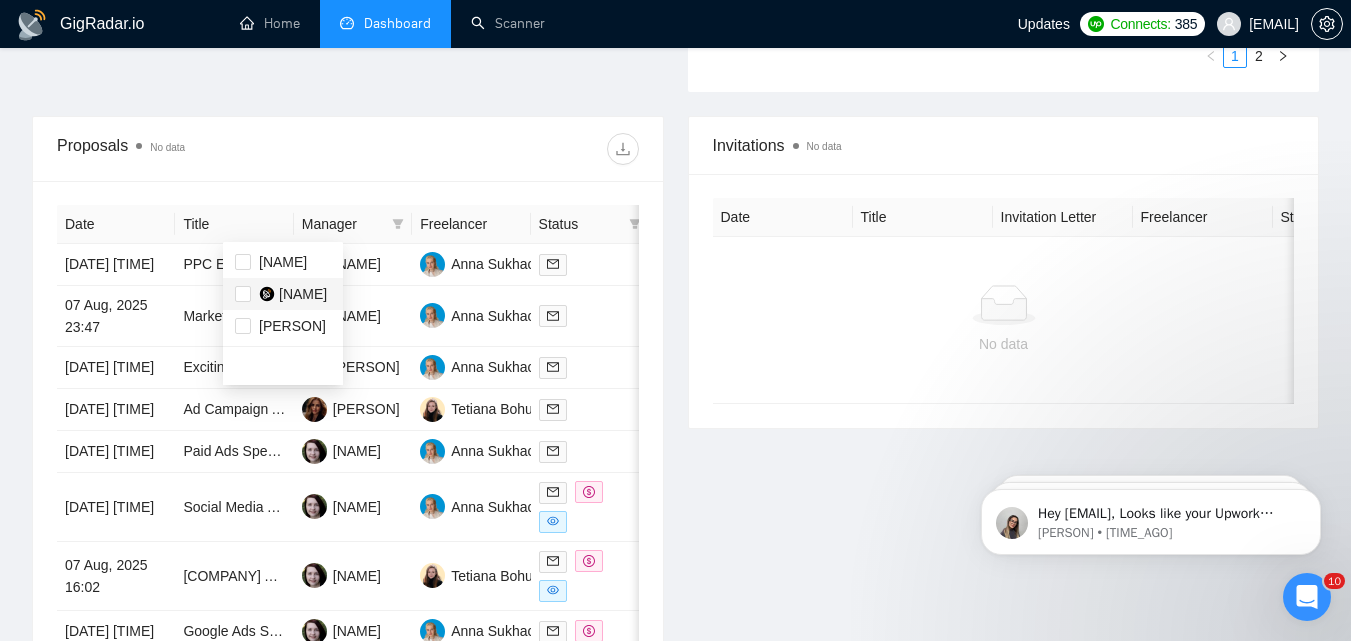 click on "[NAME]" at bounding box center (283, 294) 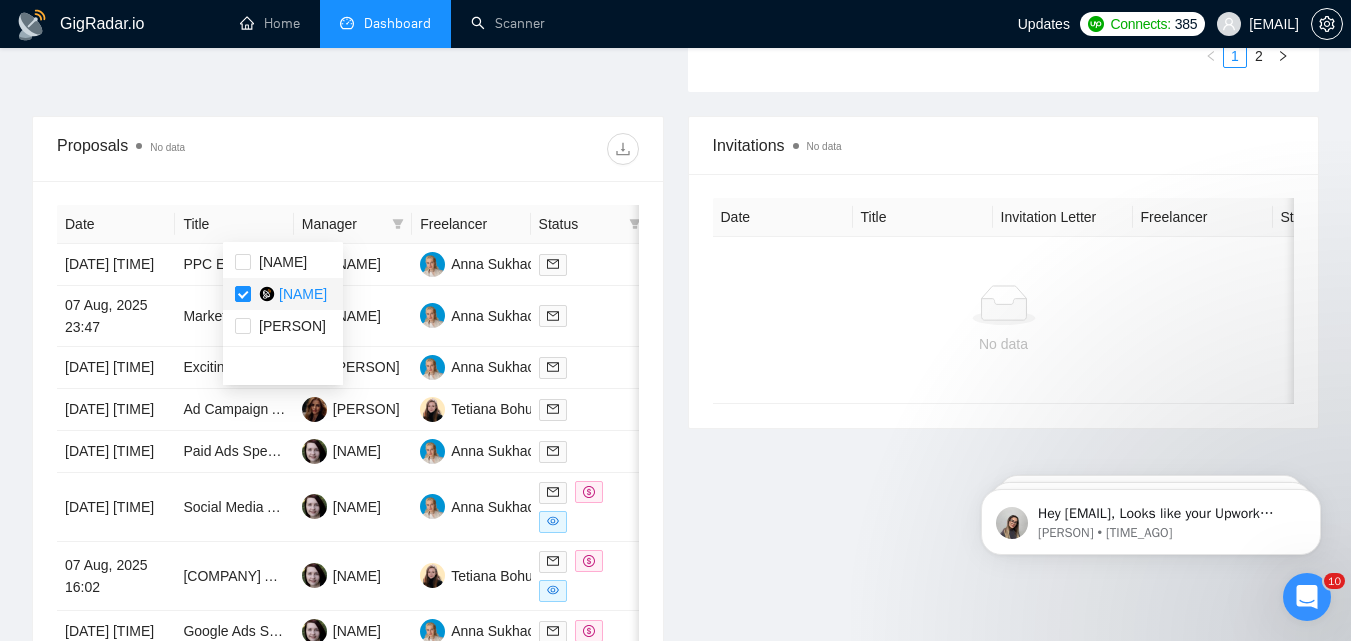 click on "Date Title Manager Freelancer Status               07 Aug, 2025 23:50 PPC Expert needed for weeklong retreat promotion [NAME] [NAME] 07 Aug, 2025 23:47 Marketing Specialist for AppSumo Course Launch [NAME] [NAME] 07 Aug, 2025 22:22 Exciting Opportunity - Meta Ads Media Buyer For Ecom Brand That's Scaling! [NAME] [NAME] 07 Aug, 2025 22:07 Ad Campaign Assistance Needed [NAME] [NAME] 07 Aug, 2025 16:52 Paid Ads Specialist Needed for Luxury Sunglasses Brand [NAME] [NAME] 07 Aug, 2025 16:09 Social Media Advertising Specialist for Mushroom Business [NAME] [NAME] 07 Aug, 2025 16:02 Google Ads Pro Wanted to Drive High-Value Flooring Leads (New Business, $2.5k Ad Spend [NAME] [NAME] 07 Aug, 2025 15:53 Google Ads Specialist Needed for Campaign Management [NAME] [NAME] 07 Aug, 2025 15:51 Experienced TikTok Ads Specialist Needed [NAME] [NAME]" at bounding box center [348, 491] 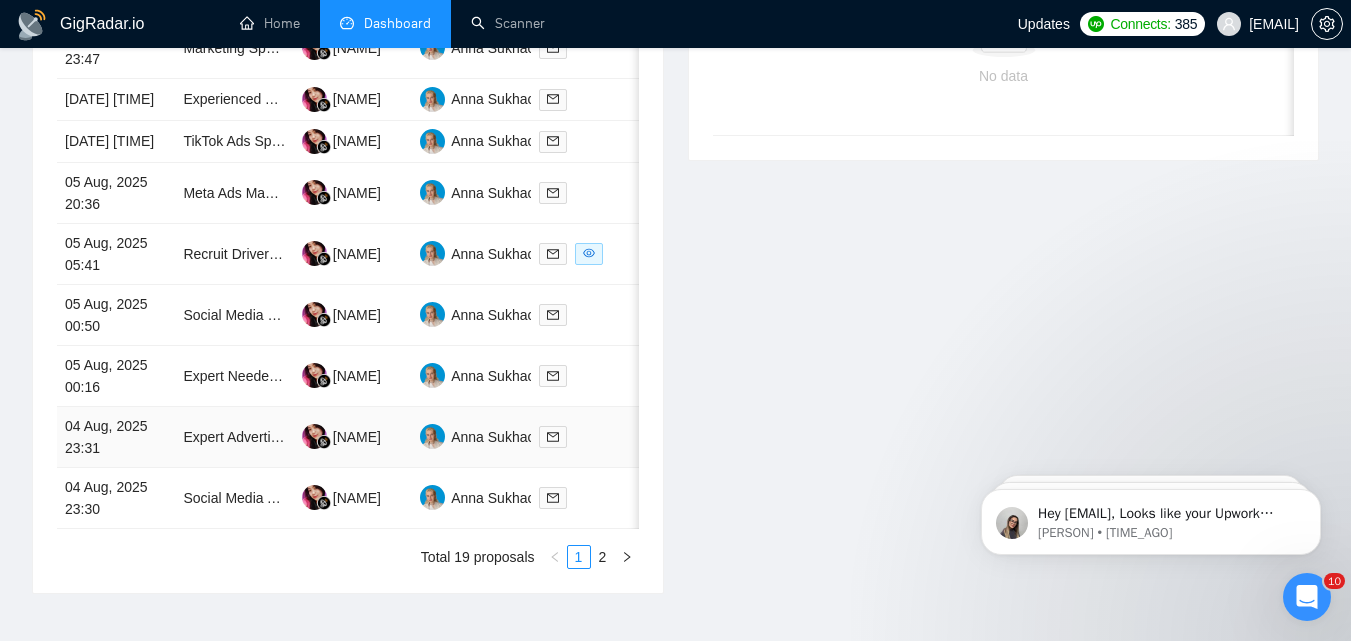 scroll, scrollTop: 1000, scrollLeft: 0, axis: vertical 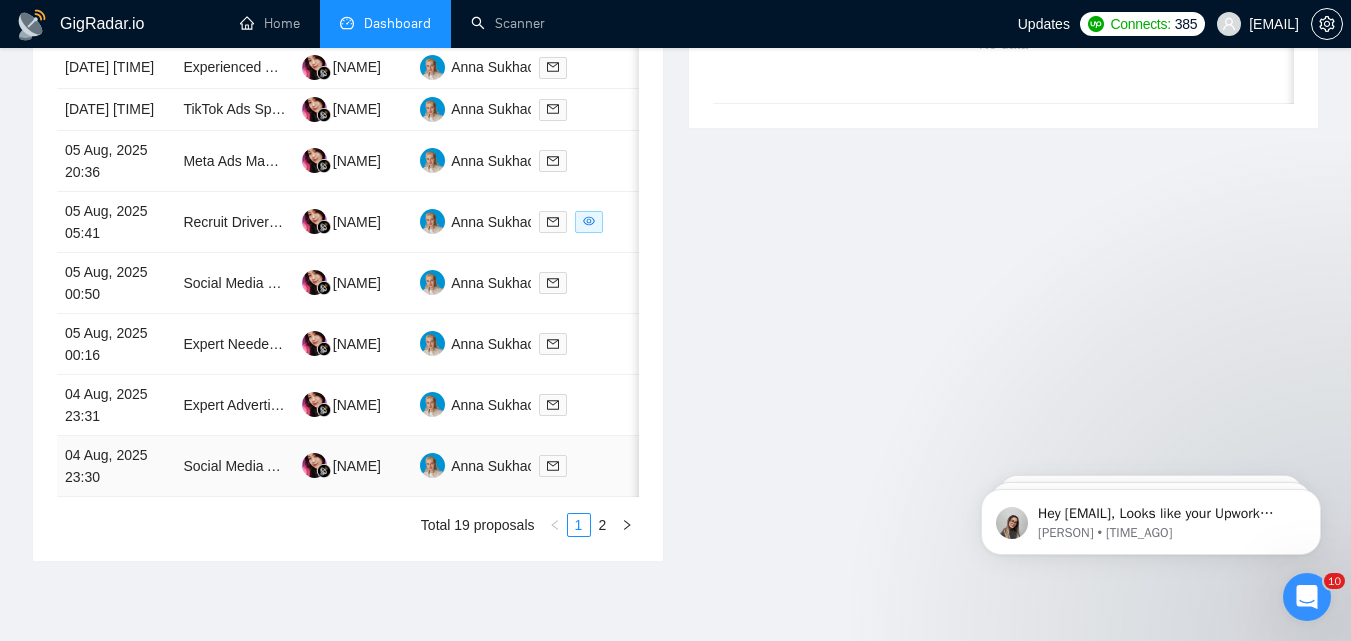 click on "2" at bounding box center [603, 525] 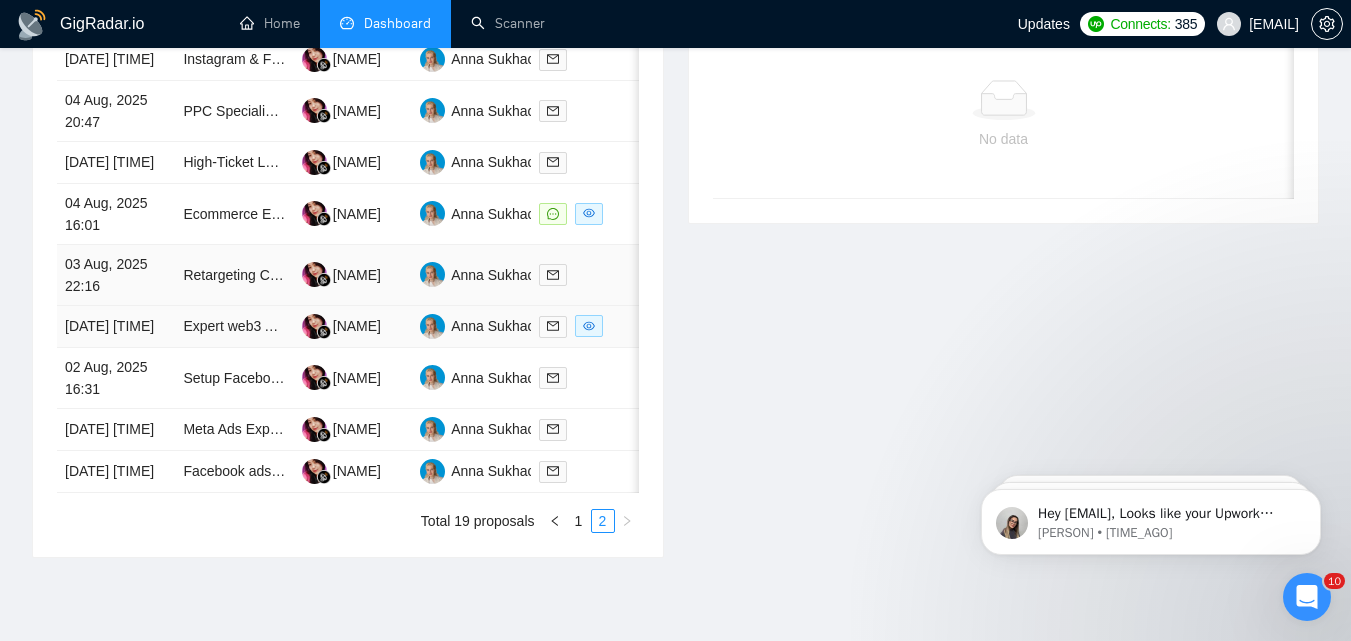scroll, scrollTop: 900, scrollLeft: 0, axis: vertical 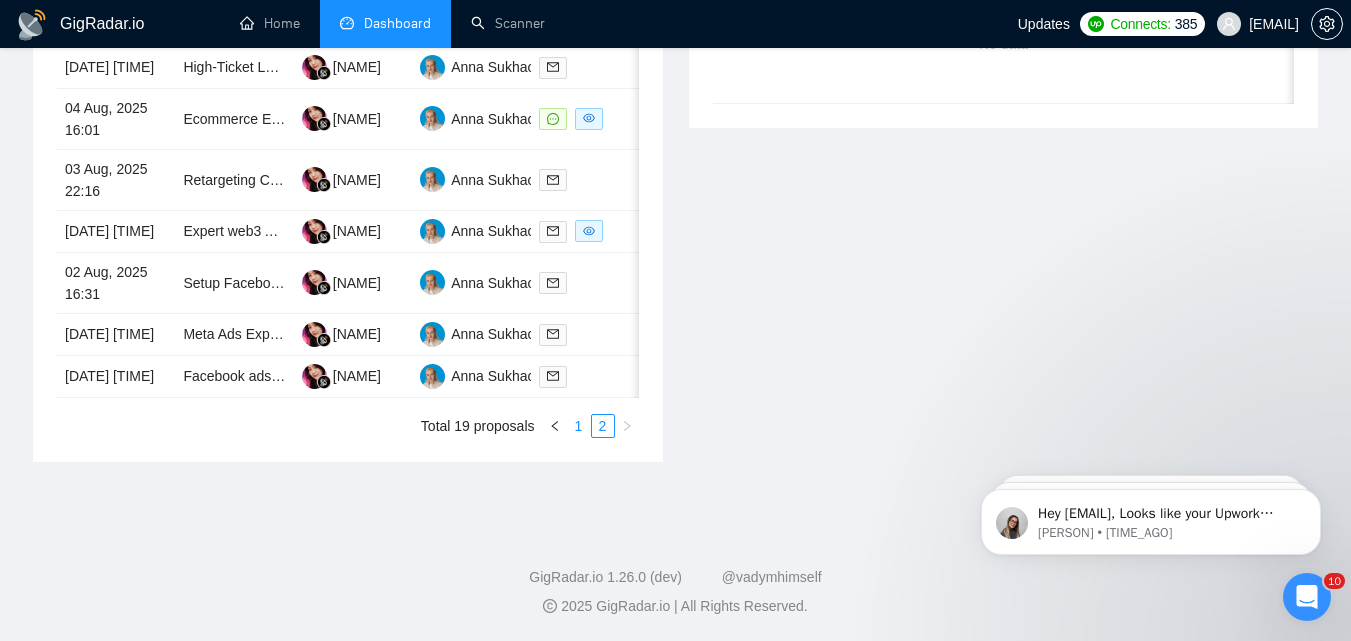 click on "1" at bounding box center [579, 426] 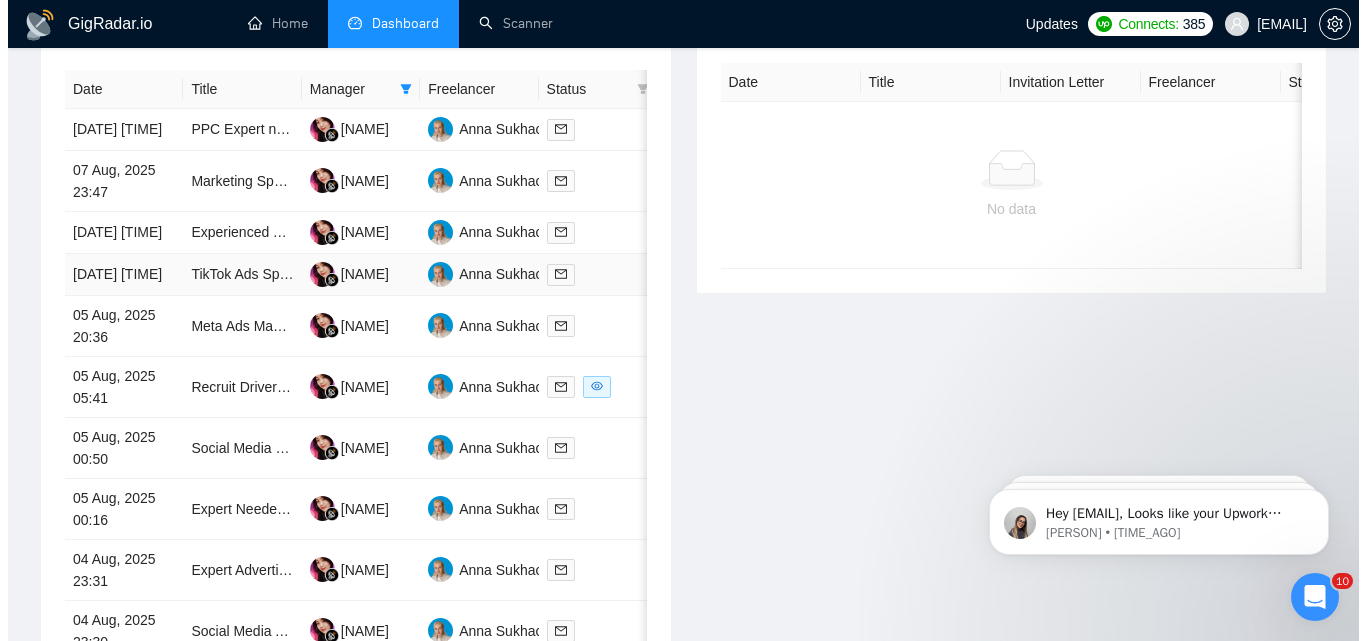 scroll, scrollTop: 800, scrollLeft: 0, axis: vertical 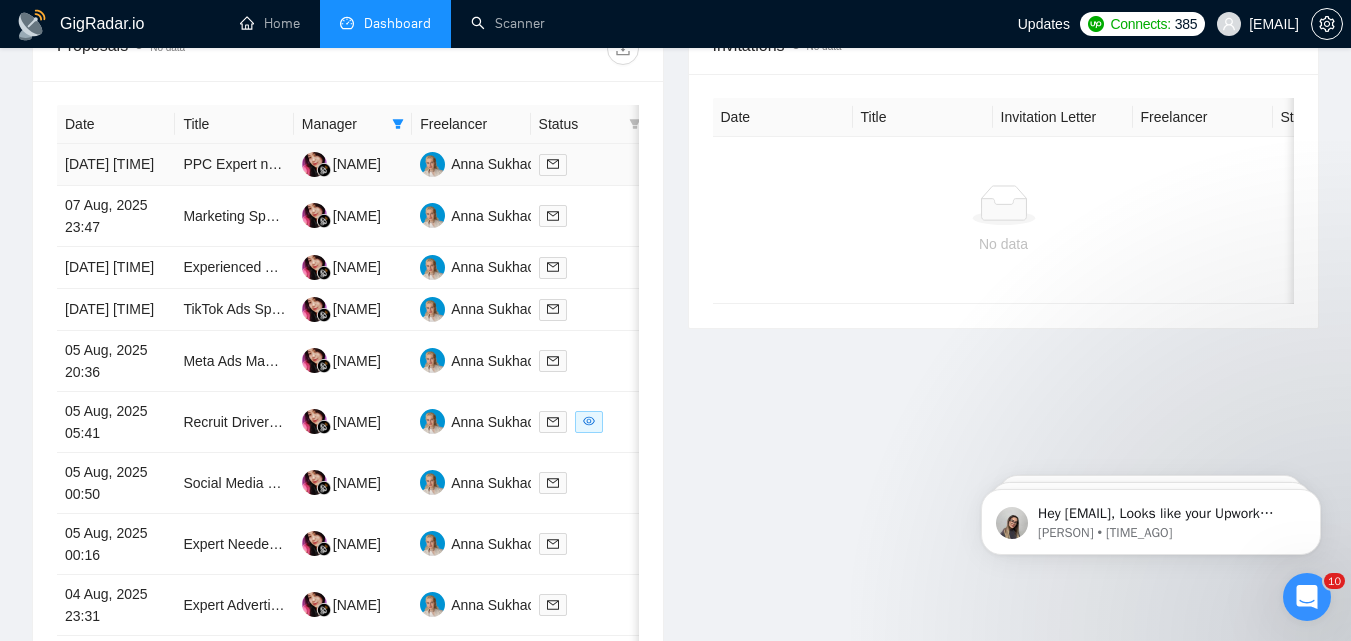 click at bounding box center [590, 165] 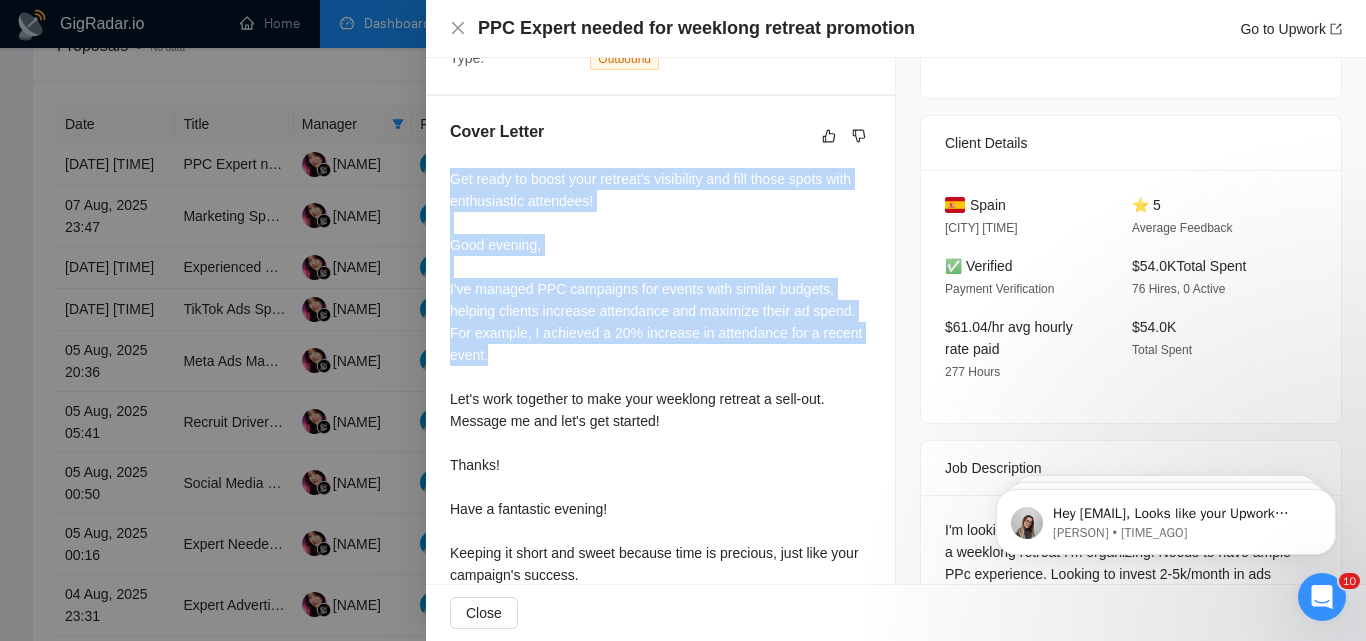 scroll, scrollTop: 560, scrollLeft: 0, axis: vertical 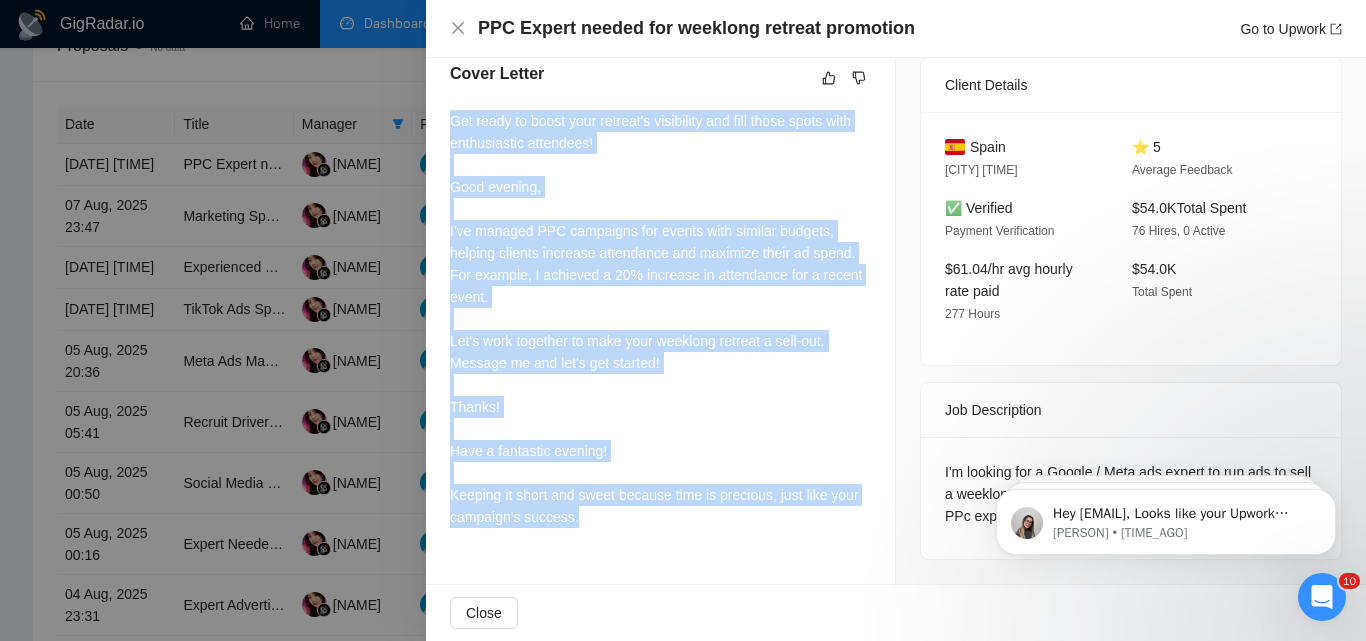 drag, startPoint x: 541, startPoint y: 317, endPoint x: 710, endPoint y: 522, distance: 265.68027 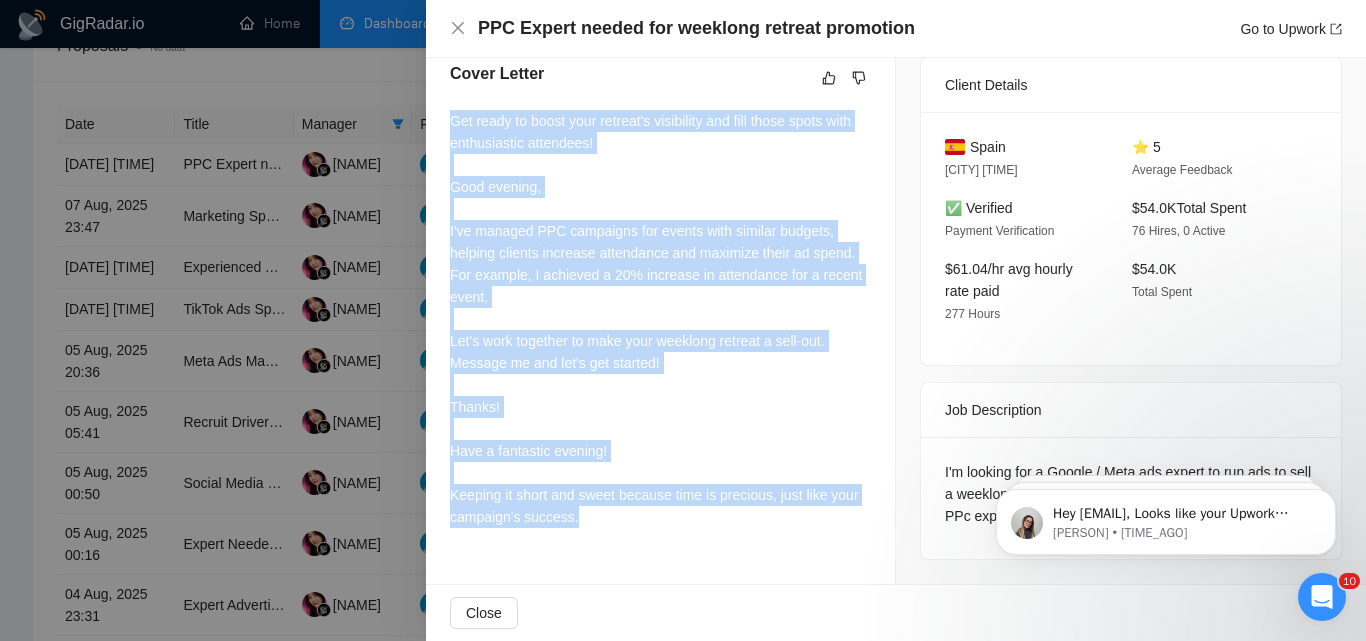 click at bounding box center [683, 320] 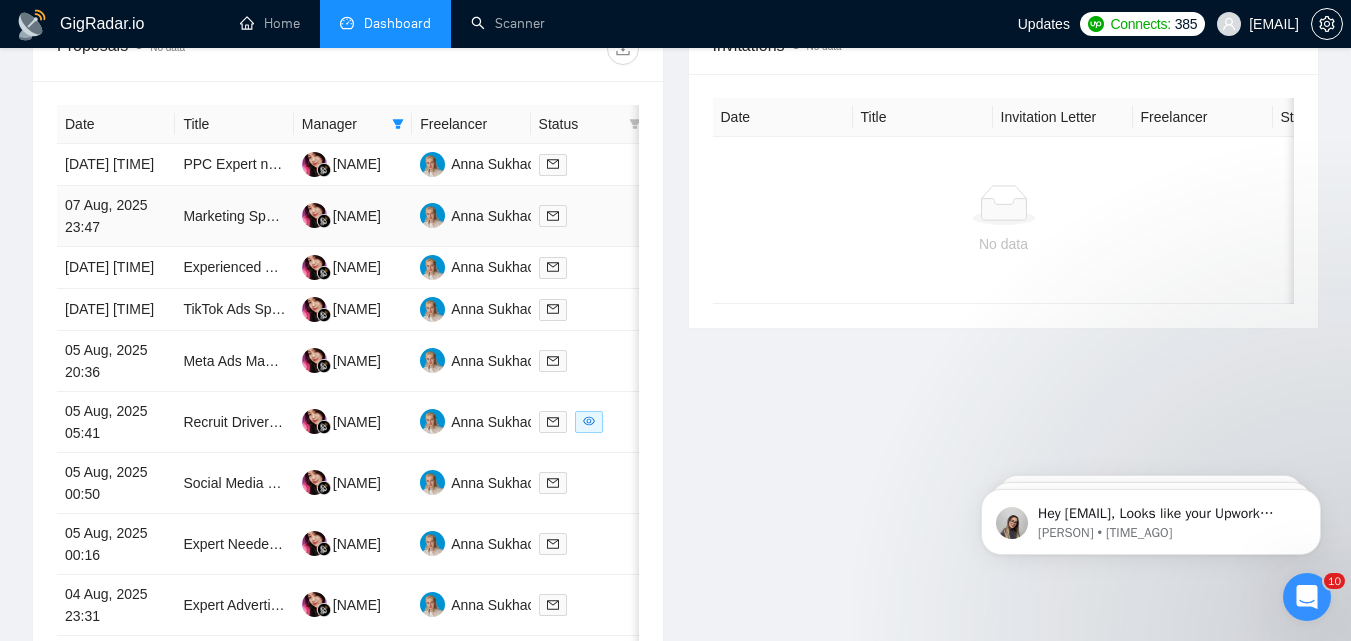click at bounding box center [590, 216] 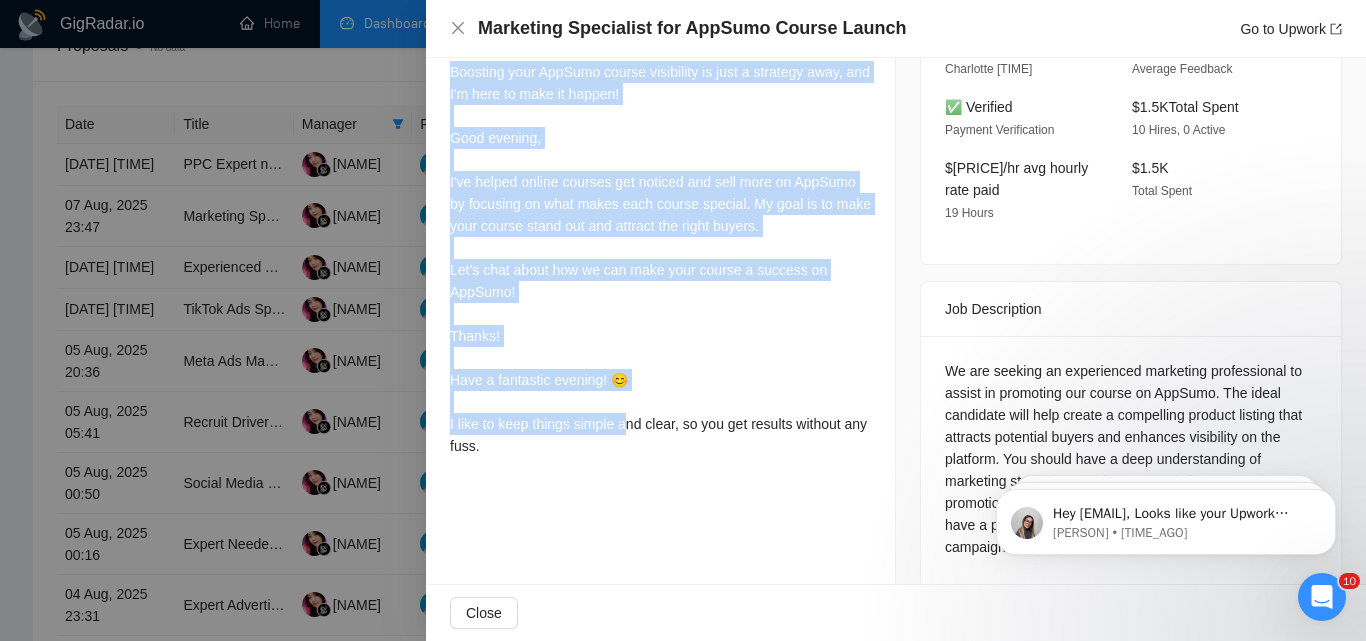 scroll, scrollTop: 618, scrollLeft: 0, axis: vertical 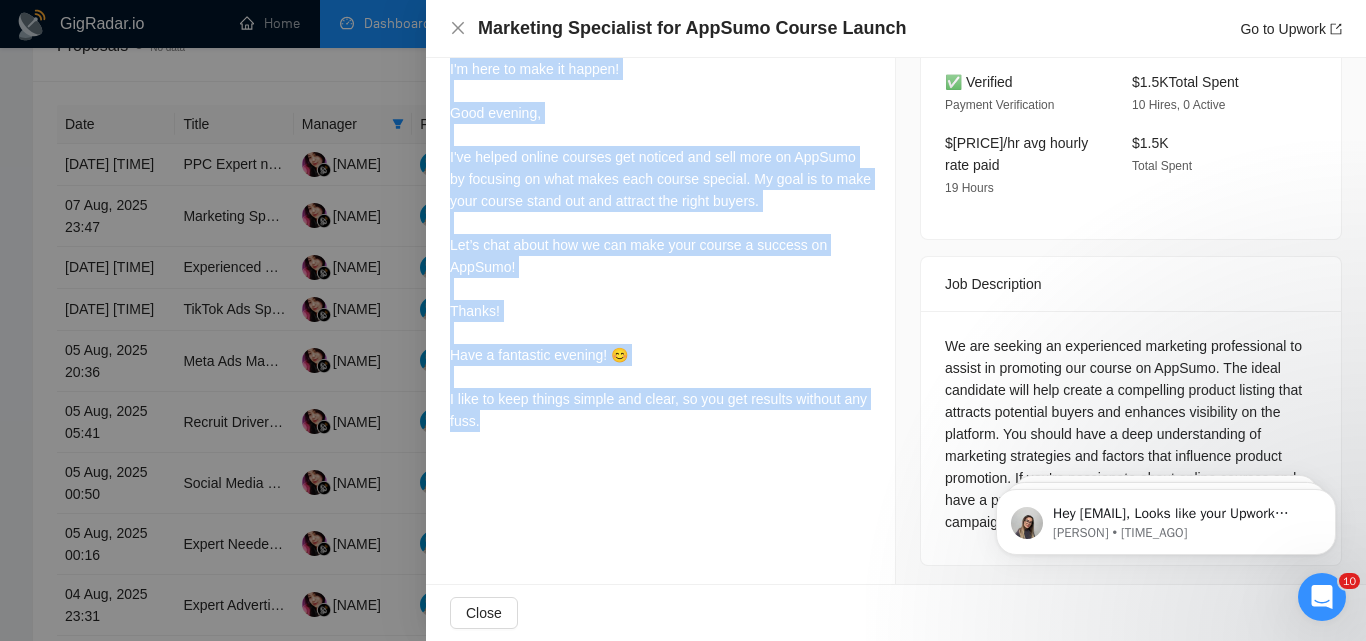 drag, startPoint x: 448, startPoint y: 203, endPoint x: 626, endPoint y: 431, distance: 289.2542 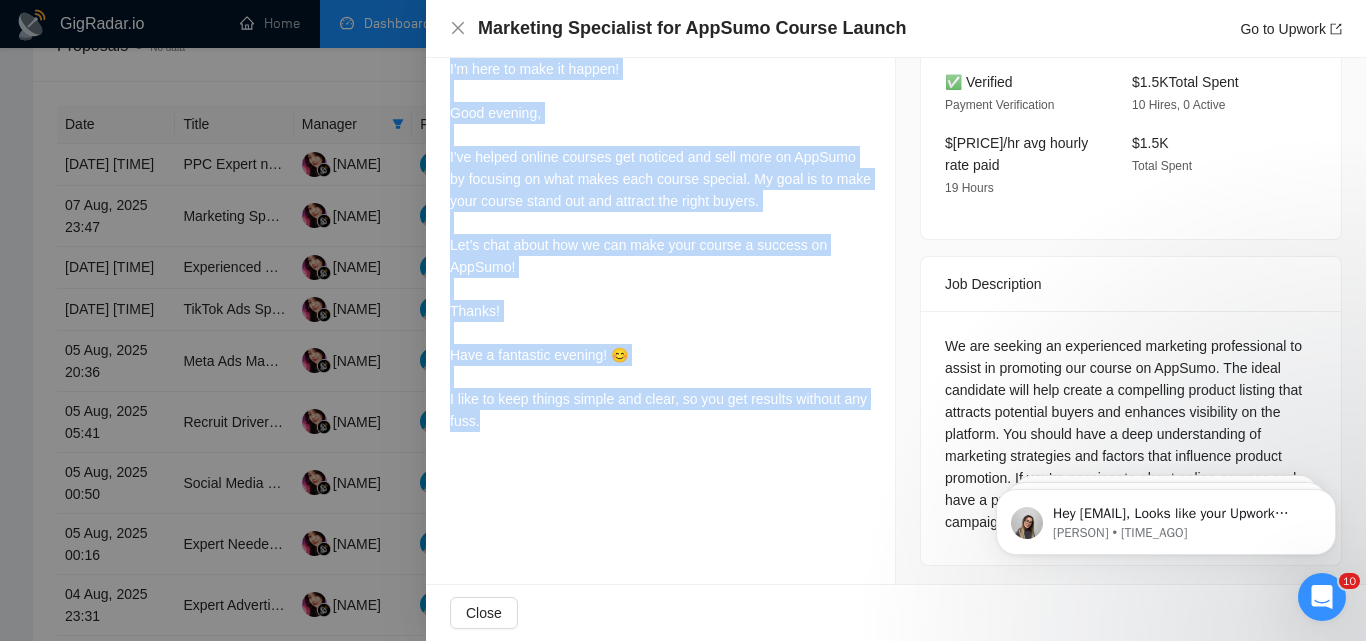 click at bounding box center (683, 320) 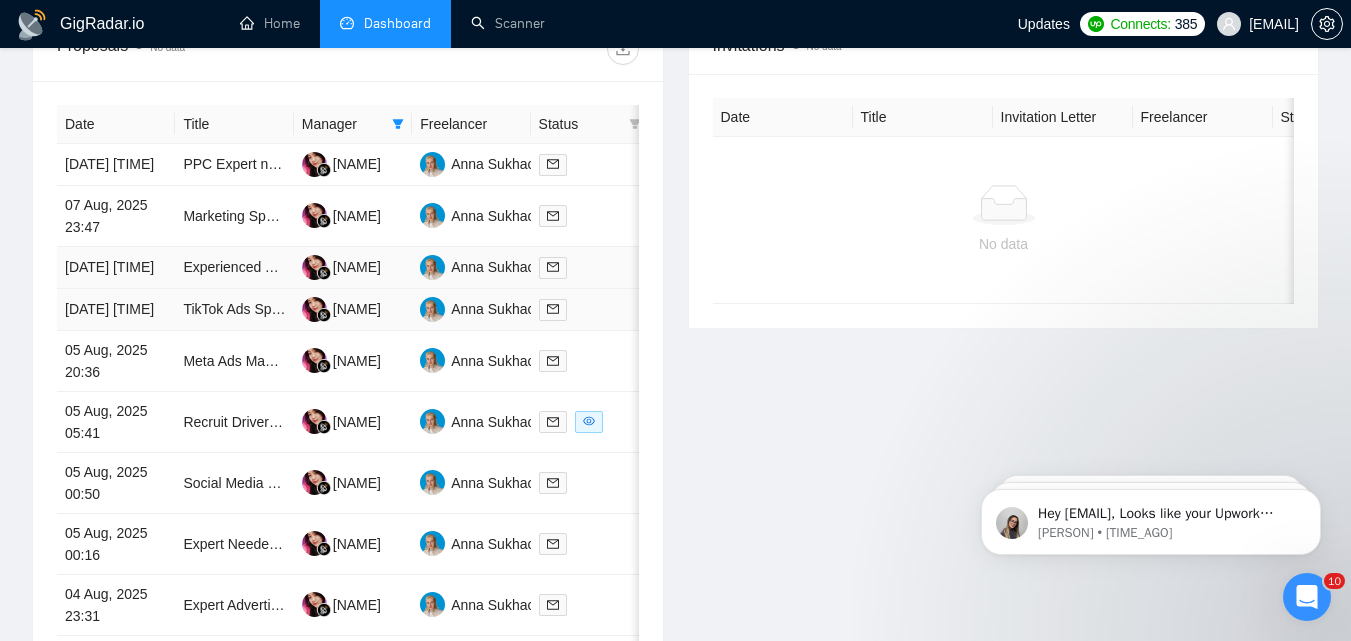 click at bounding box center [590, 268] 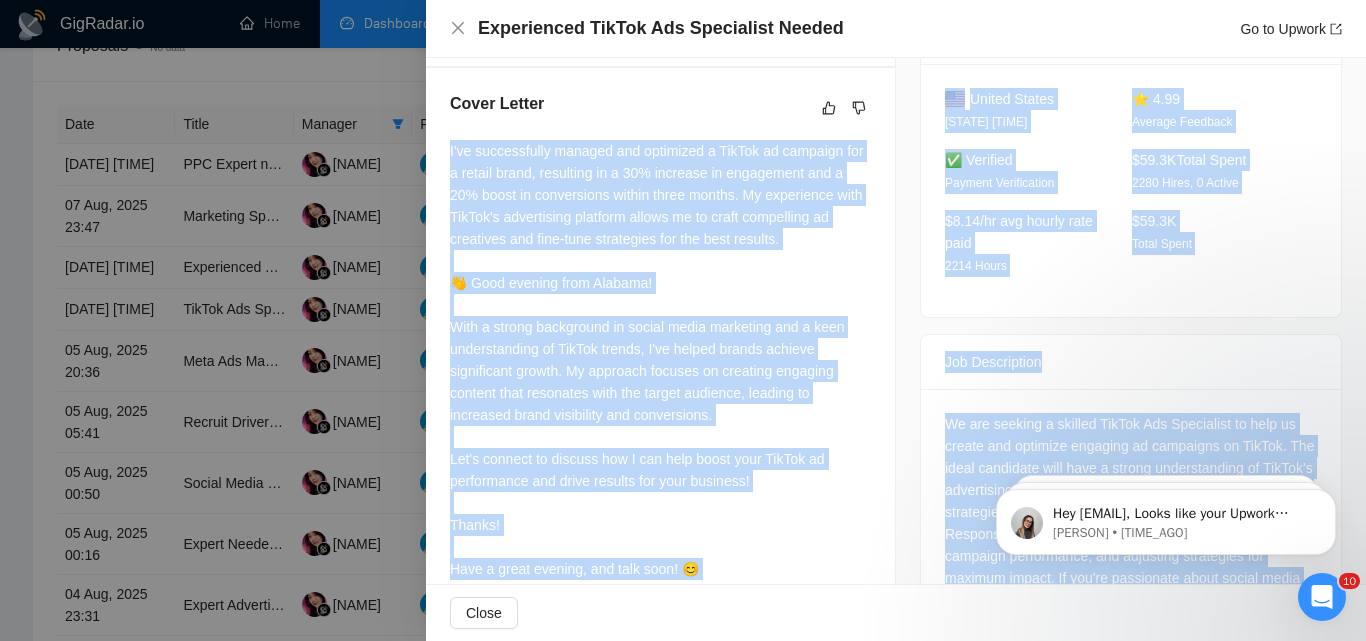 scroll, scrollTop: 614, scrollLeft: 0, axis: vertical 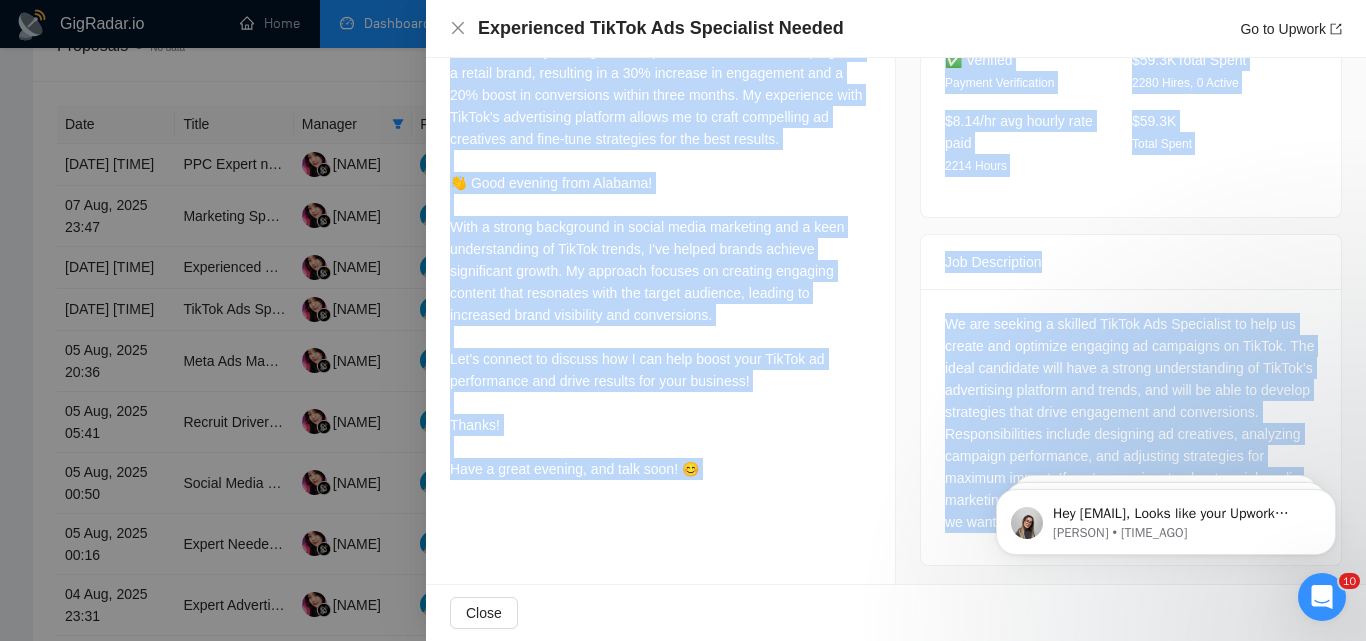 drag, startPoint x: 505, startPoint y: 225, endPoint x: 708, endPoint y: 522, distance: 359.74713 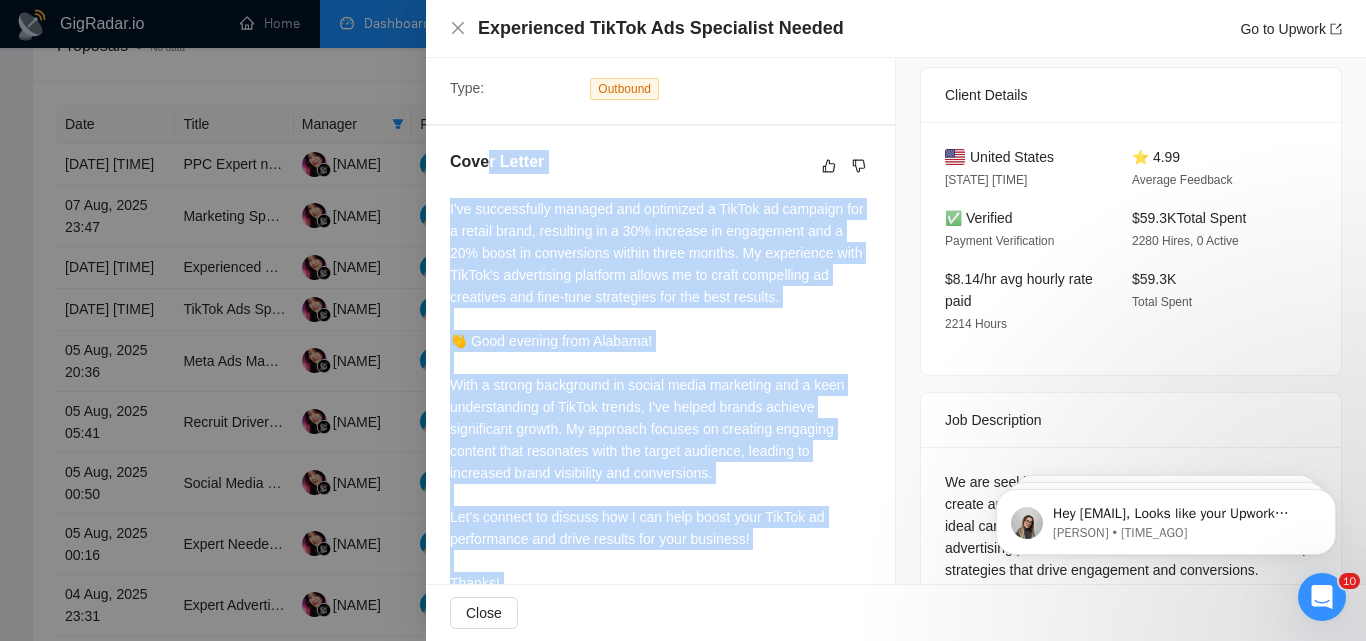 scroll, scrollTop: 414, scrollLeft: 0, axis: vertical 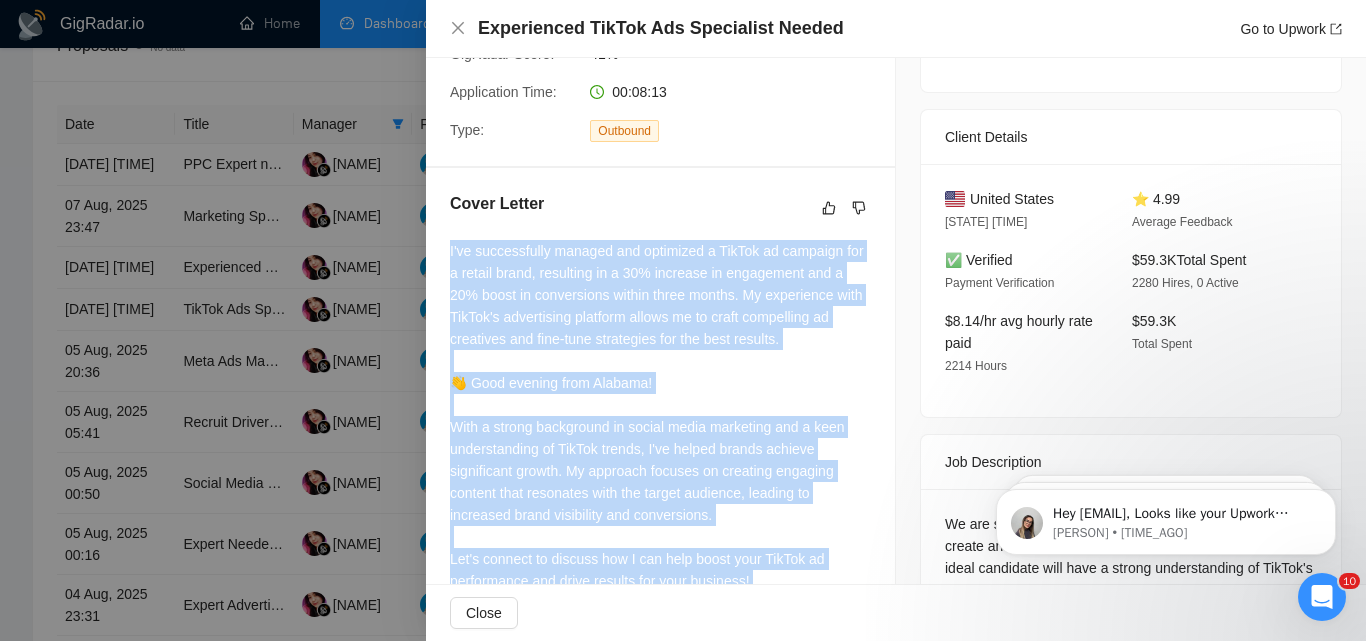 drag, startPoint x: 730, startPoint y: 487, endPoint x: 448, endPoint y: 249, distance: 369.0095 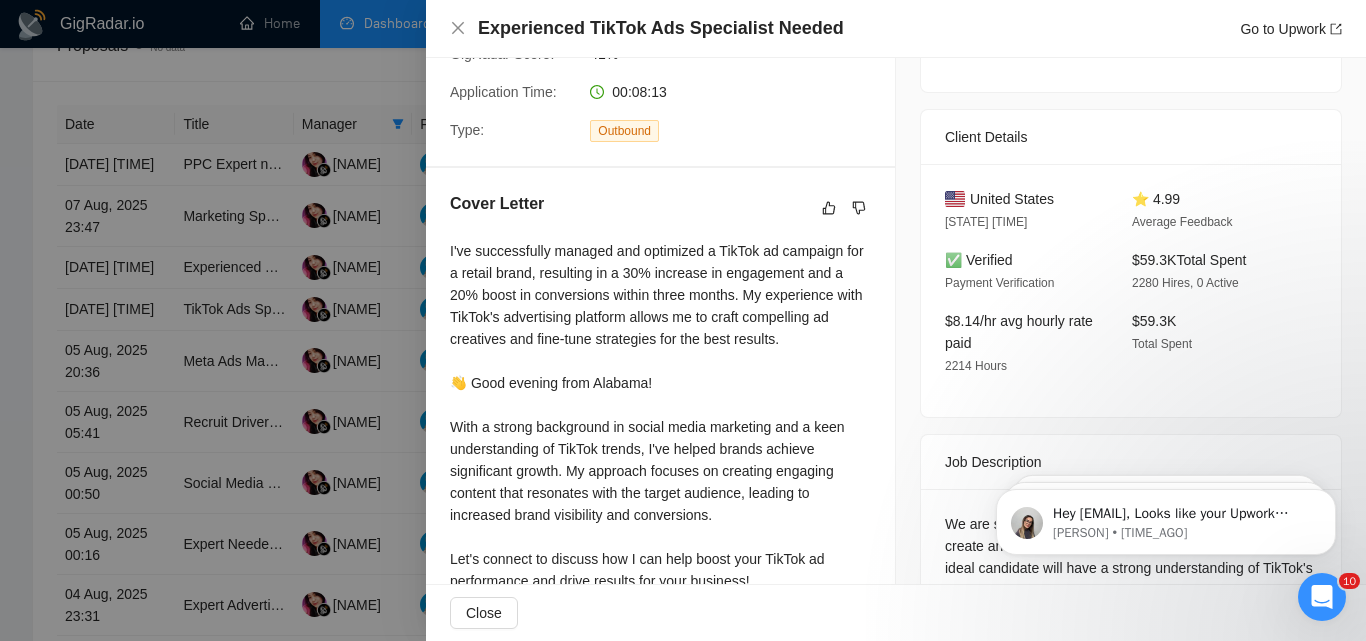 click at bounding box center (683, 320) 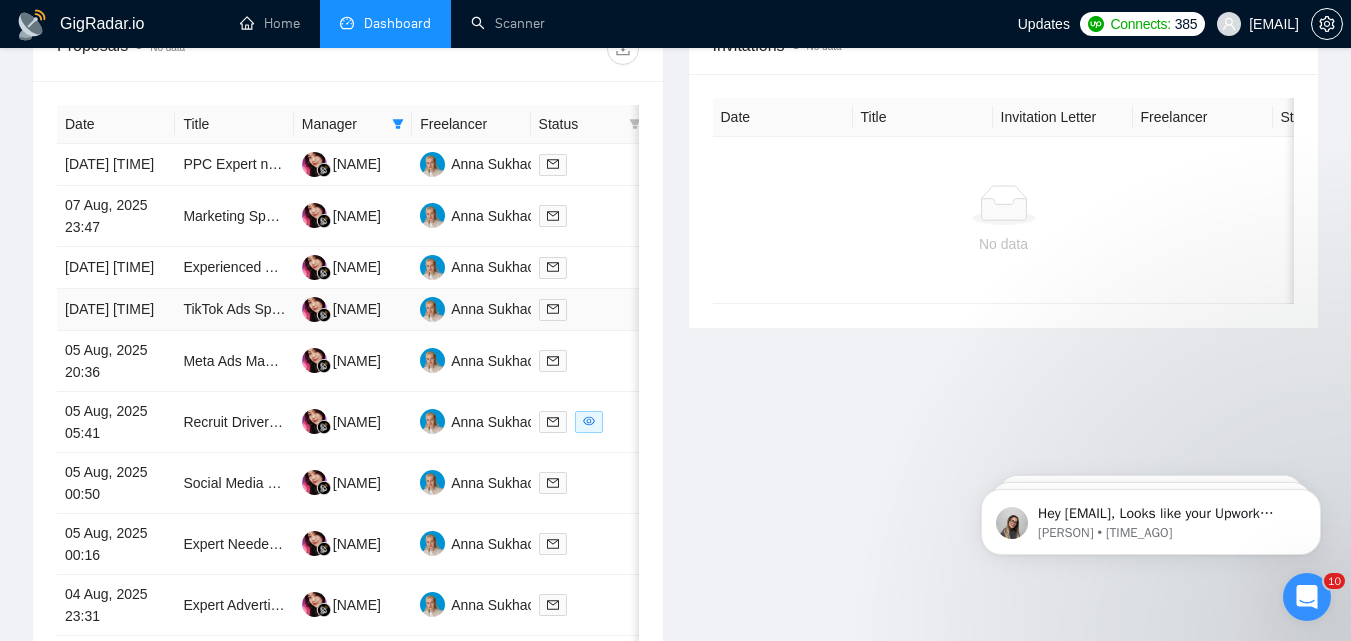 click at bounding box center [590, 309] 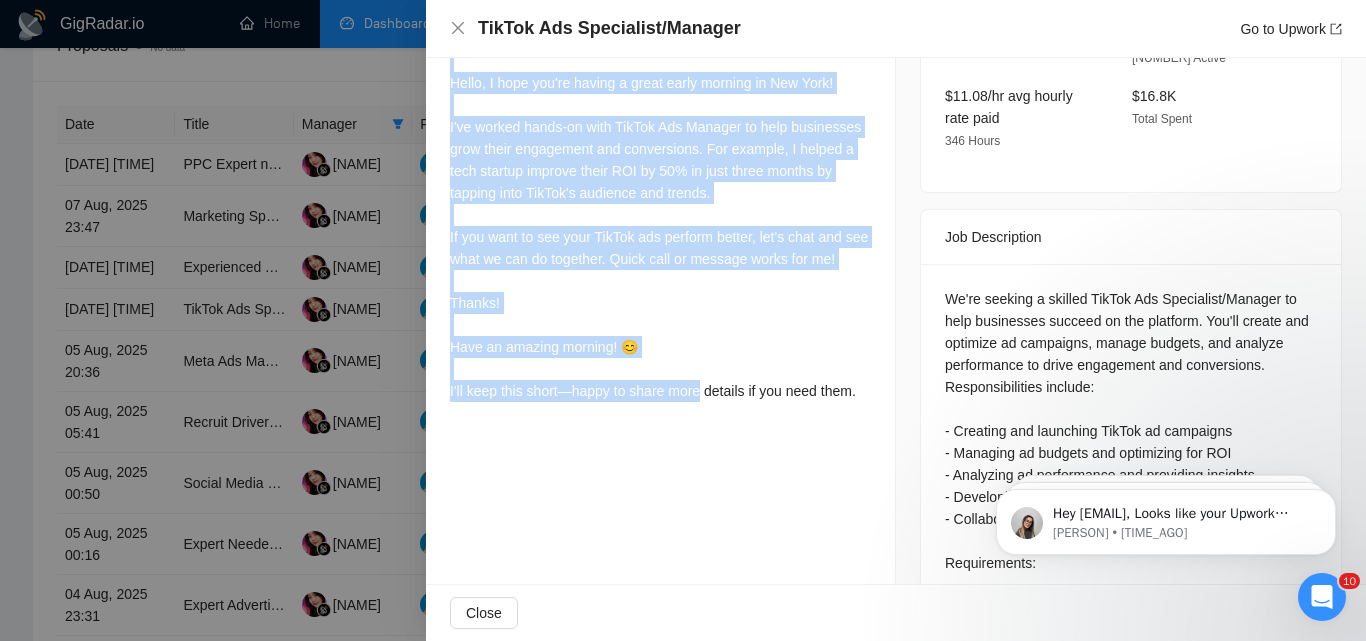 drag, startPoint x: 452, startPoint y: 245, endPoint x: 703, endPoint y: 443, distance: 319.69516 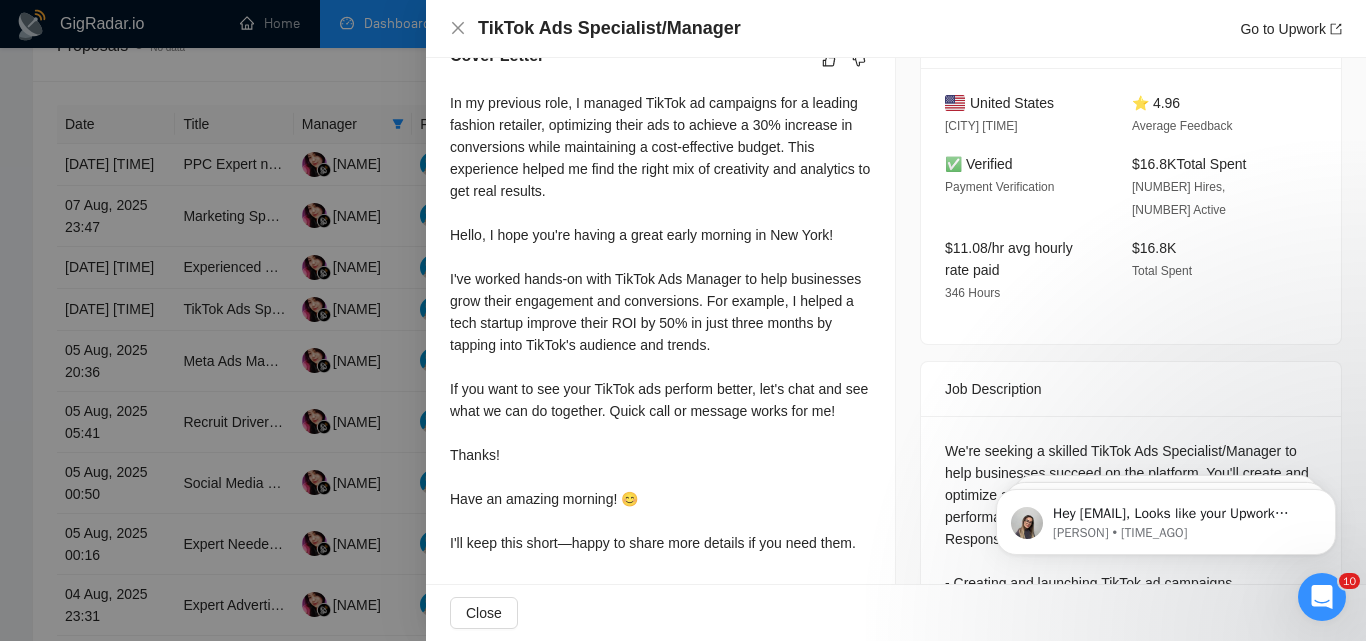 scroll, scrollTop: 514, scrollLeft: 0, axis: vertical 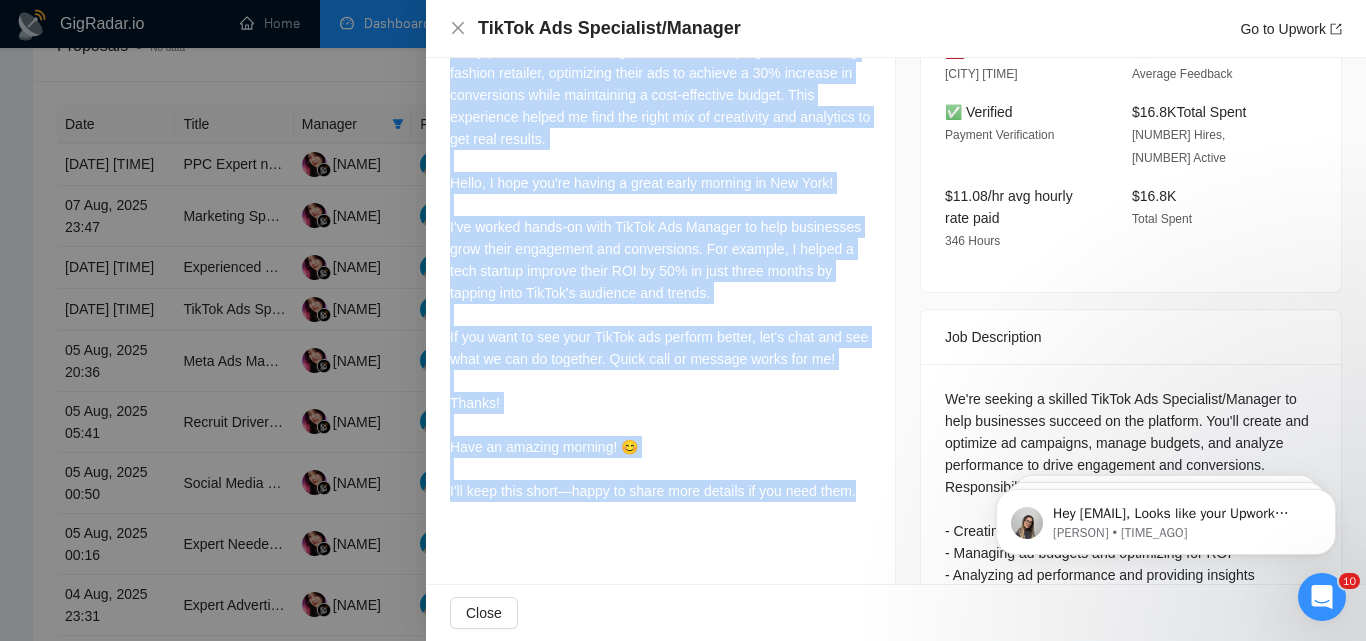 drag, startPoint x: 450, startPoint y: 151, endPoint x: 864, endPoint y: 493, distance: 536.99164 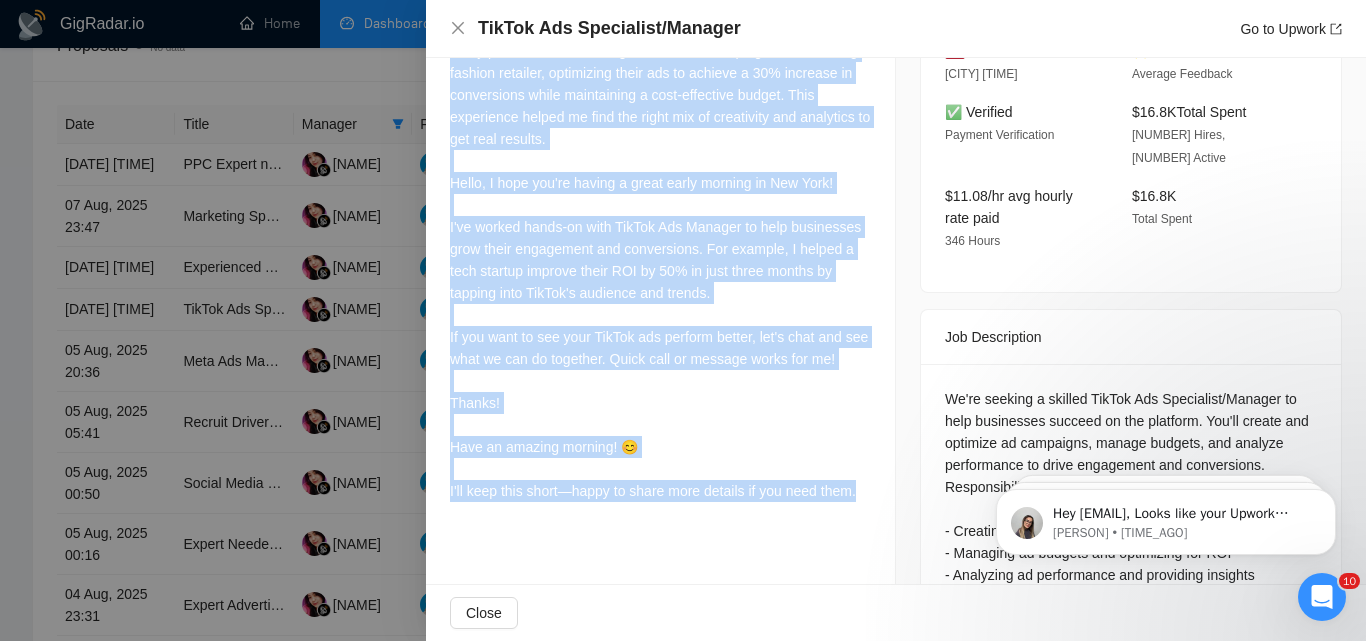 click at bounding box center [683, 320] 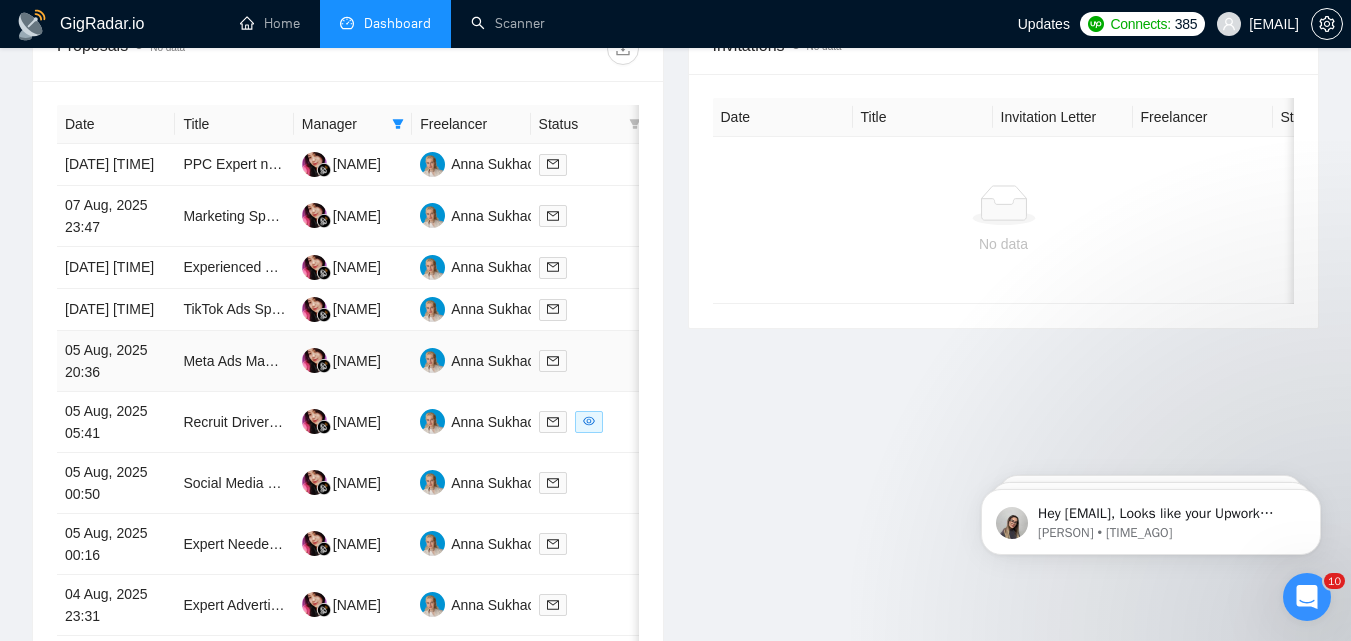 click at bounding box center (590, 360) 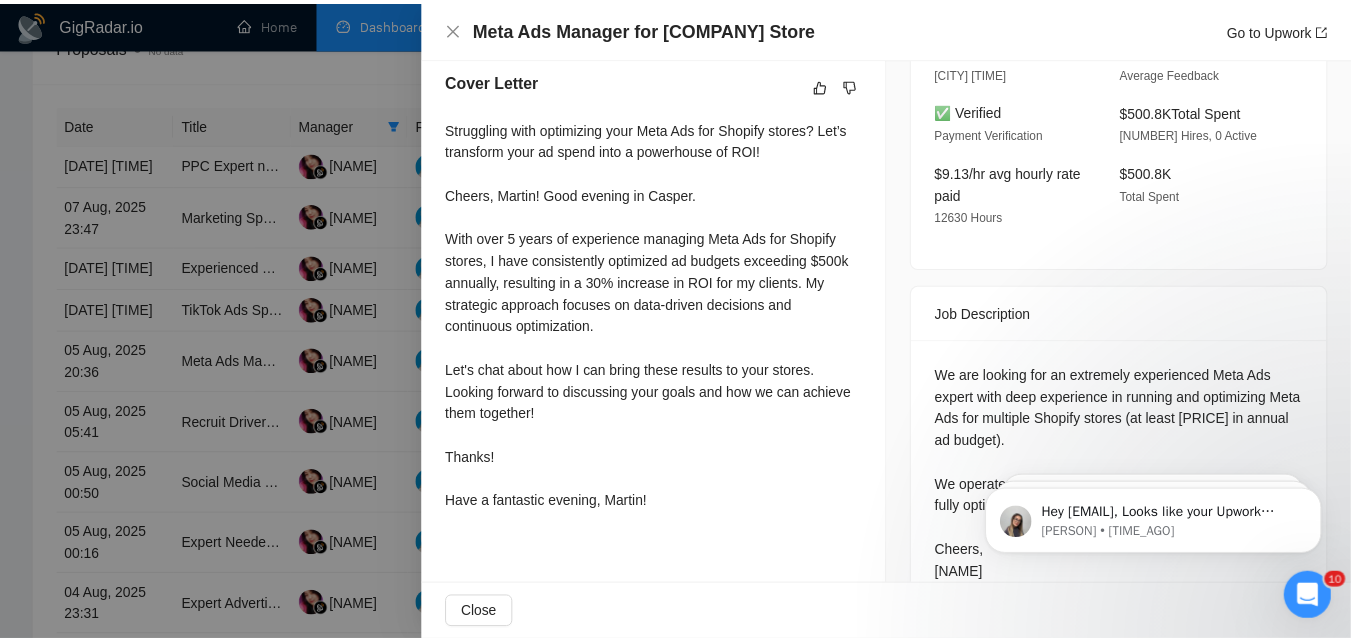 scroll, scrollTop: 488, scrollLeft: 0, axis: vertical 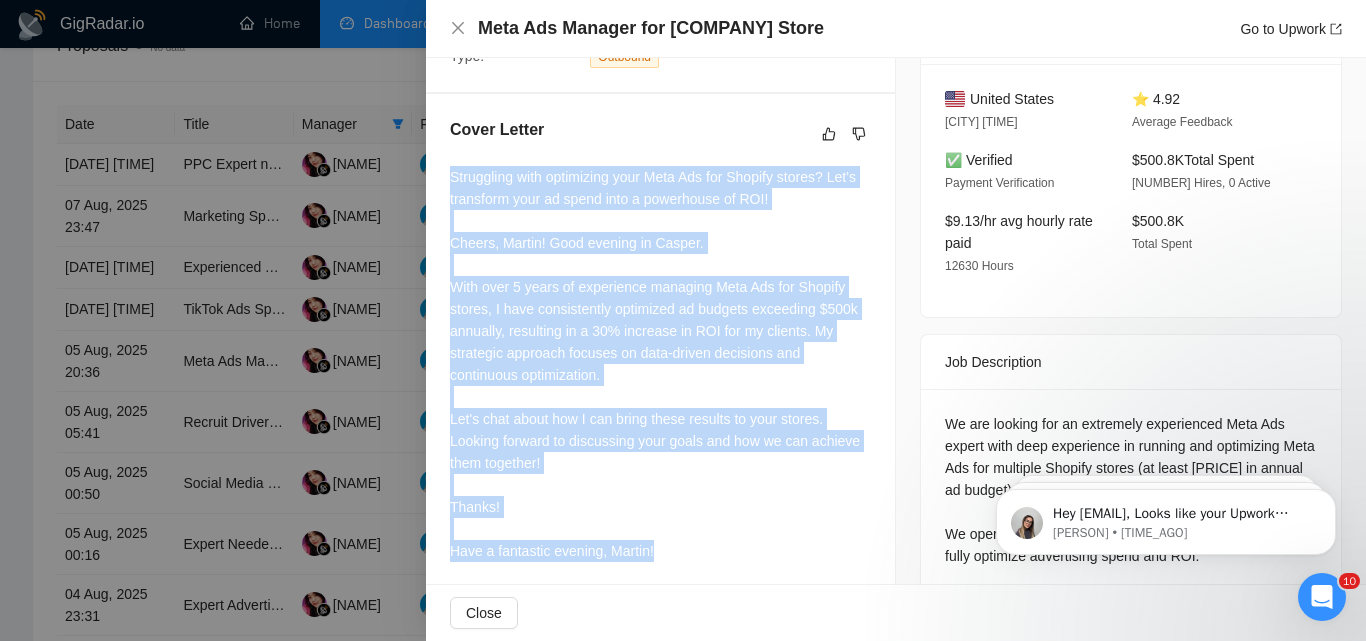 drag, startPoint x: 617, startPoint y: 320, endPoint x: 752, endPoint y: 551, distance: 267.5556 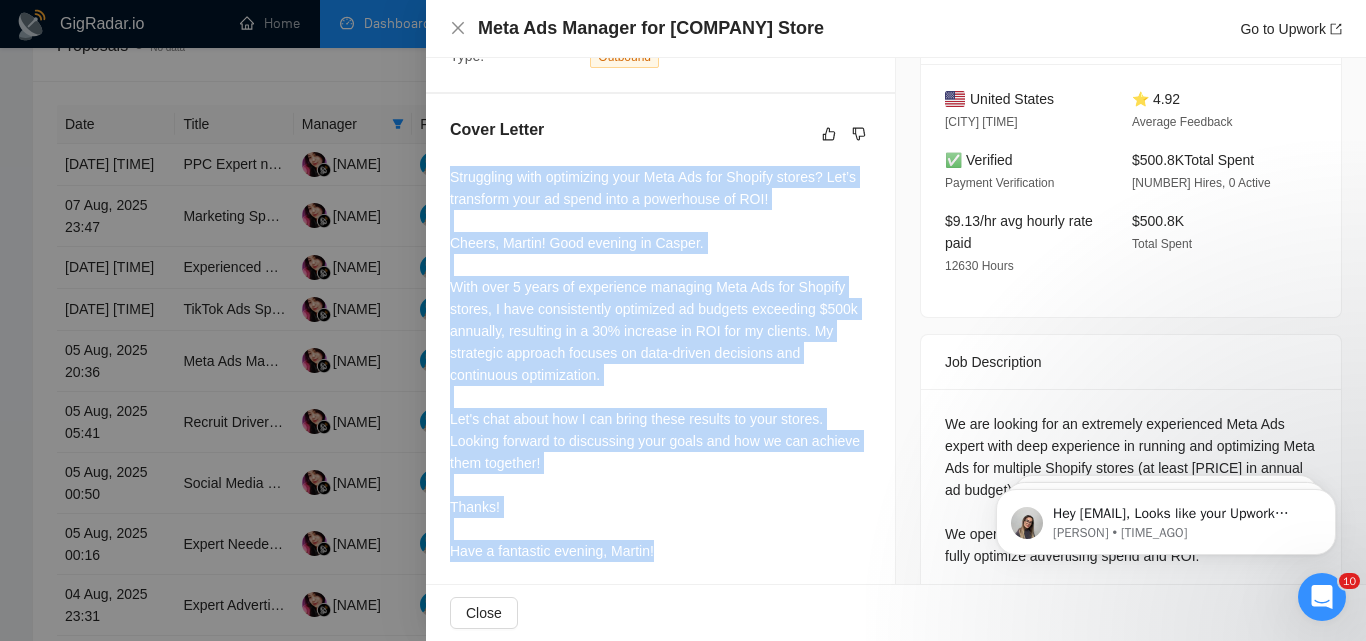 click at bounding box center [683, 320] 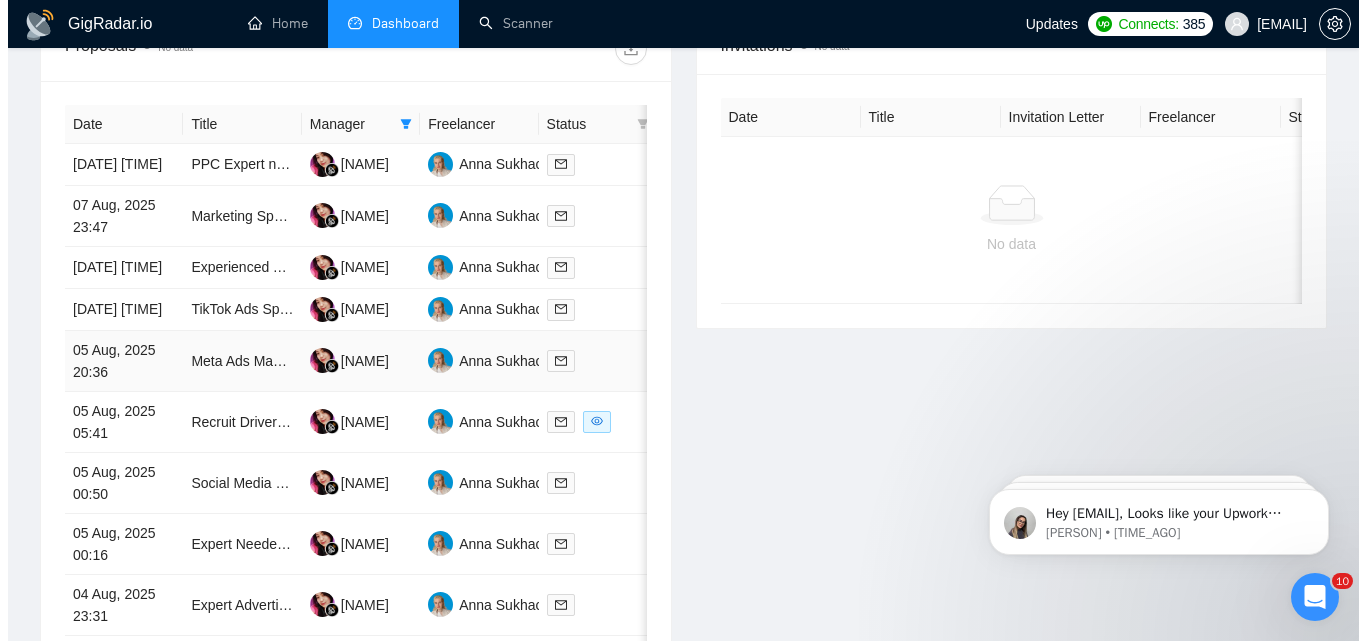 scroll, scrollTop: 900, scrollLeft: 0, axis: vertical 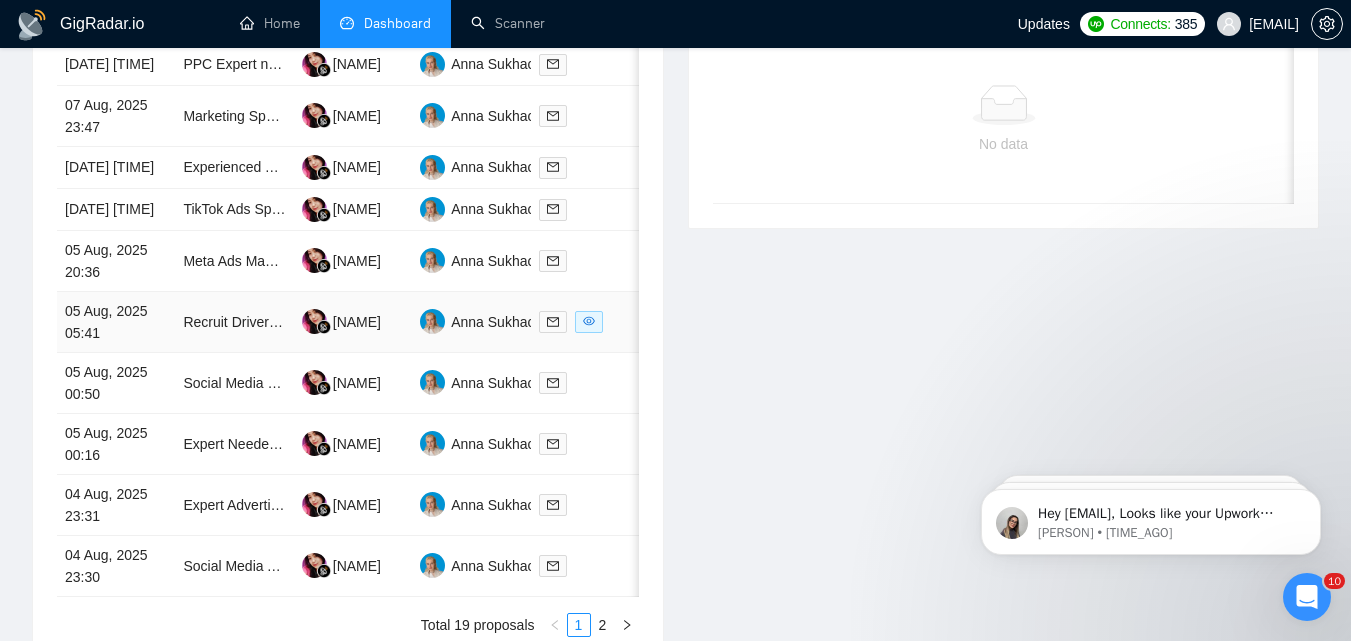 click at bounding box center (590, 322) 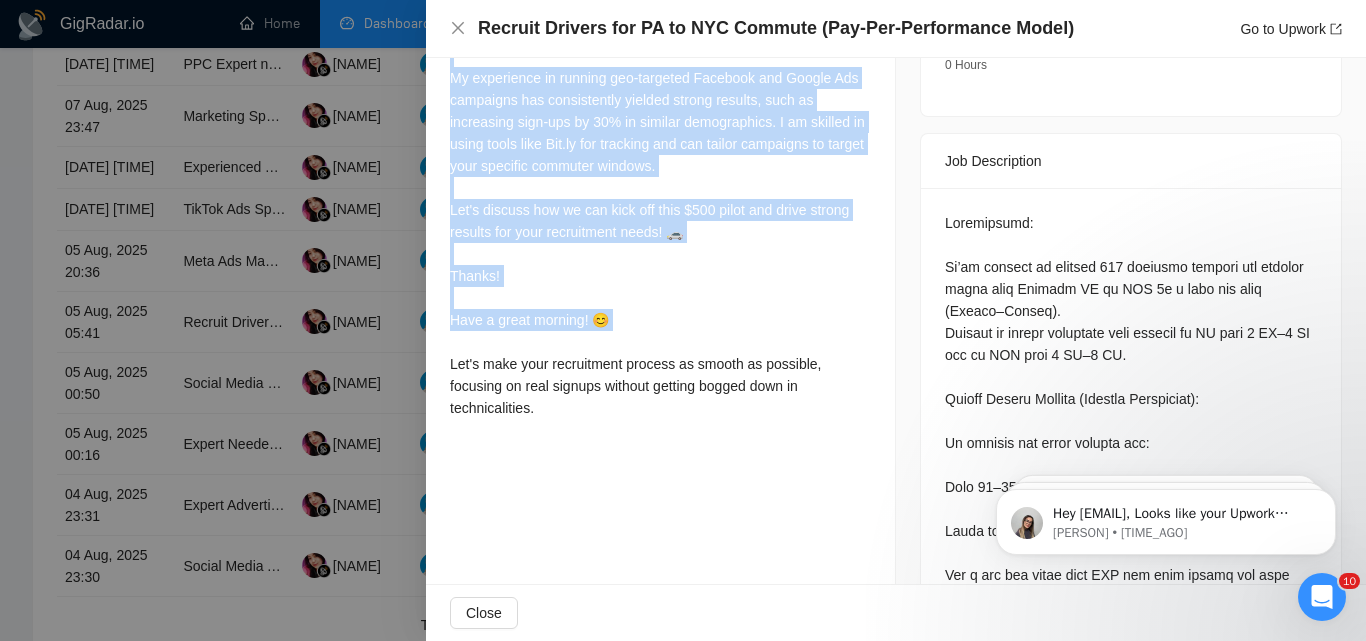 scroll, scrollTop: 788, scrollLeft: 0, axis: vertical 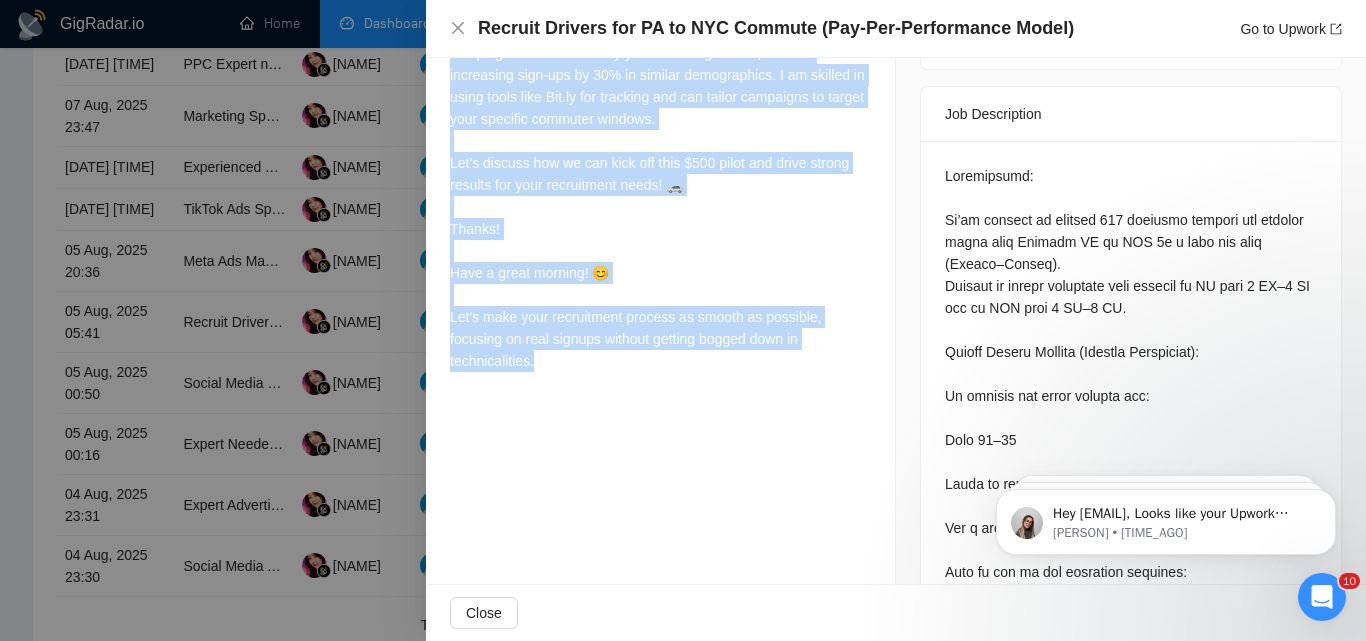 drag, startPoint x: 525, startPoint y: 250, endPoint x: 680, endPoint y: 496, distance: 290.75934 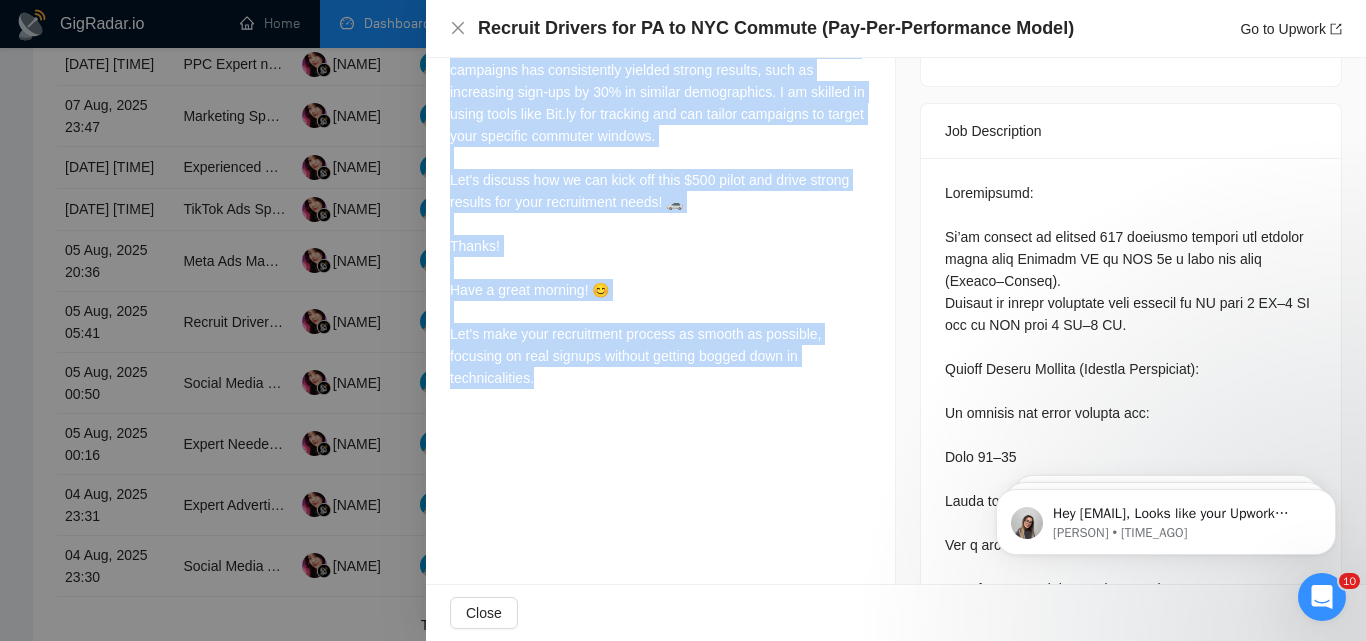 scroll, scrollTop: 738, scrollLeft: 0, axis: vertical 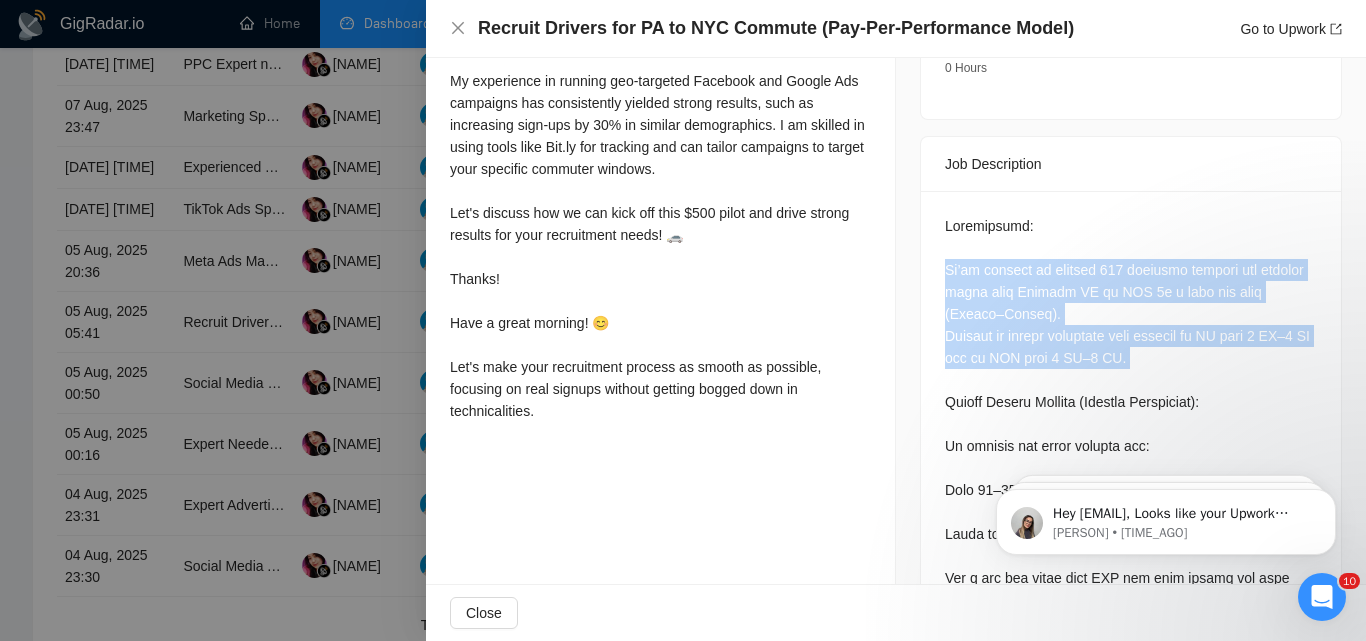 drag, startPoint x: 999, startPoint y: 283, endPoint x: 1170, endPoint y: 374, distance: 193.70596 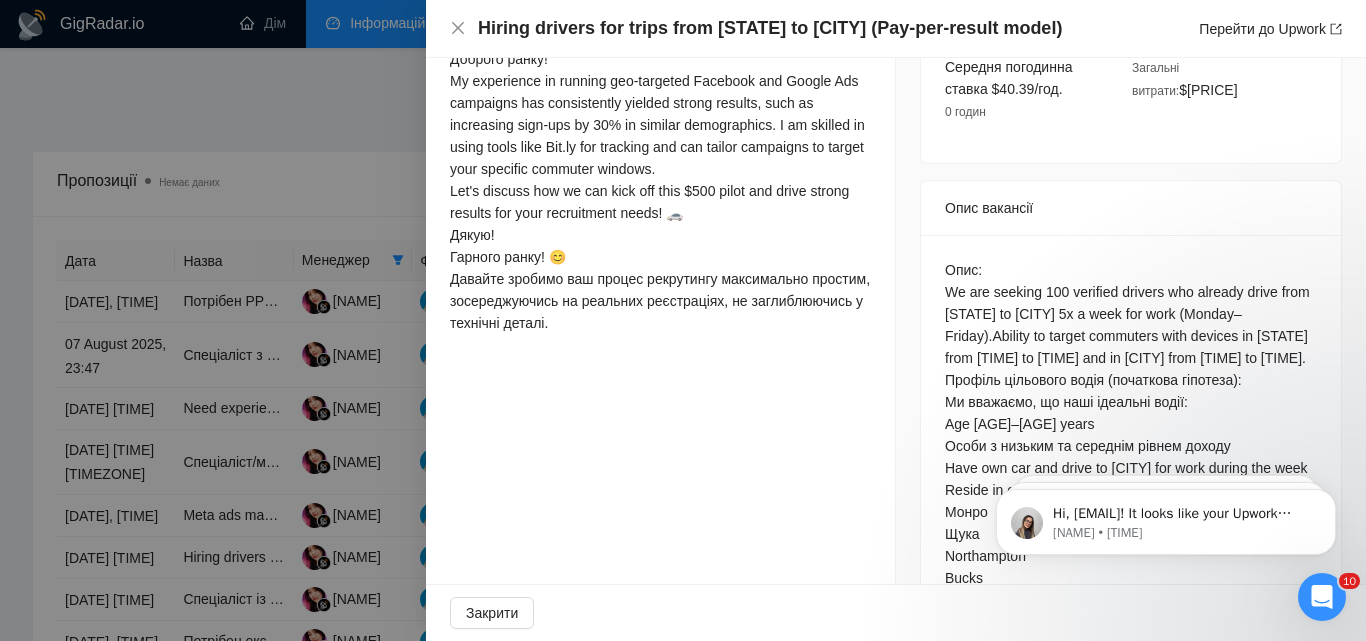 scroll, scrollTop: 1139, scrollLeft: 0, axis: vertical 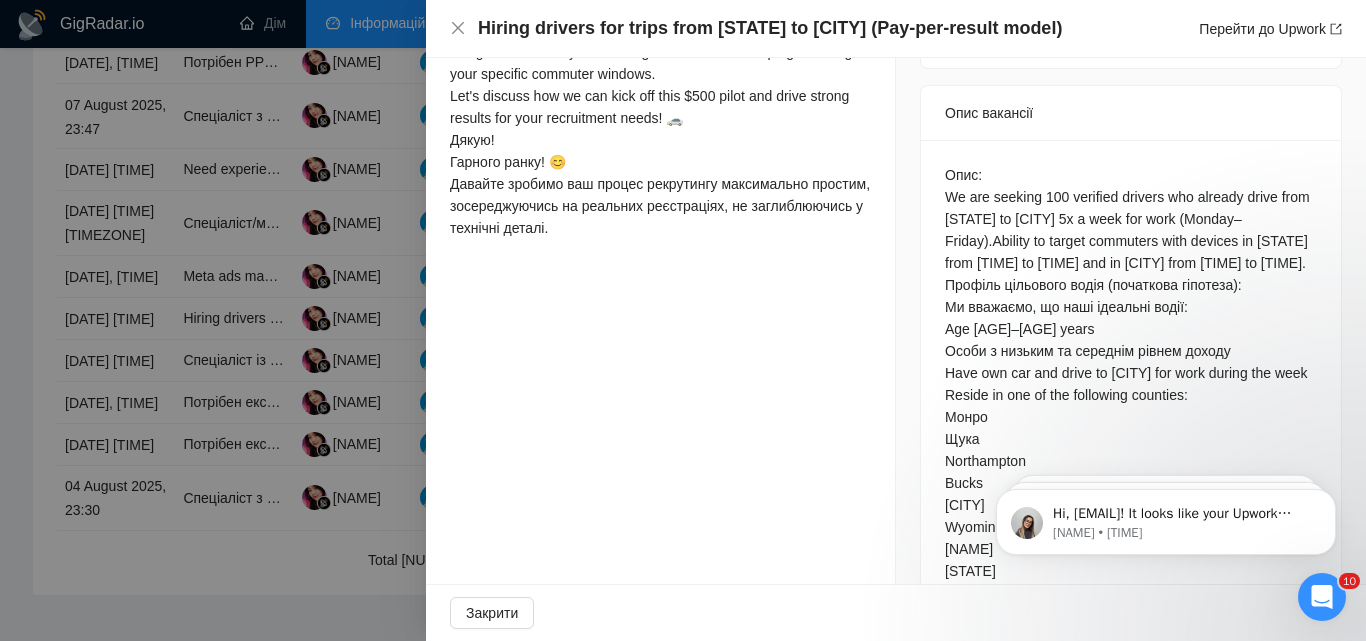 click on "Ability to target commuters with devices in [STATE] from [TIME] to [TIME] and in [CITY] from [TIME] to [TIME]." at bounding box center [1126, 252] 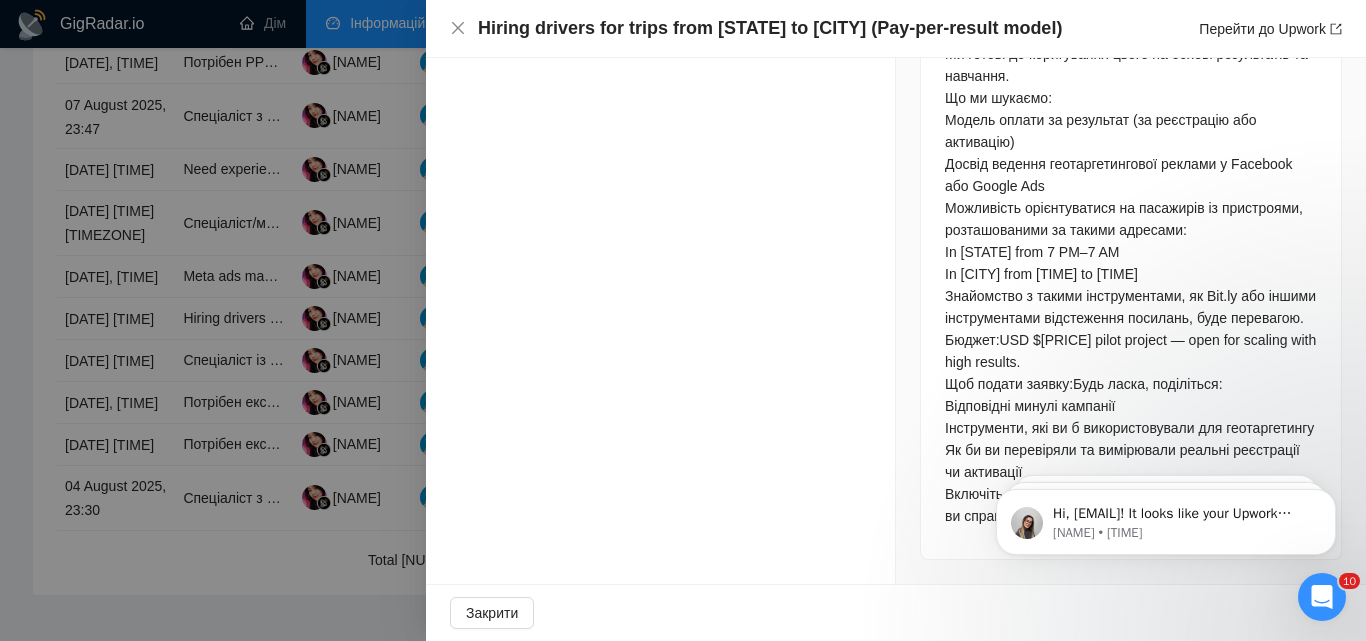 scroll, scrollTop: 2124, scrollLeft: 0, axis: vertical 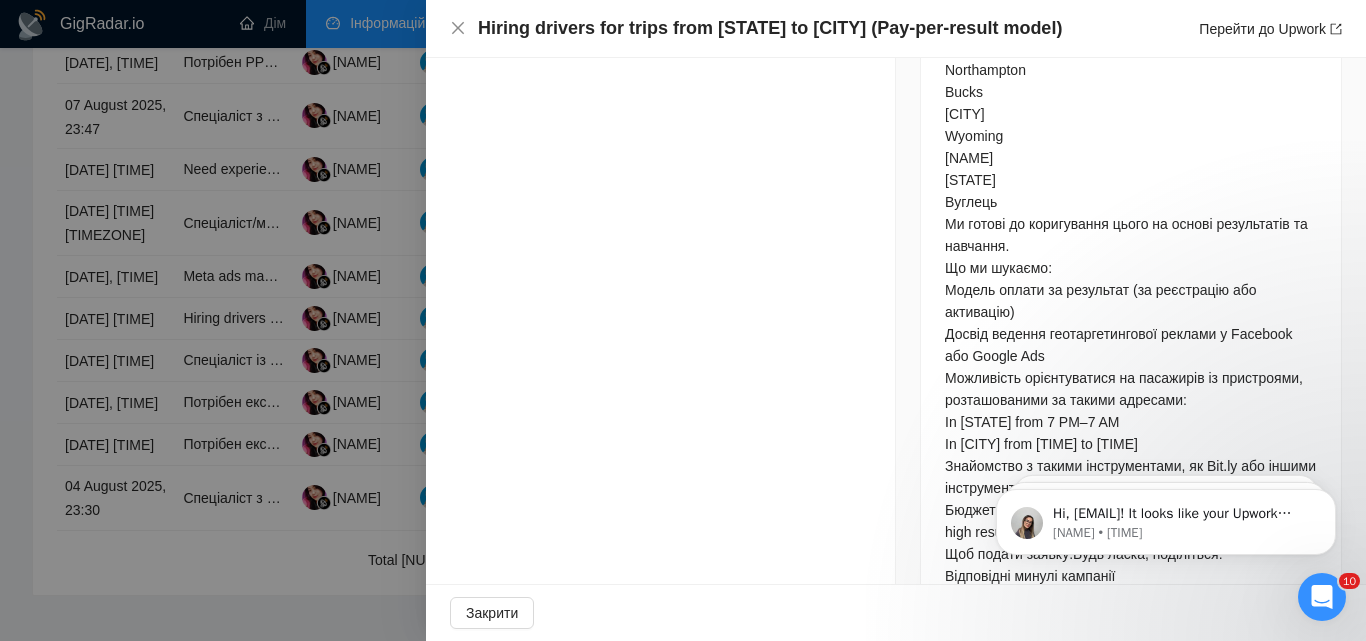 click on "Деталі пропозиції Дата: 05 серпня 2025 р., 05:41 Сканер: Метареклама - $500+/$30+ - Зворотній зв'язок+/вартість1 тис.+ - ШІ Статус: Надіслано     Переглянуто     Менеджер: [PERSON]   Фрілансер: [PERSON]   Профіль: Маркетинг у соціальних мережах Витрачені з’єднання: 11 Сума ставки: 500 доларів США Оцінка GigRadar: 57% Час подання заявки: 00:13:32 Тип: Вихідні Супровідний лист Убер
Я можу допомогти вам швидко залучити 100 водіїв, використовуючи геотаргетовану рекламу та стратегічне охоплення демографічної групи пасажирів.
Доброго ранку!
Дякую!
Гарного ранку! 😊" at bounding box center [661, -206] 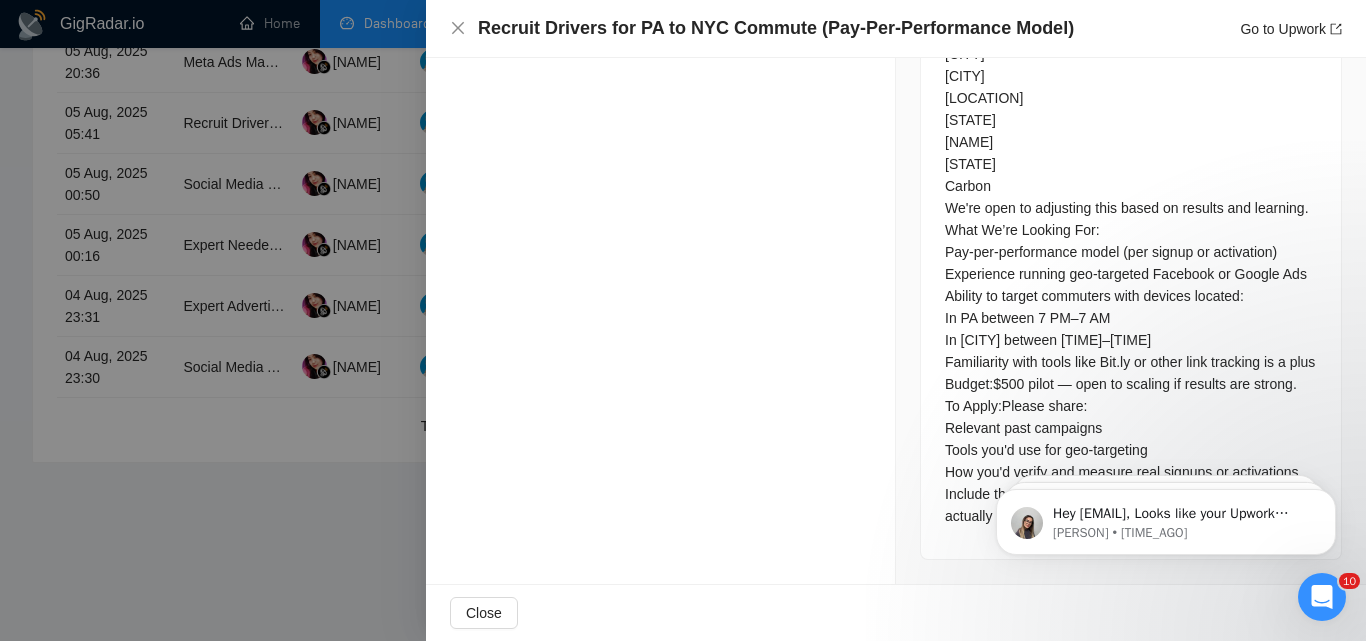 scroll, scrollTop: 900, scrollLeft: 0, axis: vertical 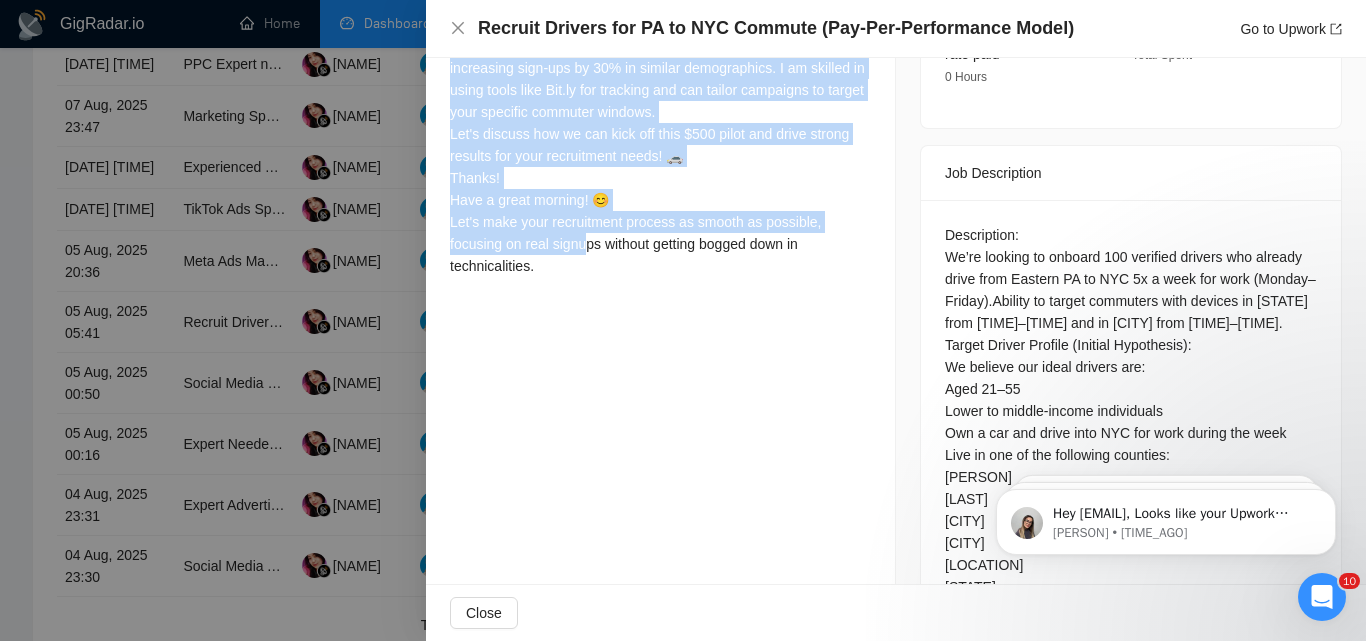 drag, startPoint x: 567, startPoint y: 396, endPoint x: 577, endPoint y: 464, distance: 68.73136 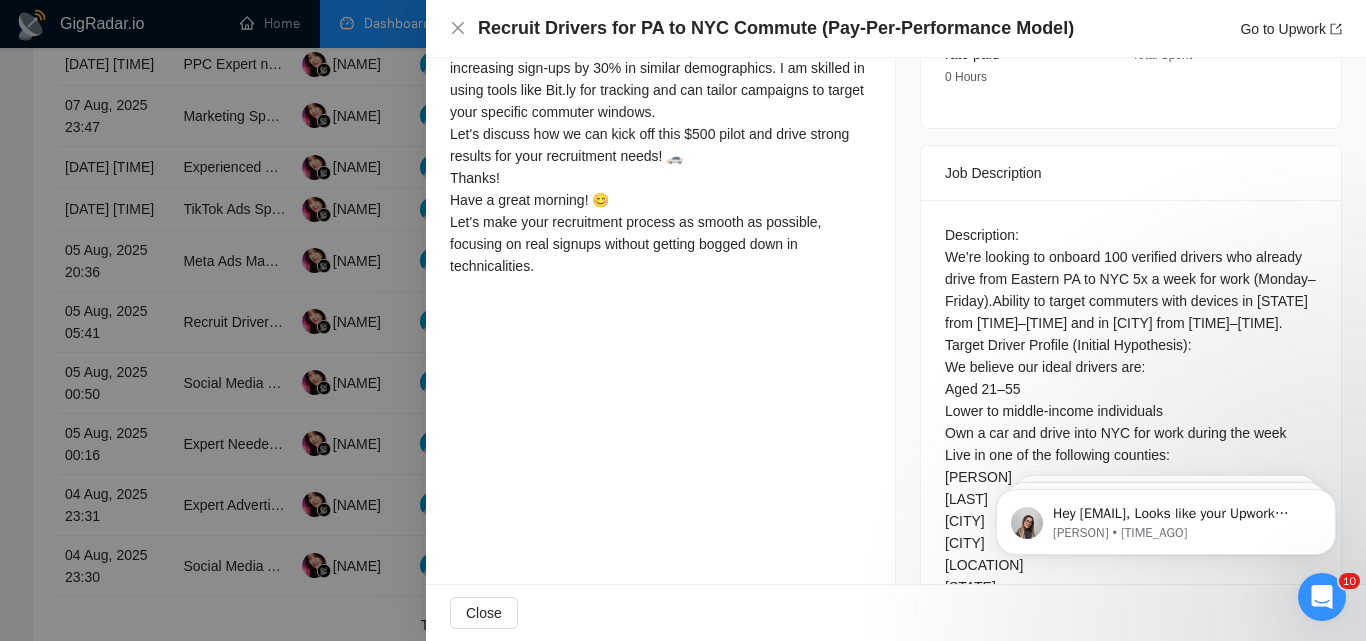 click at bounding box center (683, 320) 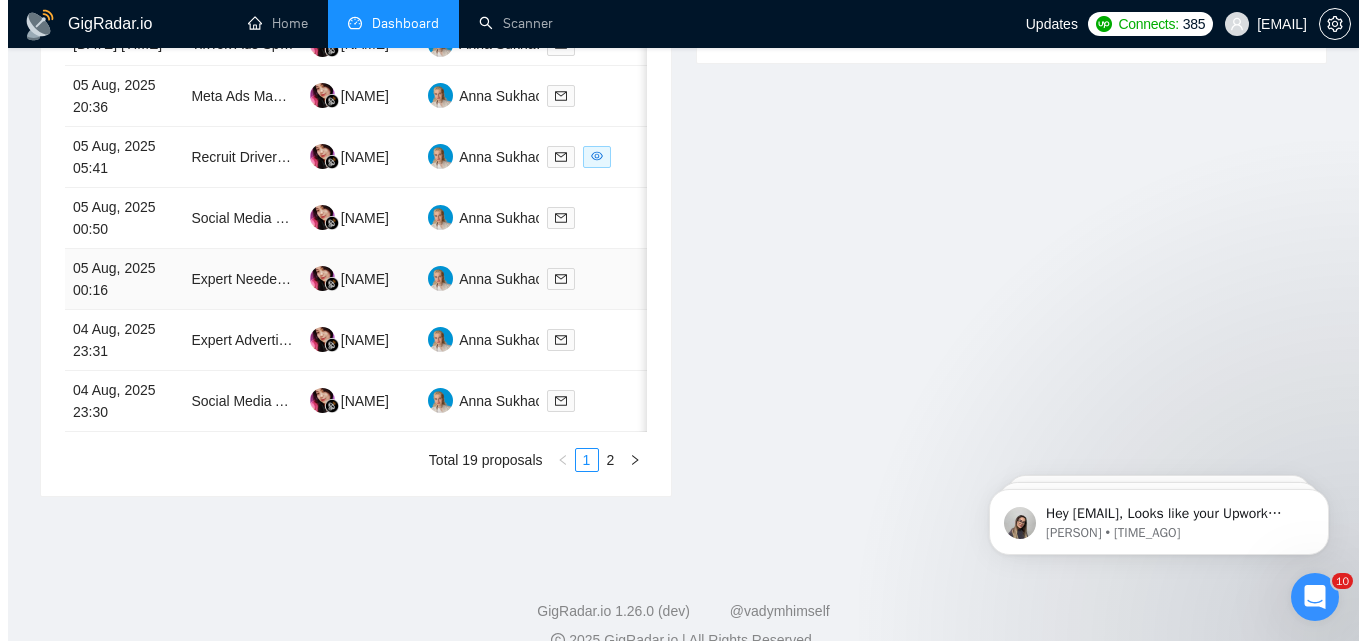 scroll, scrollTop: 1100, scrollLeft: 0, axis: vertical 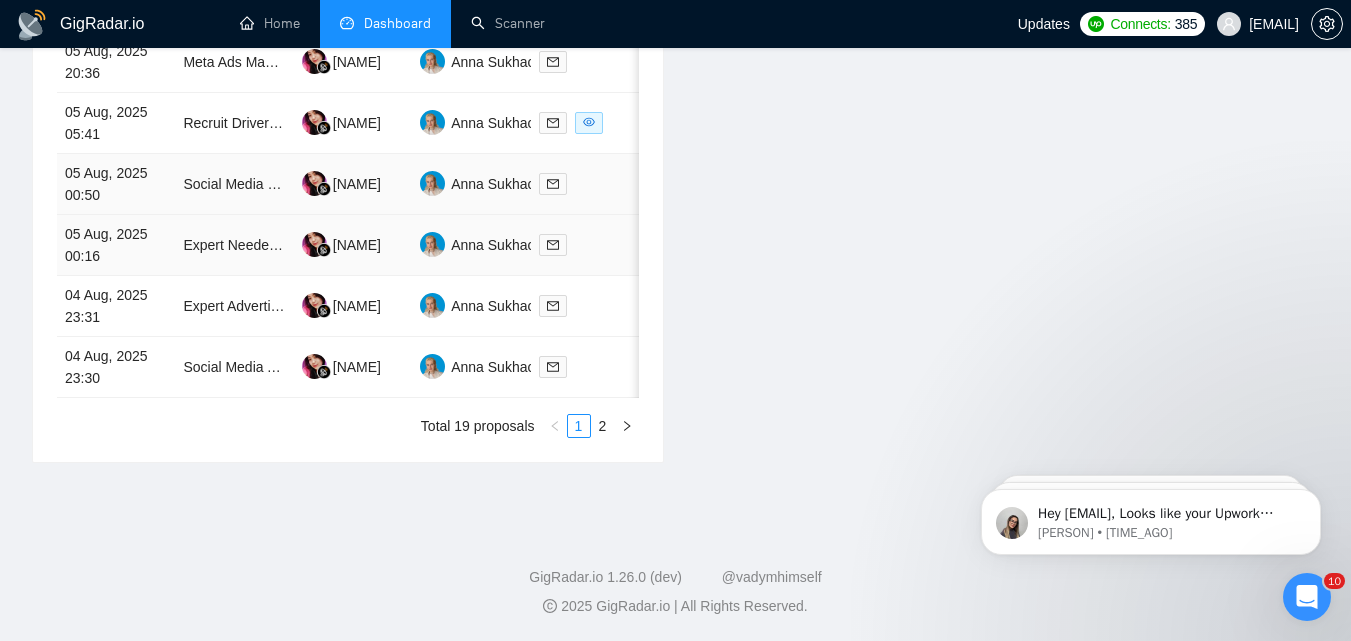 click at bounding box center (590, 183) 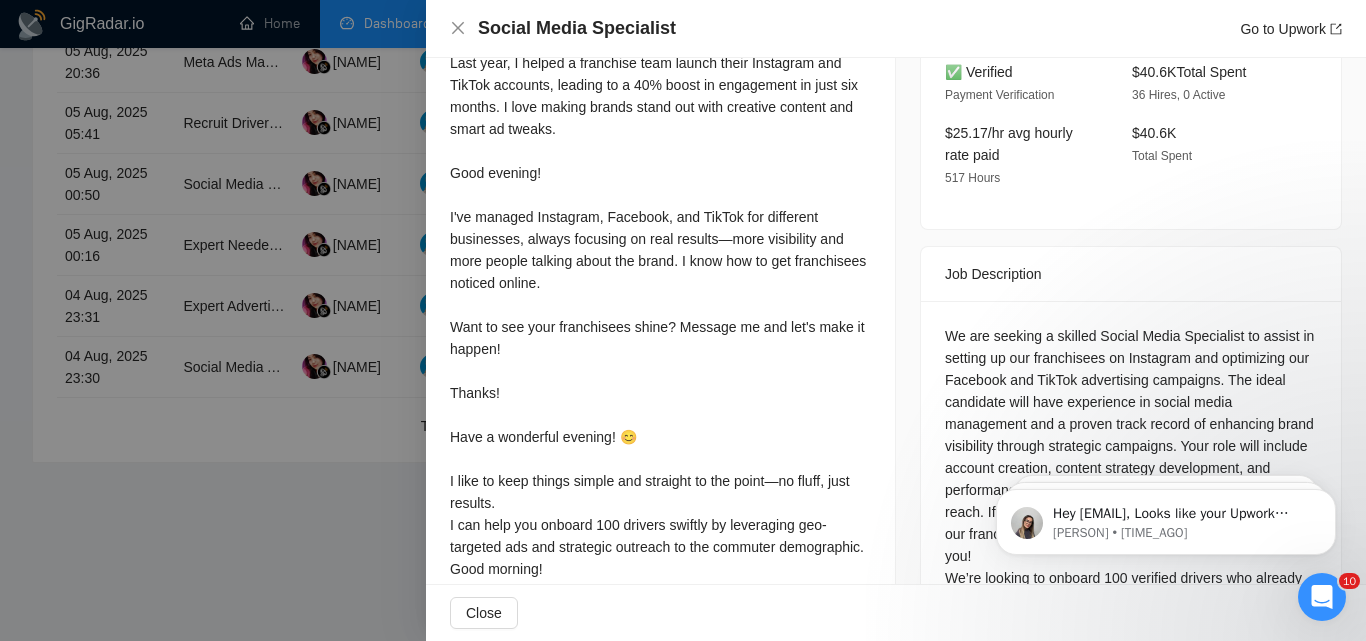 scroll, scrollTop: 529, scrollLeft: 0, axis: vertical 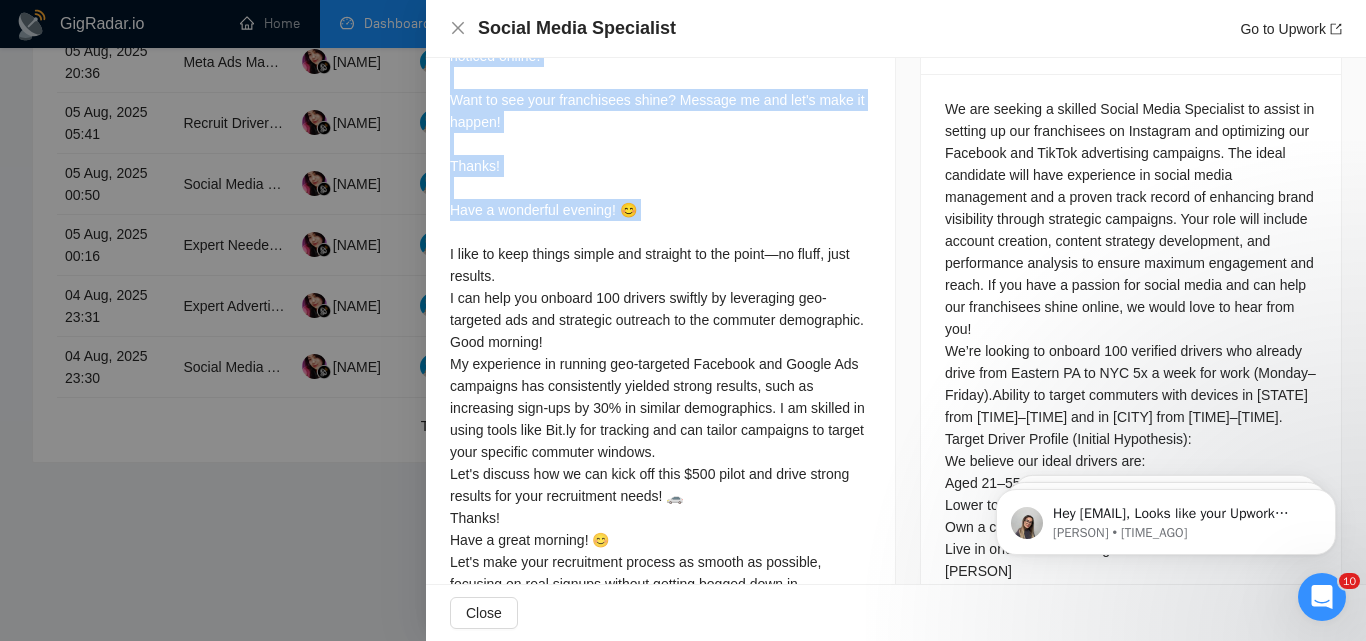 drag, startPoint x: 444, startPoint y: 138, endPoint x: 661, endPoint y: 226, distance: 234.16447 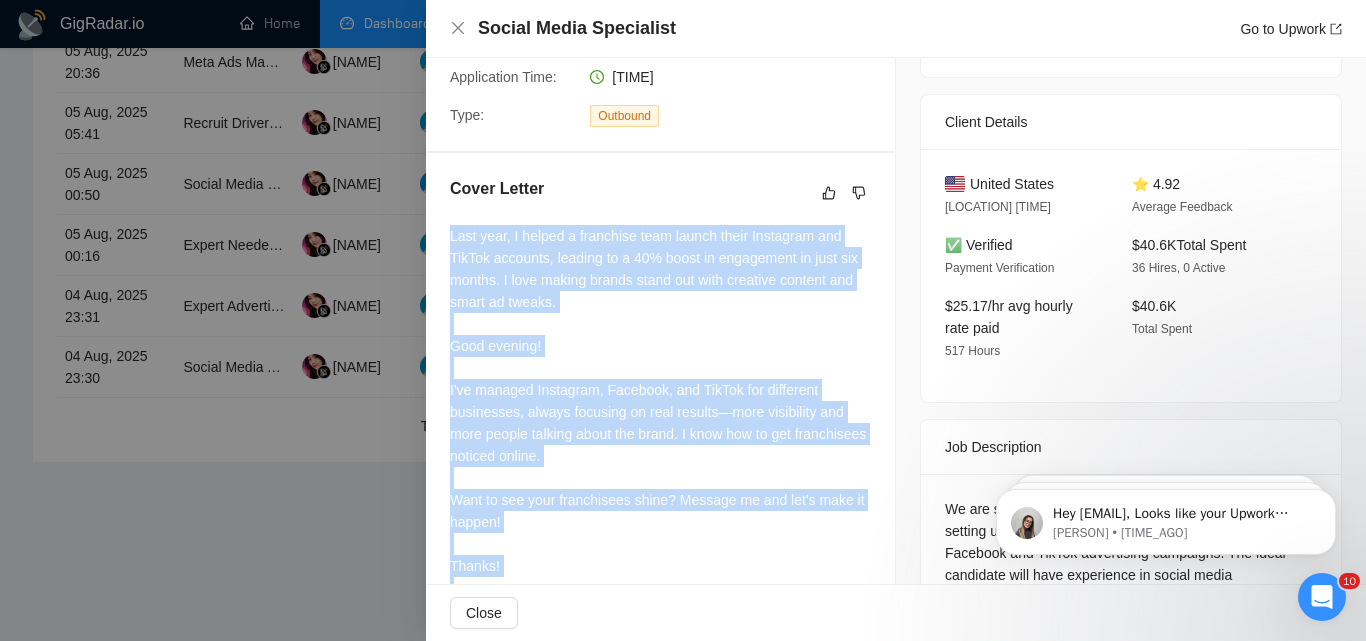 scroll, scrollTop: 529, scrollLeft: 0, axis: vertical 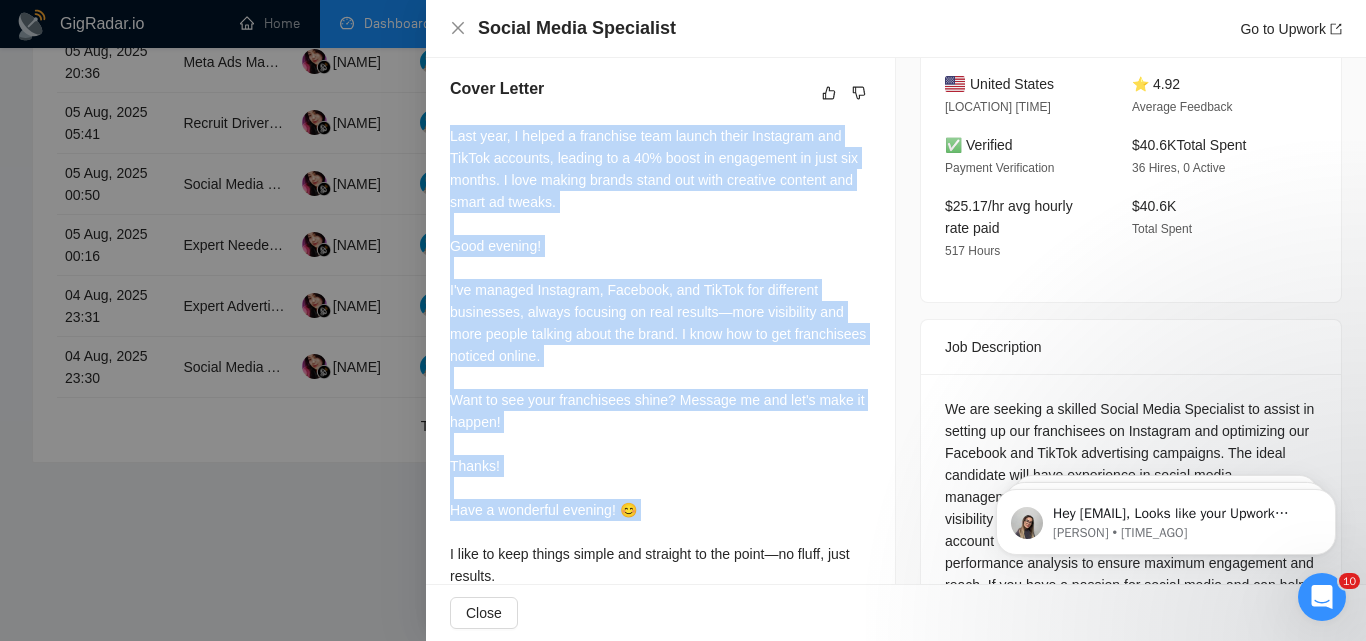 click on "Last year, I helped a franchise team launch their Instagram and TikTok accounts, leading to a 40% boost in engagement in just six months. I love making brands stand out with creative content and smart ad tweaks.
Good evening!
I've managed Instagram, Facebook, and TikTok for different businesses, always focusing on real results—more visibility and more people talking about the brand. I know how to get franchisees noticed online.
Want to see your franchisees shine? Message me and let's make it happen!
Thanks!
Have a wonderful evening! 😊
I like to keep things simple and straight to the point—no fluff, just results.
I can help you onboard 100 drivers swiftly by leveraging geo-targeted ads and strategic outreach to the commuter demographic.
Good morning!
Let's discuss how we can kick off this $500 pilot and drive strong results for your recruitment needs! 🚗
Thanks!
Have a great morning! 😊" at bounding box center (660, 521) 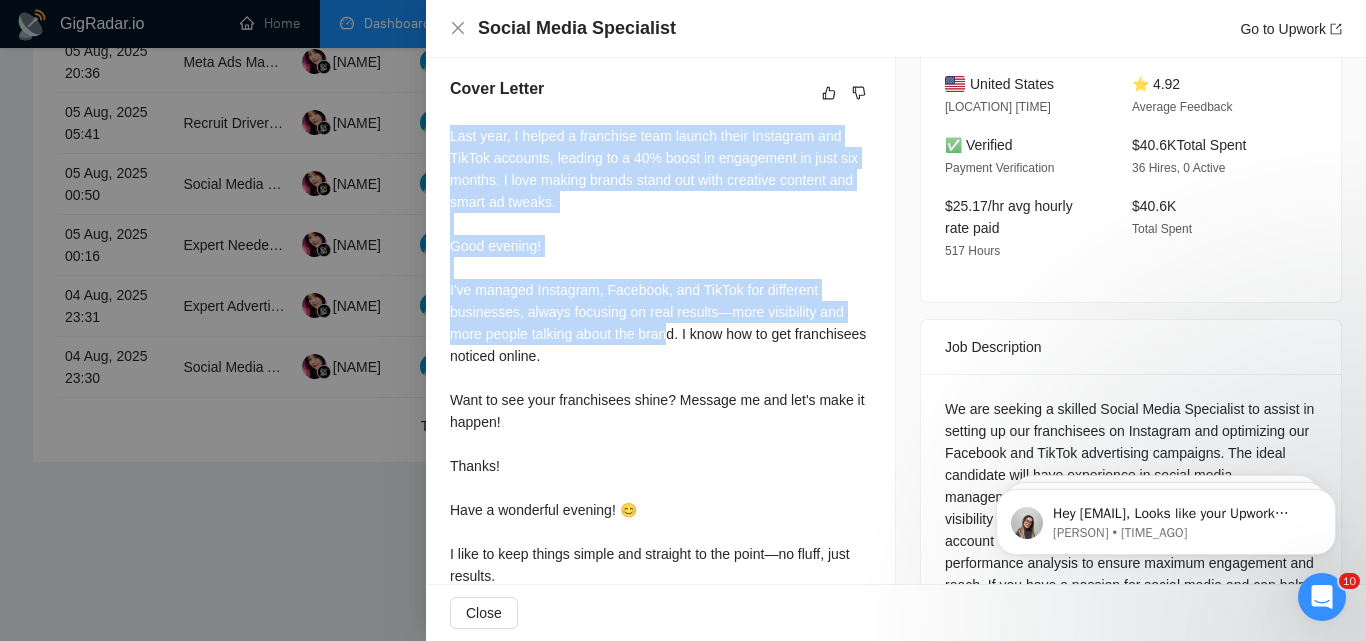 scroll, scrollTop: 1129, scrollLeft: 0, axis: vertical 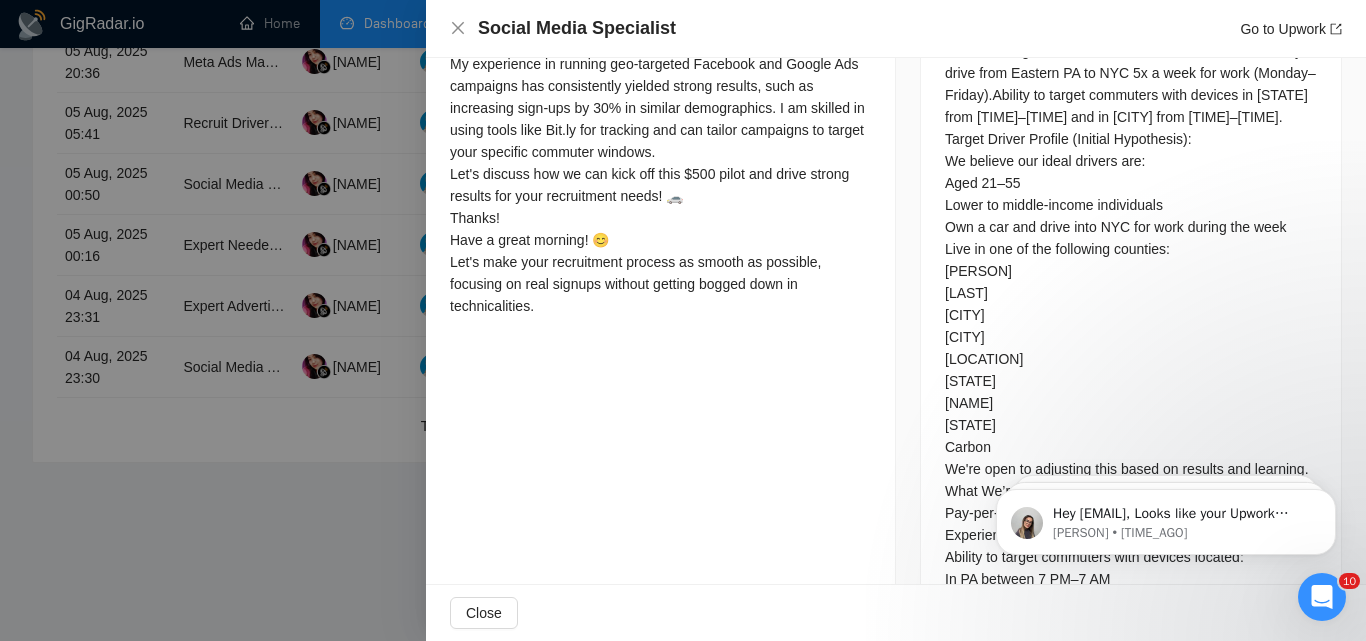 drag, startPoint x: 538, startPoint y: 182, endPoint x: 645, endPoint y: 494, distance: 329.83783 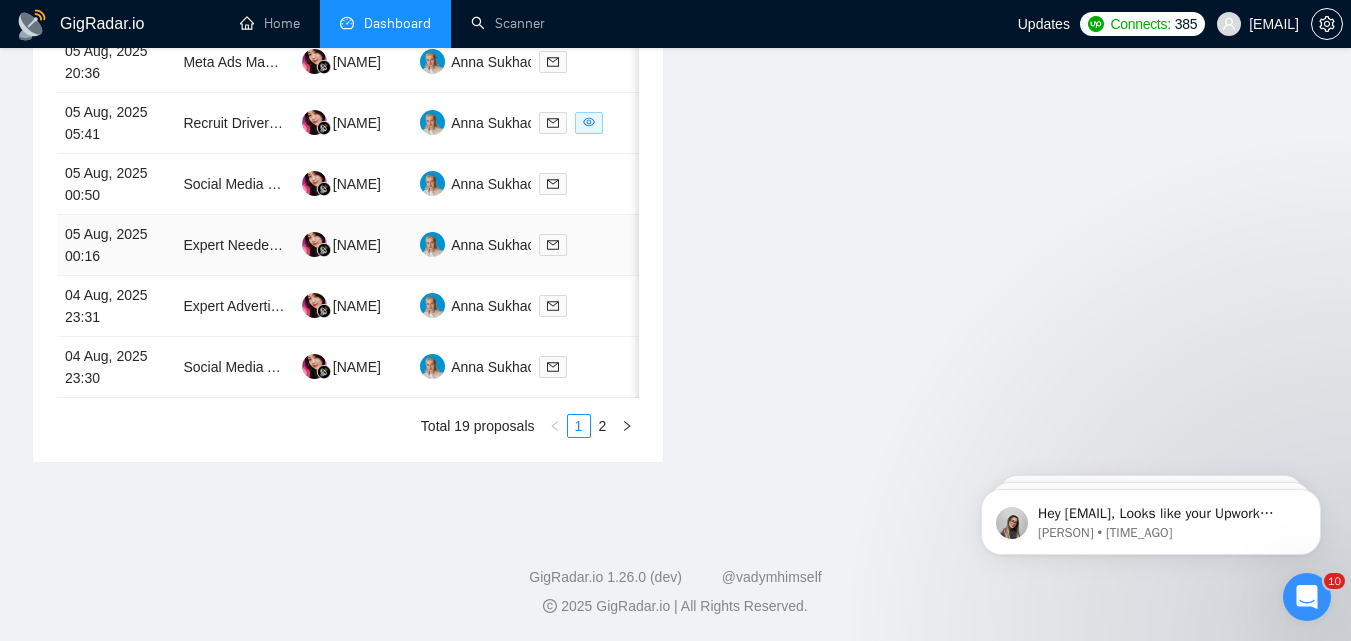 click at bounding box center (590, 244) 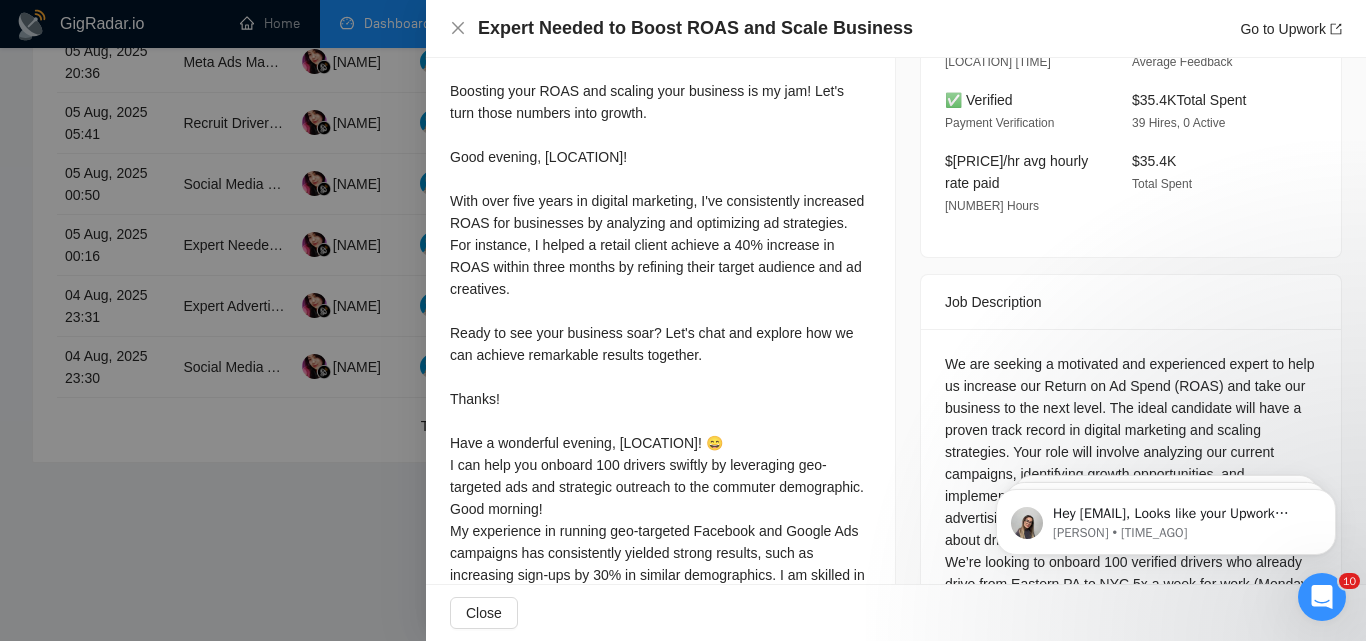 scroll, scrollTop: 529, scrollLeft: 0, axis: vertical 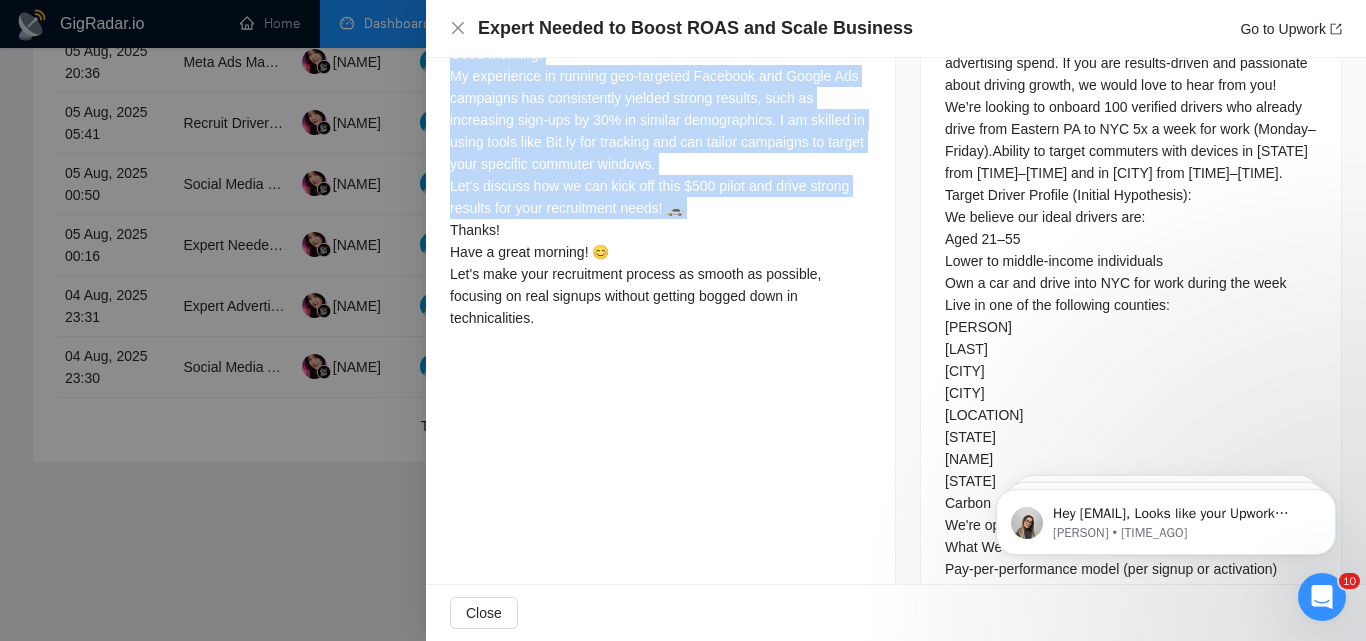 drag, startPoint x: 446, startPoint y: 139, endPoint x: 648, endPoint y: 530, distance: 440.0966 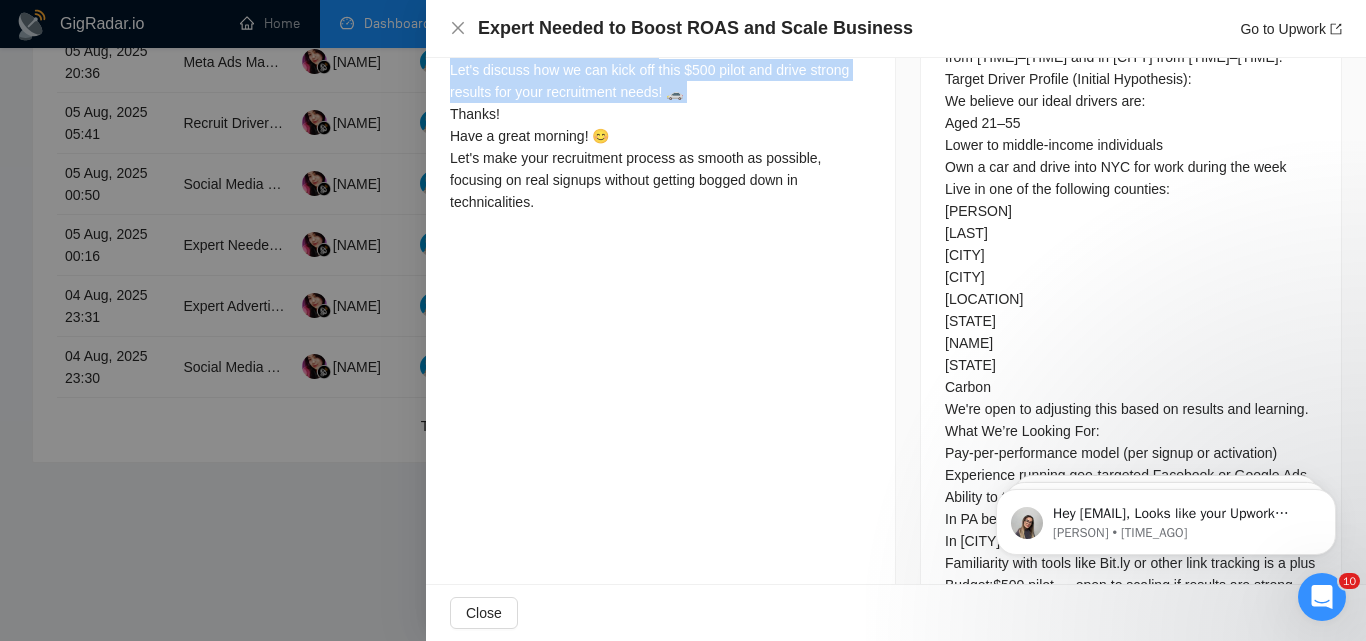 scroll, scrollTop: 1229, scrollLeft: 0, axis: vertical 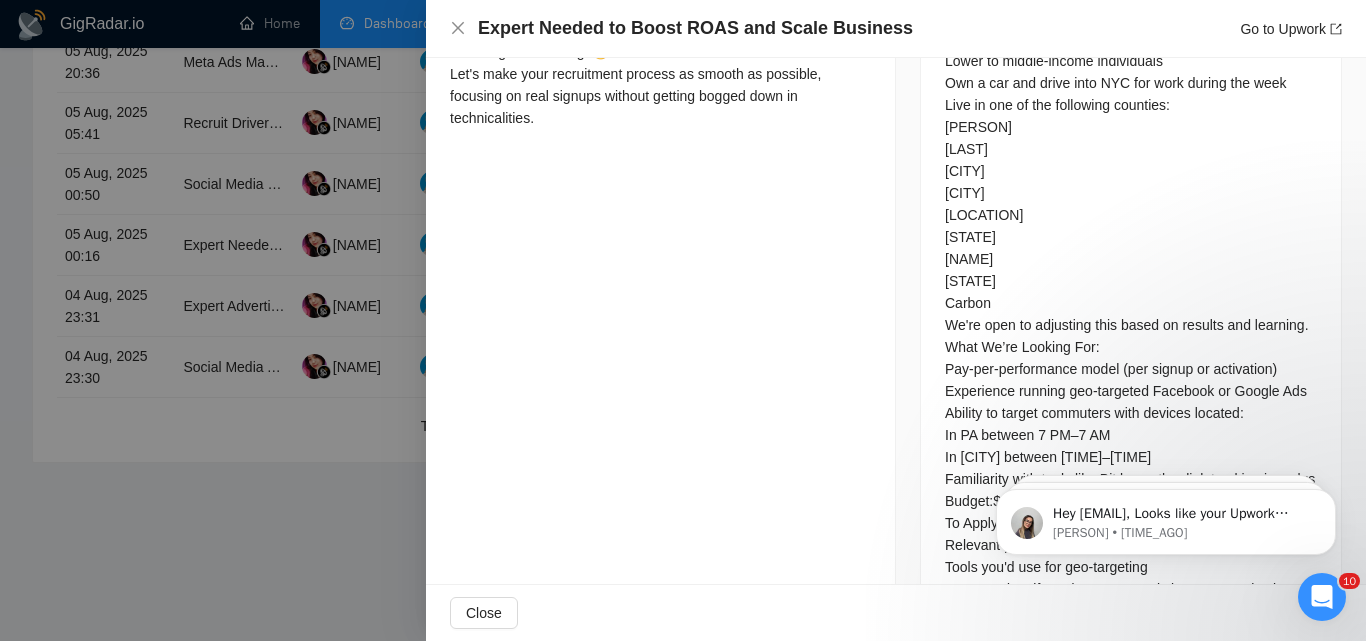 click at bounding box center (683, 320) 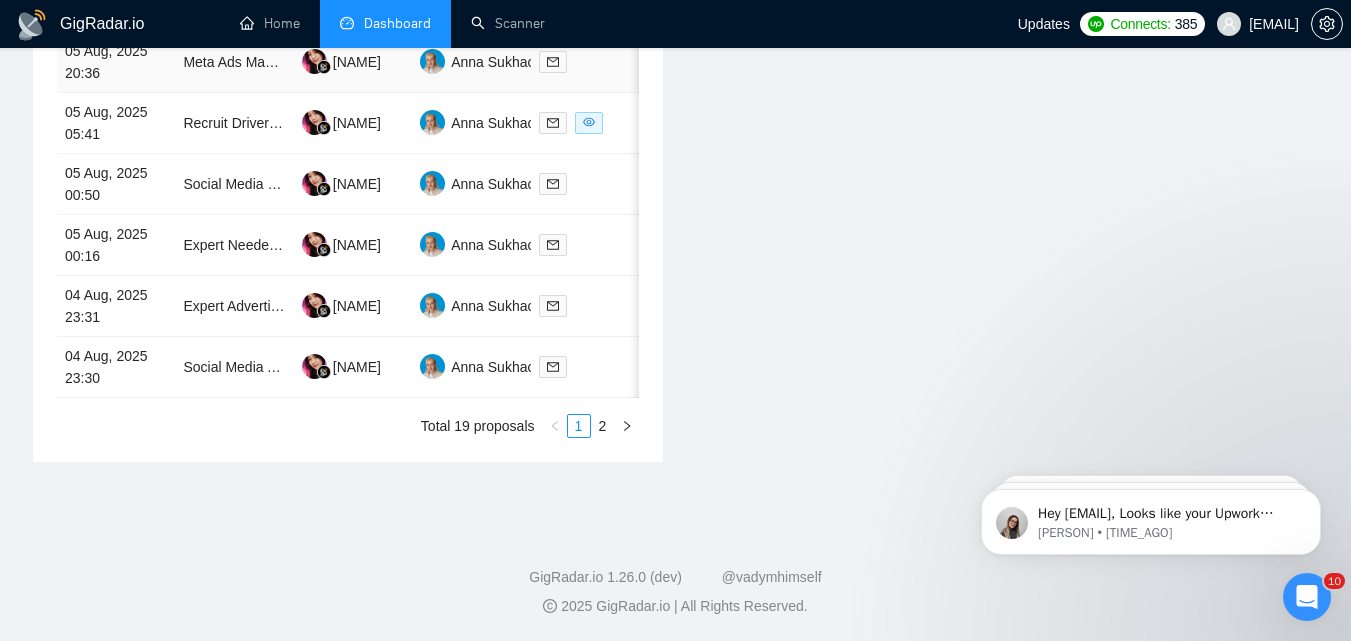 click at bounding box center [590, 61] 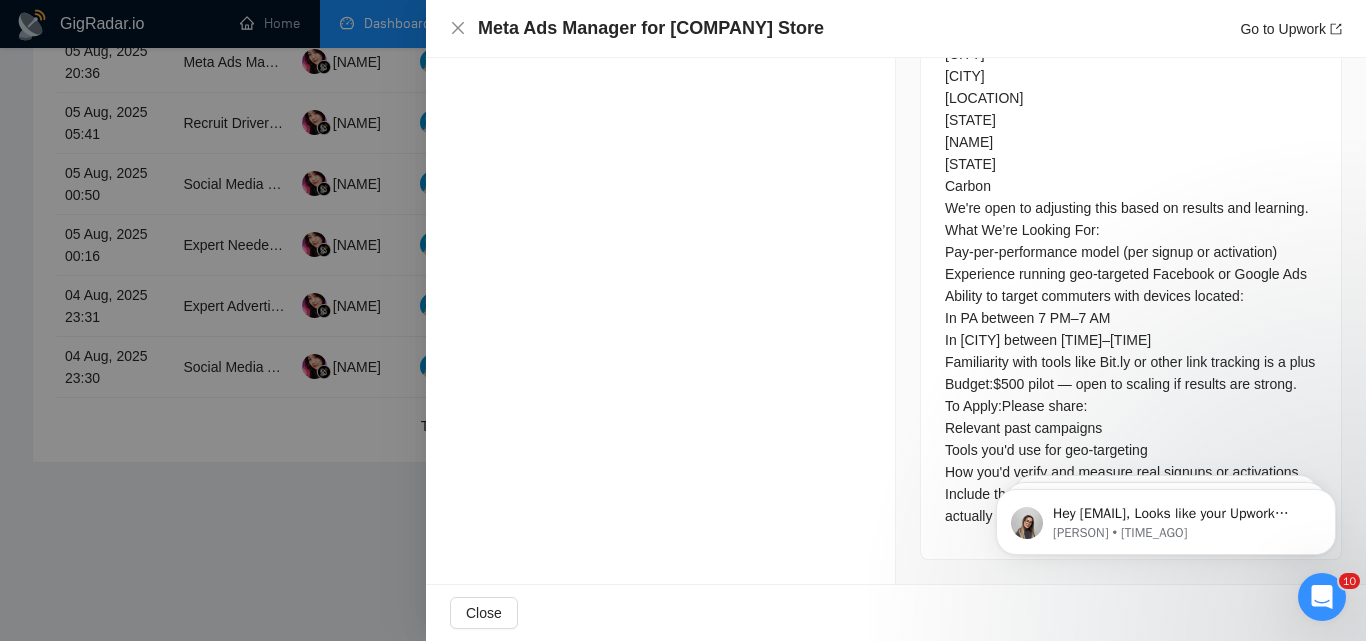 scroll, scrollTop: 2084, scrollLeft: 0, axis: vertical 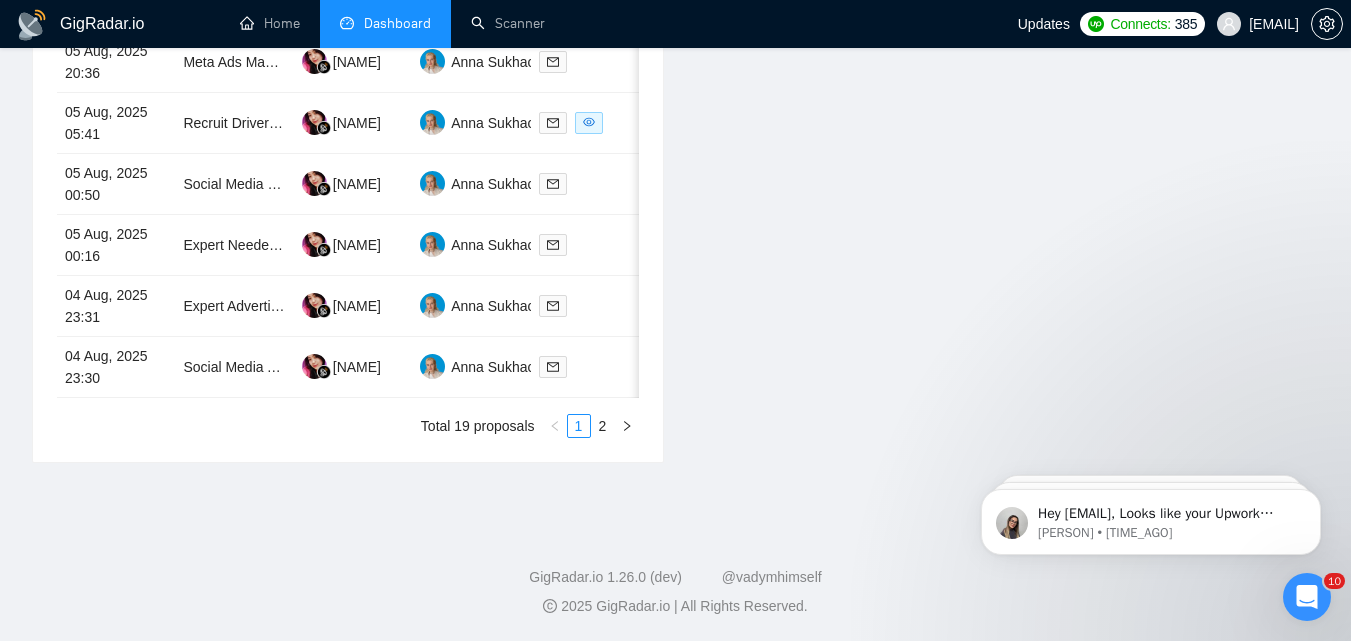 click on "Date Title Manager Freelancer Status               [DATE] [TIME] PPC Expert needed for weeklong retreat promotion [NAME] [NAME] [DATE] [TIME] Marketing Specialist for AppSumo Course Launch [NAME] [NAME] [DATE] [TIME] Experienced TikTok Ads Specialist Needed [NAME] [NAME] [DATE] [TIME] TikTok Ads Specialist/Manager [NAME] [NAME] [DATE] [TIME] Meta Ads Manager for [COMPANY] Store [NAME] [NAME] [DATE] [TIME] Recruit Drivers for [STATE] to [CITY] Commute (Pay-Per-Performance Model) [NAME] [NAME] [DATE] [TIME] Social Media Specialist [NAME] [NAME] [DATE] [TIME] Expert Needed to Boost ROAS and Scale Business [NAME] [NAME] [DATE] [TIME] Expert Advertiser Needed for Business Growth [NAME] [NAME] [DATE] [TIME] Social Media Advertising Specialist for Meta and Google Campaigns [NAME]" at bounding box center [348, 122] 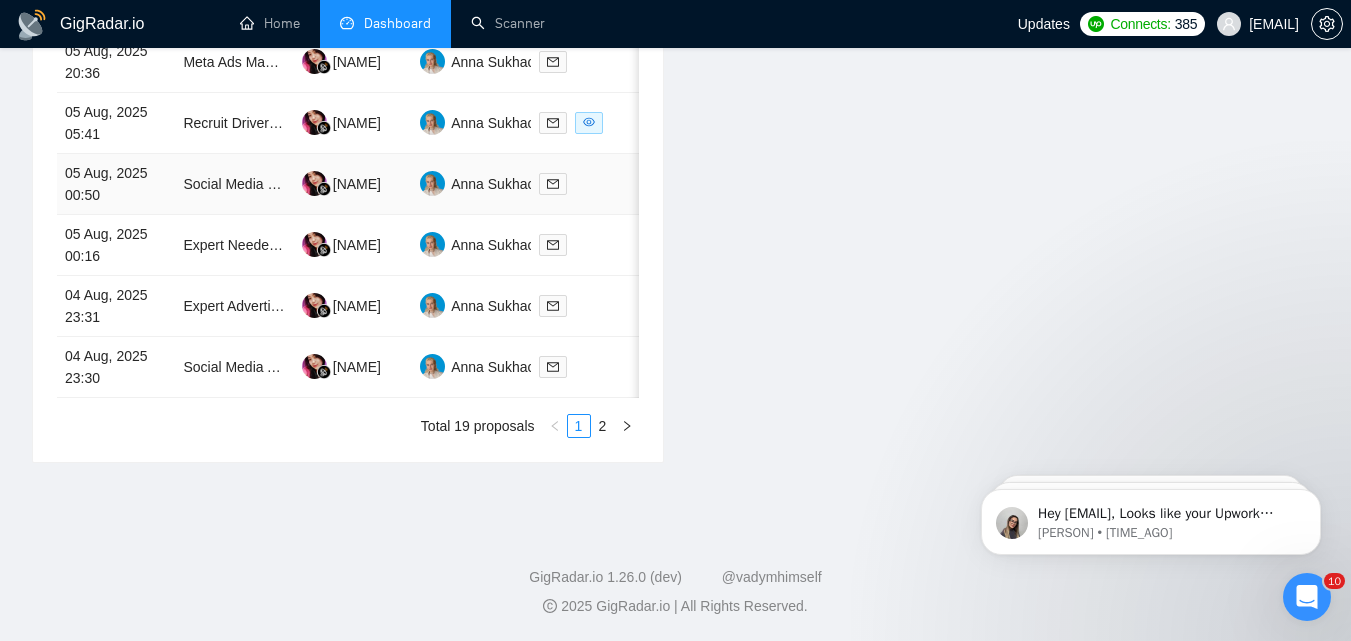 click at bounding box center (590, 183) 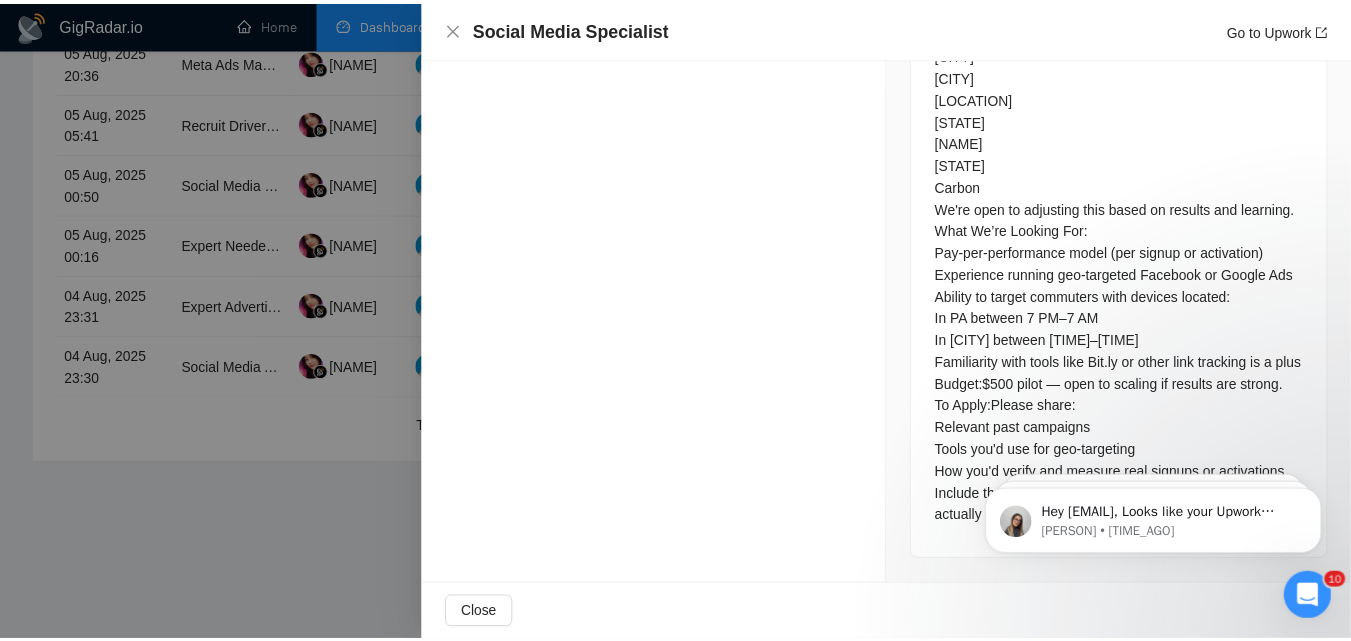 scroll, scrollTop: 2132, scrollLeft: 0, axis: vertical 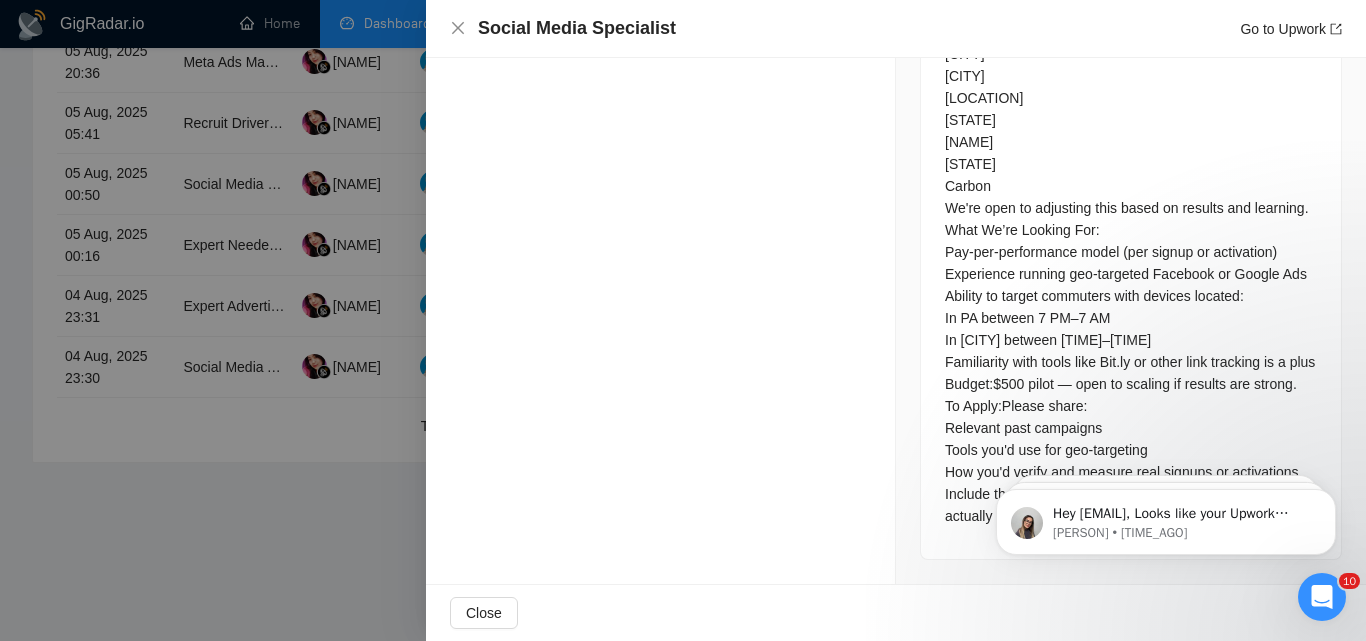 click at bounding box center [683, 320] 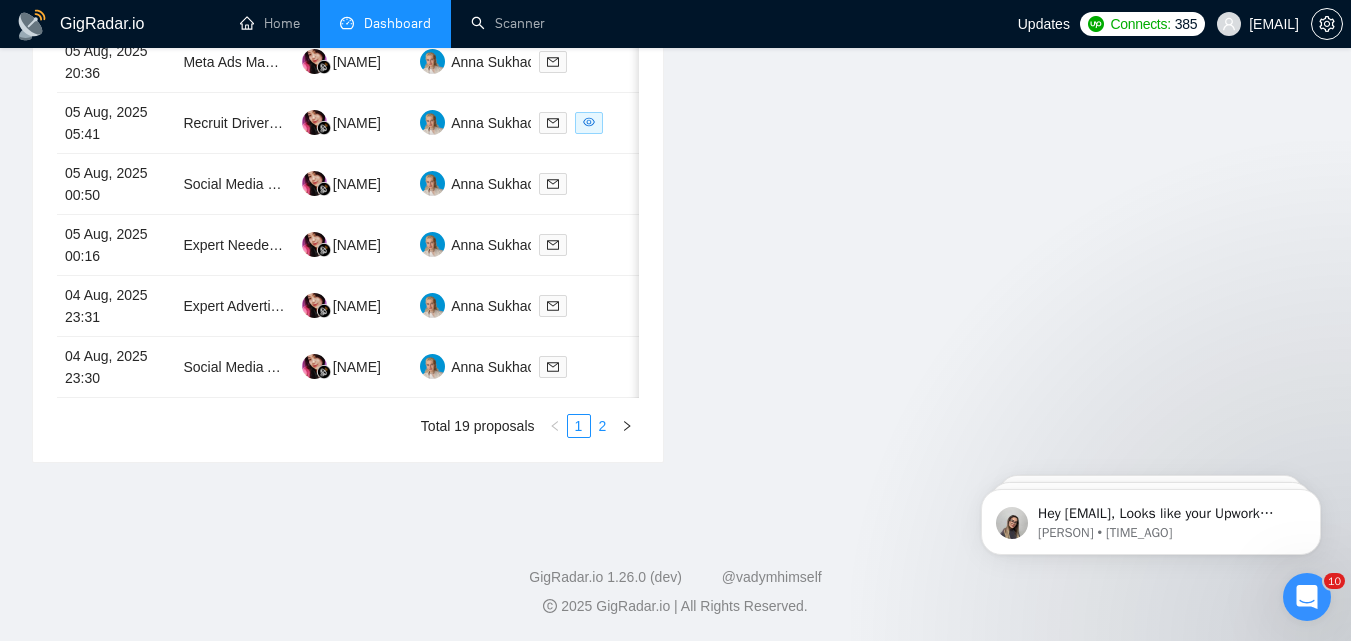 click on "2" at bounding box center [603, 426] 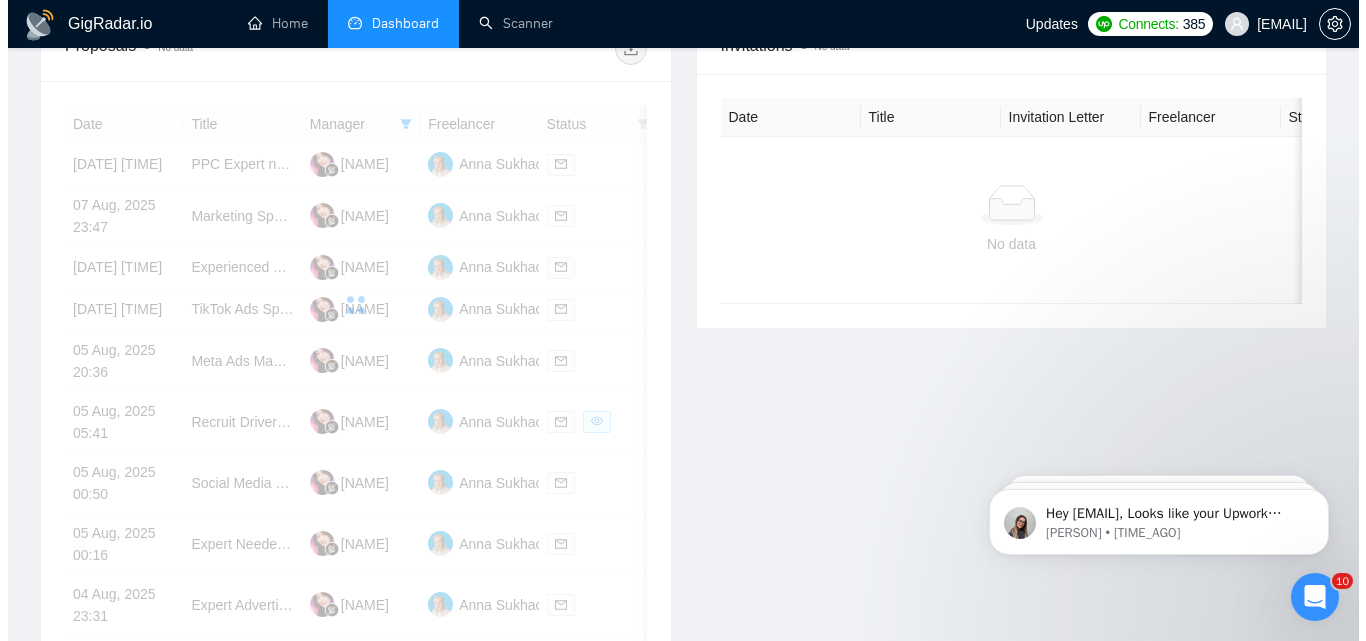 scroll, scrollTop: 700, scrollLeft: 0, axis: vertical 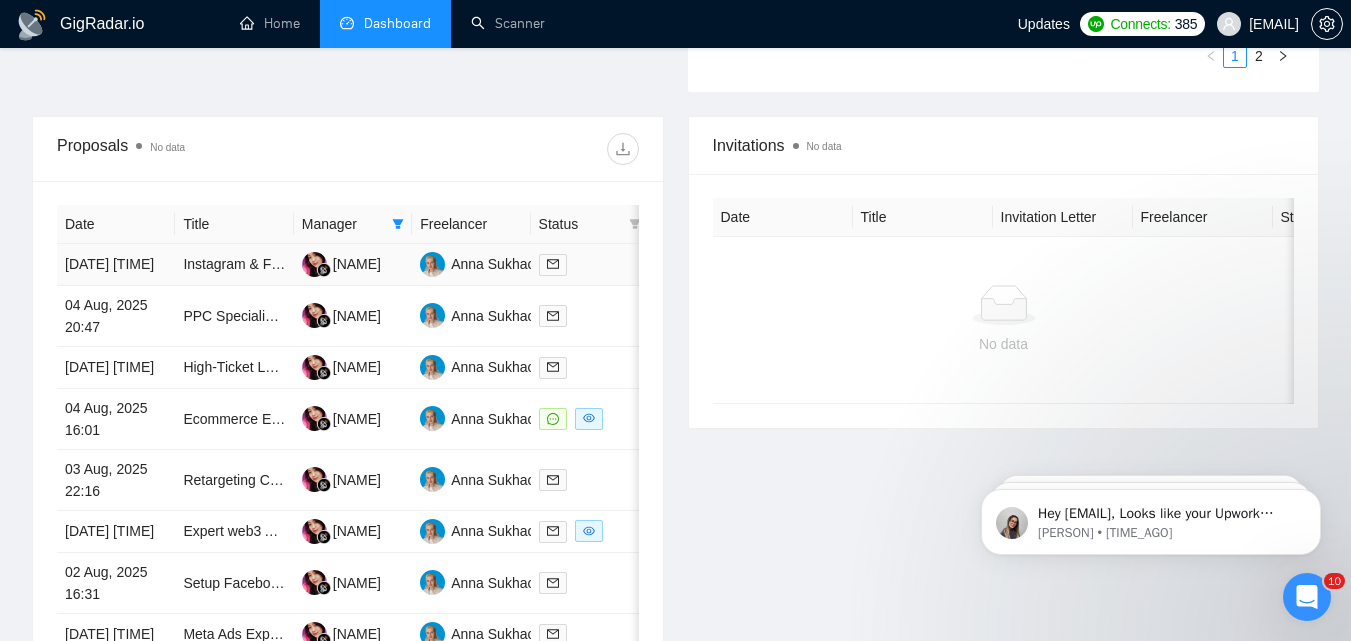click at bounding box center (590, 264) 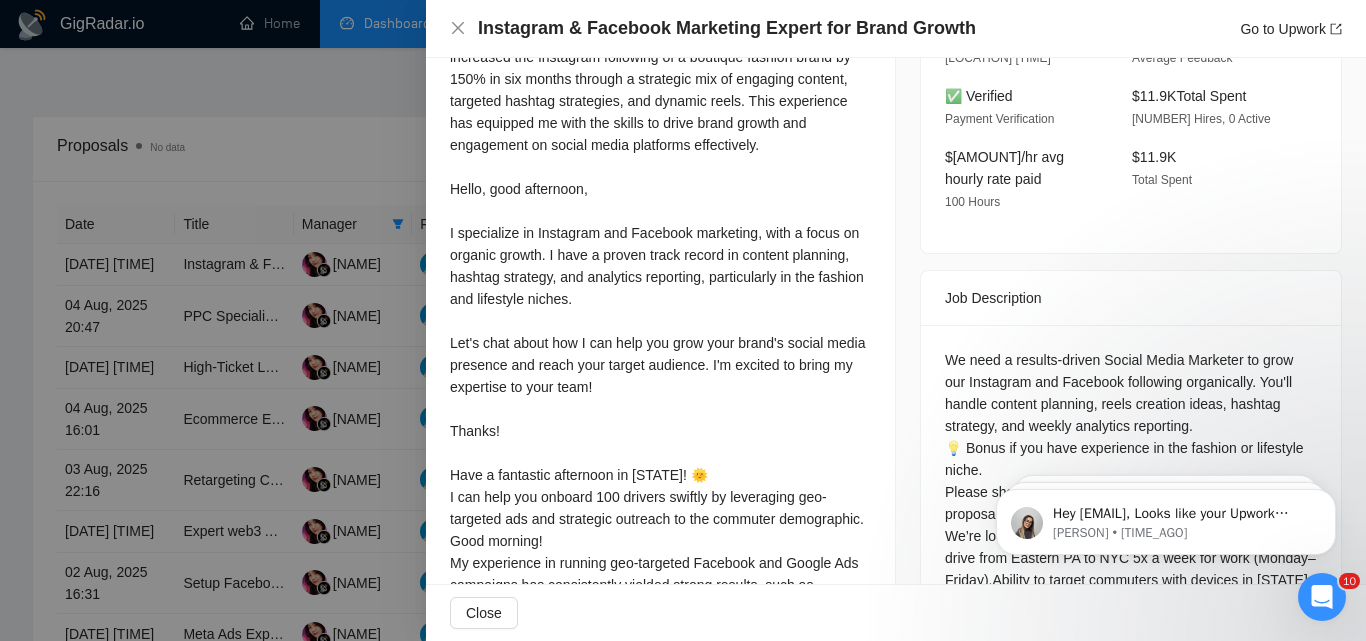scroll, scrollTop: 418, scrollLeft: 0, axis: vertical 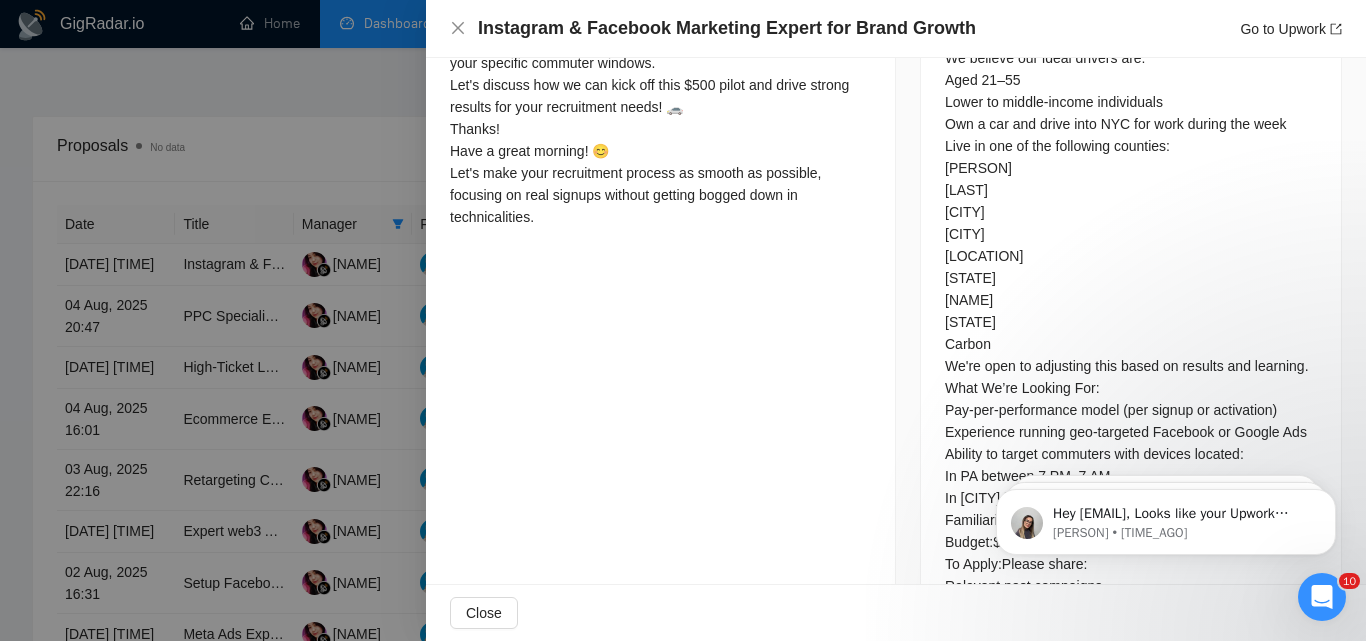 drag, startPoint x: 574, startPoint y: 310, endPoint x: 604, endPoint y: 426, distance: 119.81653 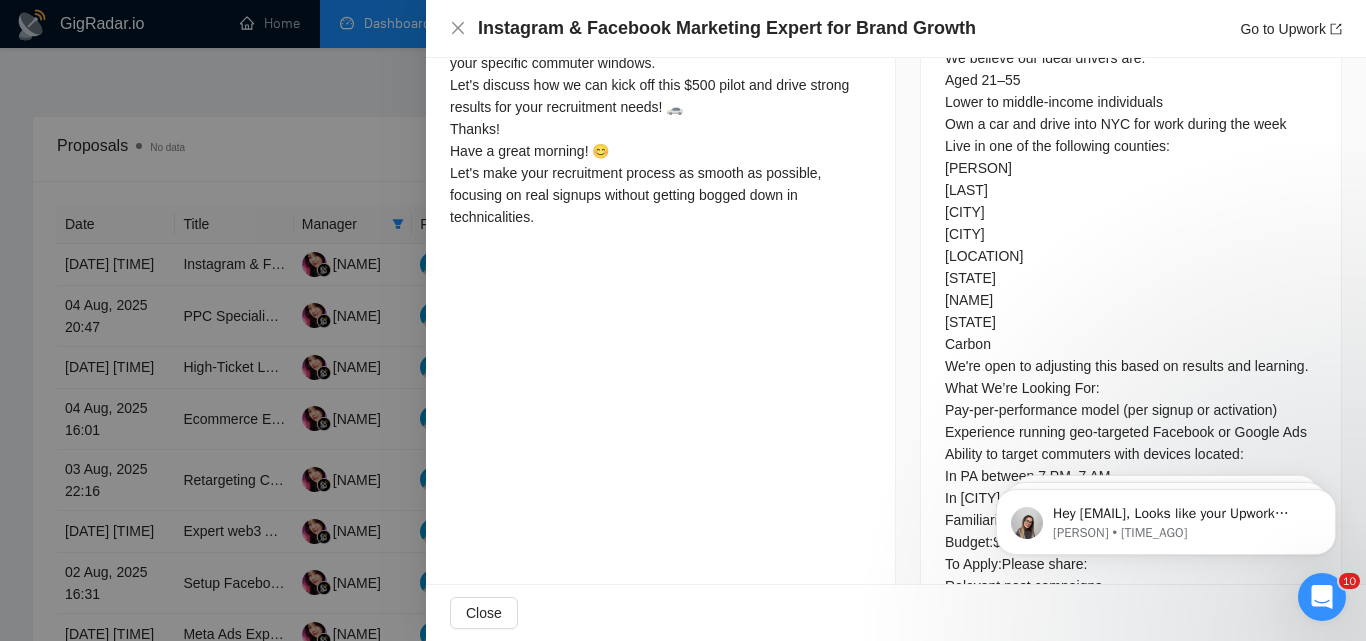 click at bounding box center (683, 320) 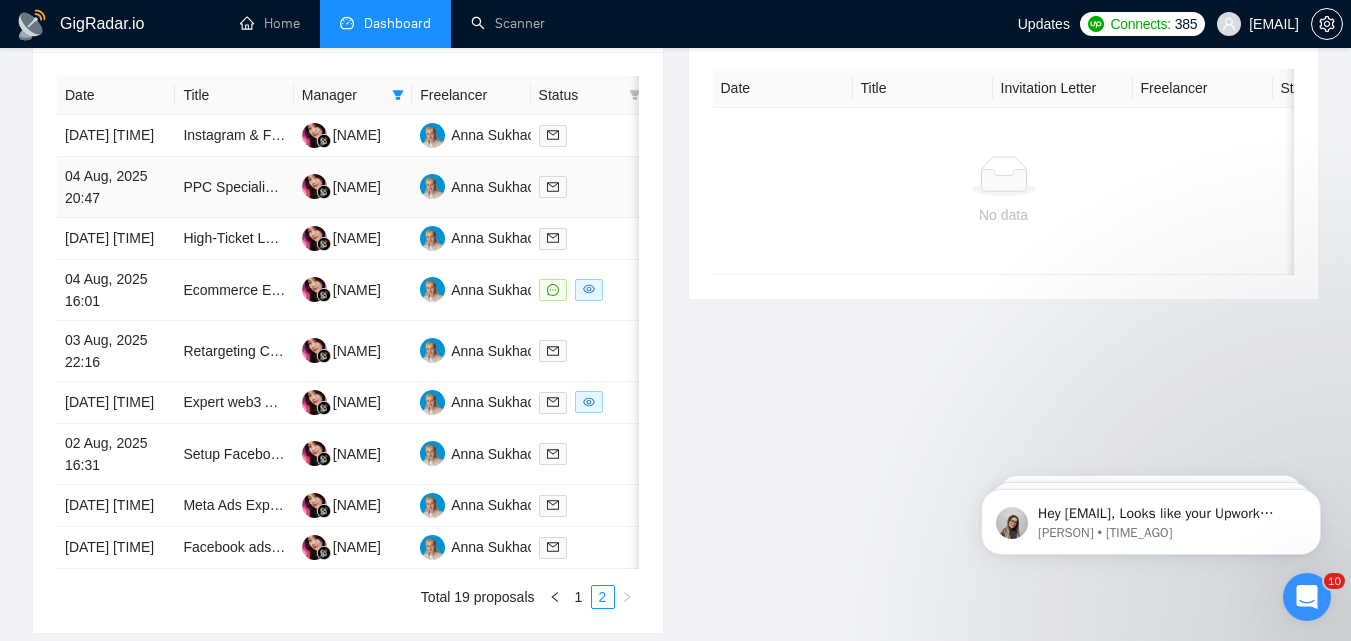 scroll, scrollTop: 800, scrollLeft: 0, axis: vertical 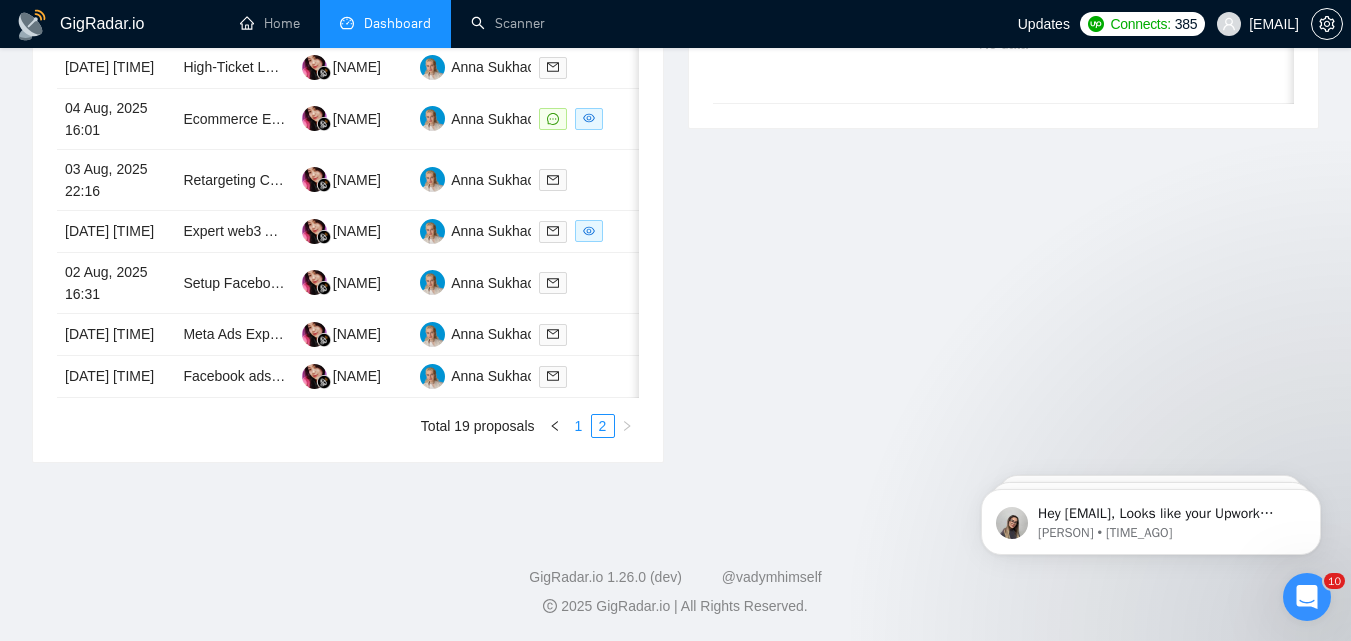 click on "1" at bounding box center [579, 426] 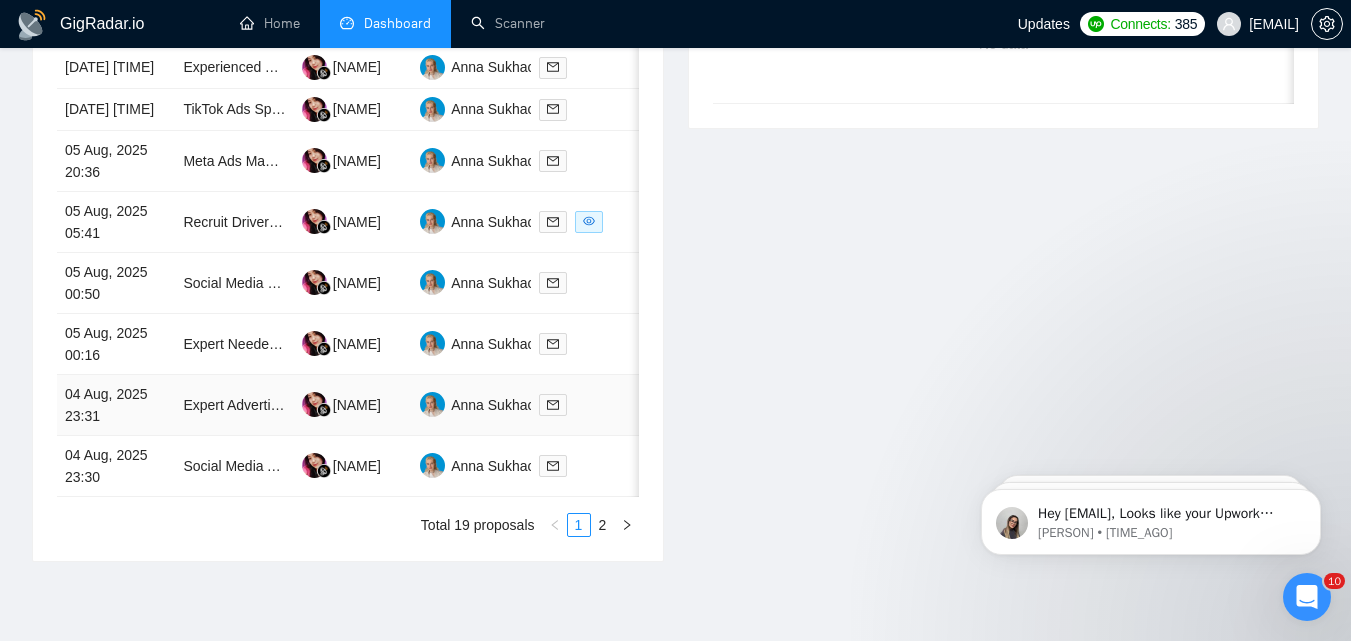 click at bounding box center (590, 404) 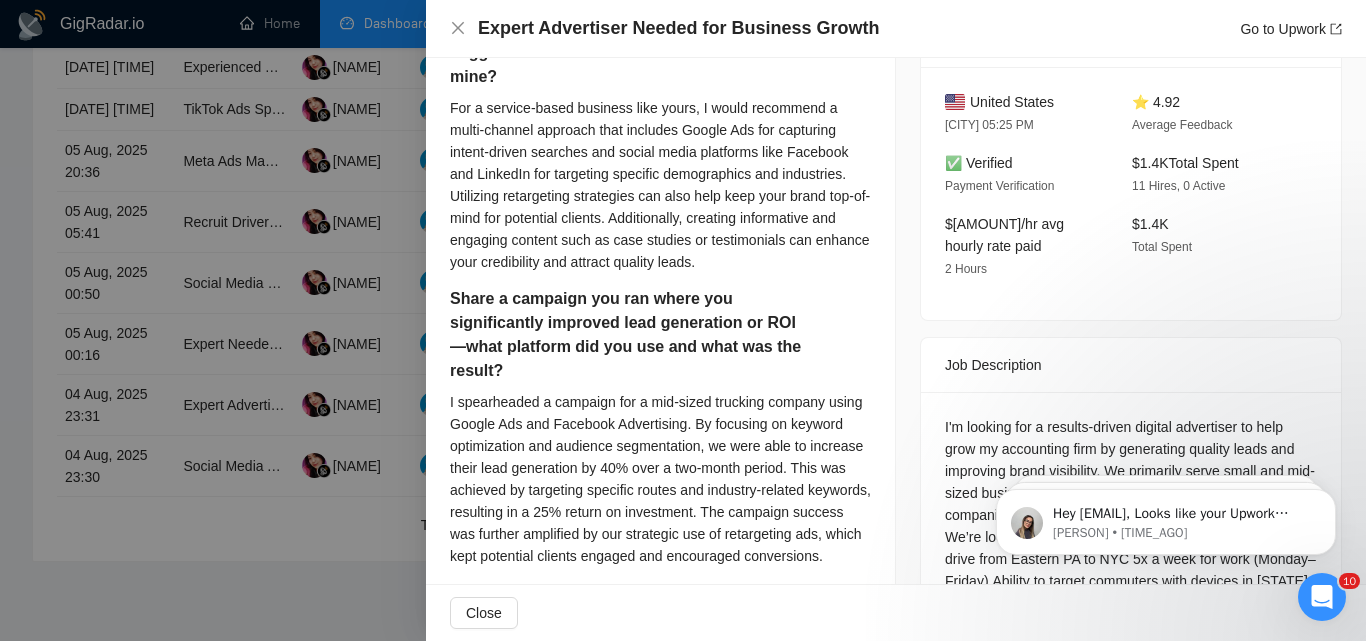 scroll, scrollTop: 918, scrollLeft: 0, axis: vertical 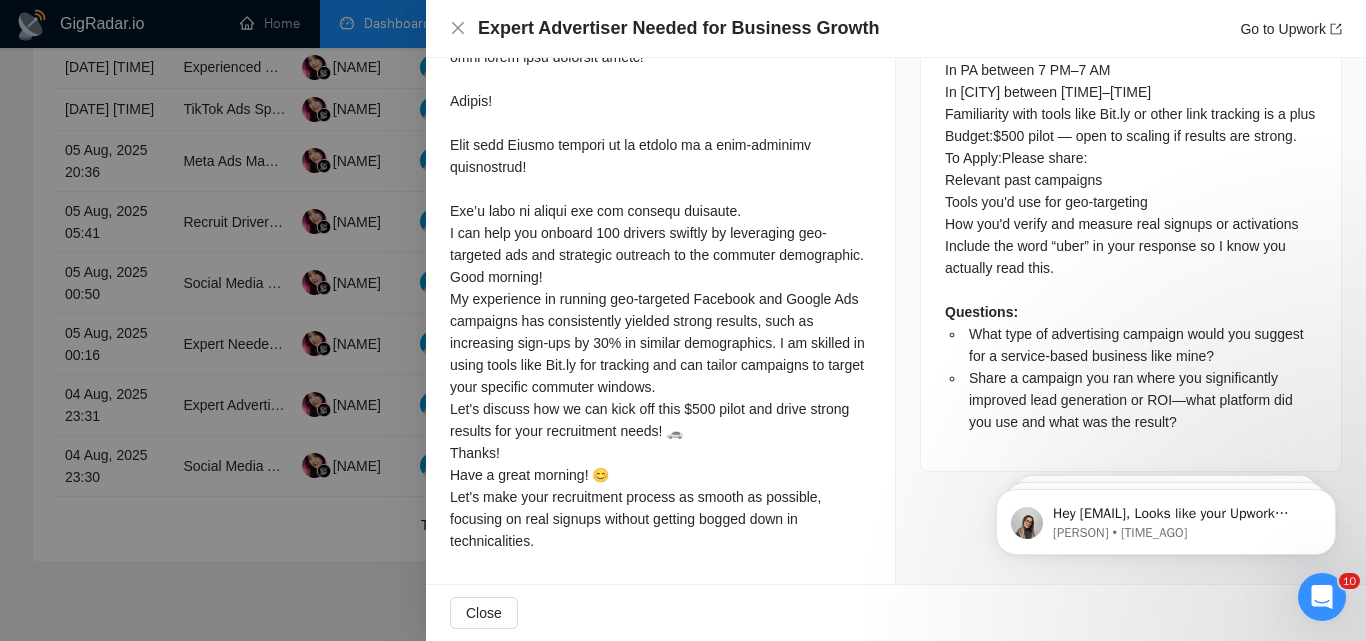 drag, startPoint x: 560, startPoint y: 410, endPoint x: 600, endPoint y: 402, distance: 40.792156 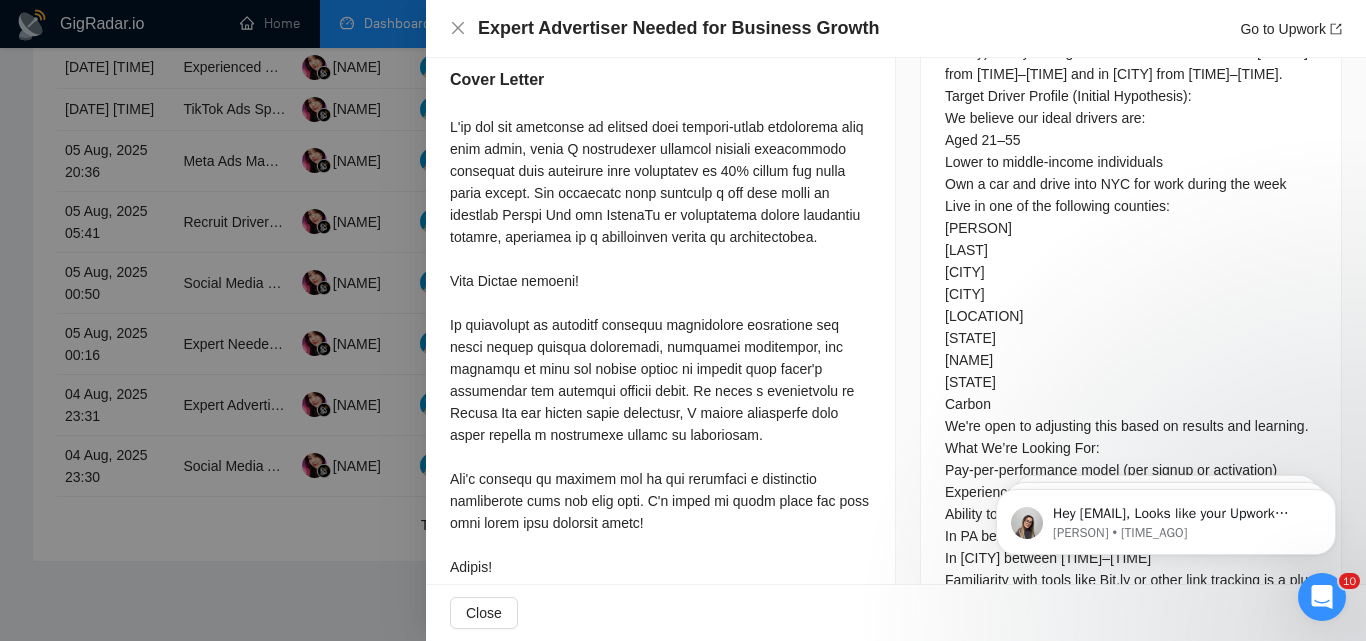 scroll, scrollTop: 1018, scrollLeft: 0, axis: vertical 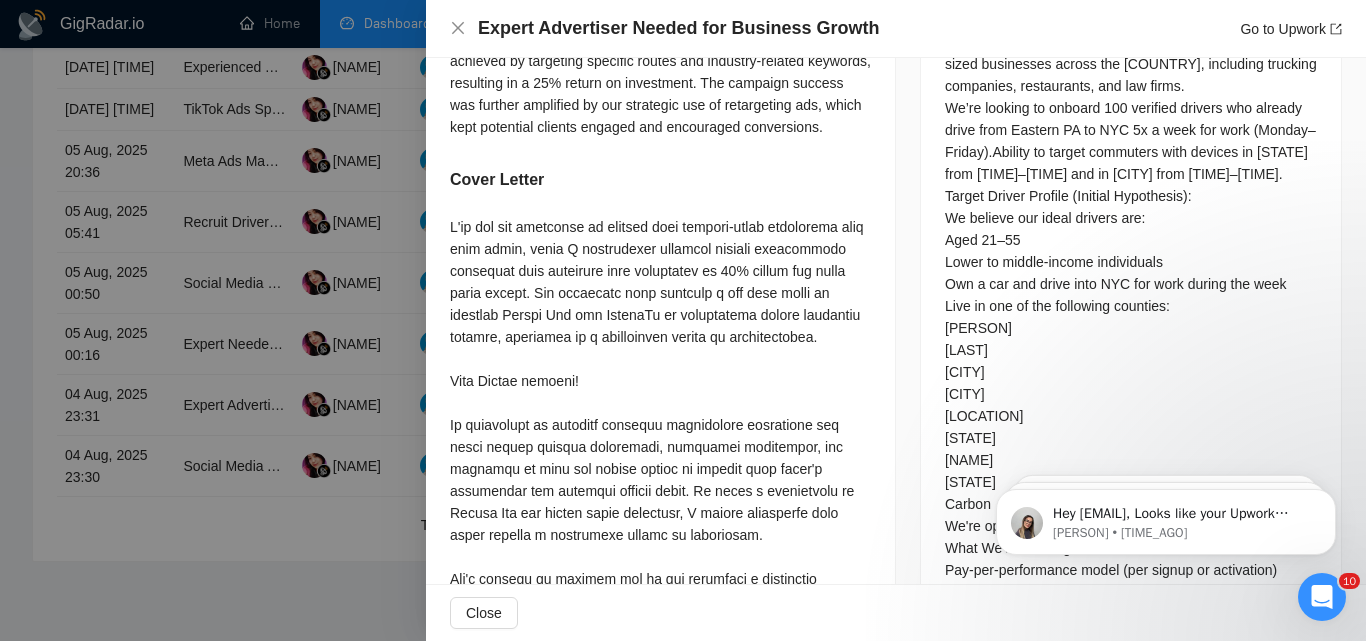 click on "I can help you onboard 100 drivers swiftly by leveraging geo-targeted ads and strategic outreach to the commuter demographic.
Good morning!
My experience in running geo-targeted Facebook and Google Ads campaigns has consistently yielded strong results, such as increasing sign-ups by 30% in similar demographics. I am skilled in using tools like Bit.ly for tracking and can tailor campaigns to target your specific commuter windows.
Let's discuss how we can kick off this $500 pilot and drive strong results for your recruitment needs! 🚗
Thanks!
Have a great morning! 😊
Let's make your recruitment process as smooth as possible, focusing on real signups without getting bogged down in technicalities." at bounding box center (660, 667) 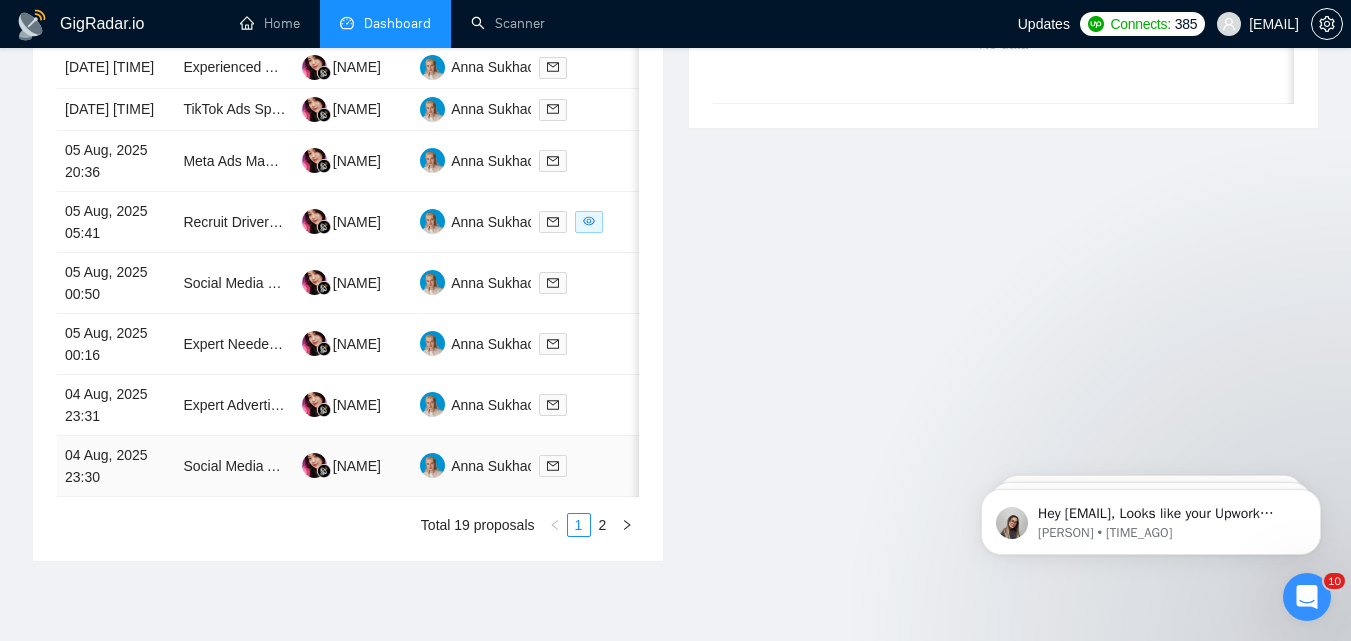 click at bounding box center (590, 465) 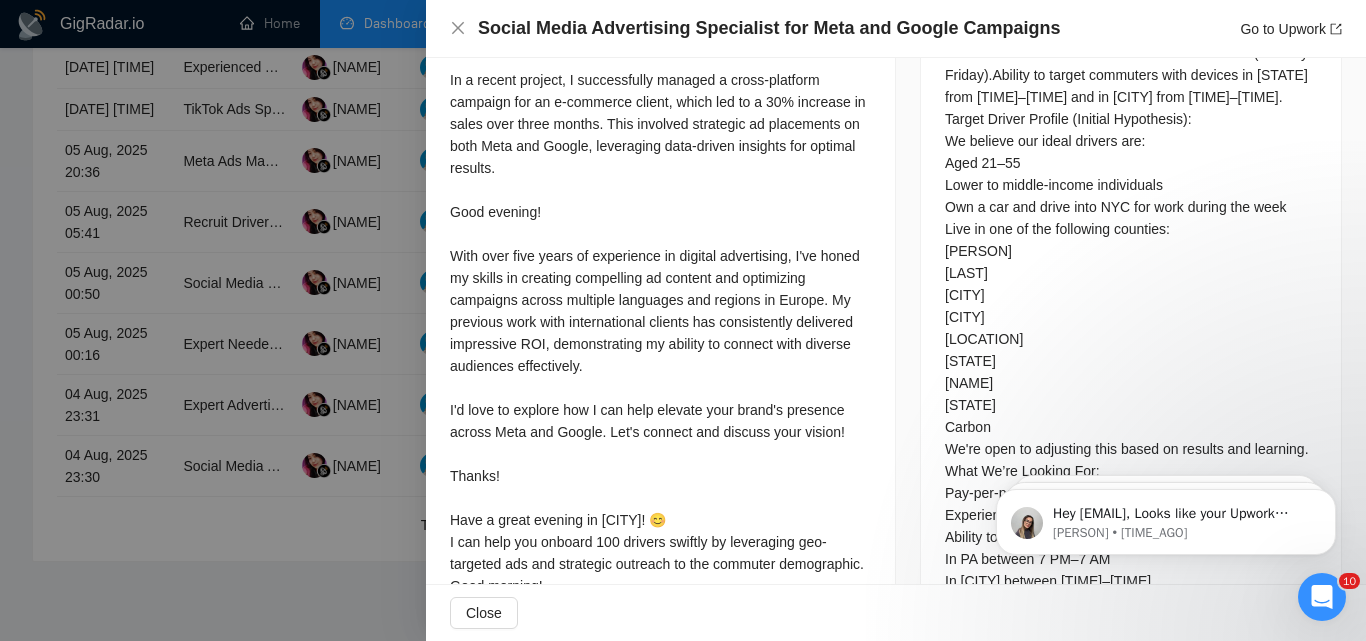 scroll, scrollTop: 1218, scrollLeft: 0, axis: vertical 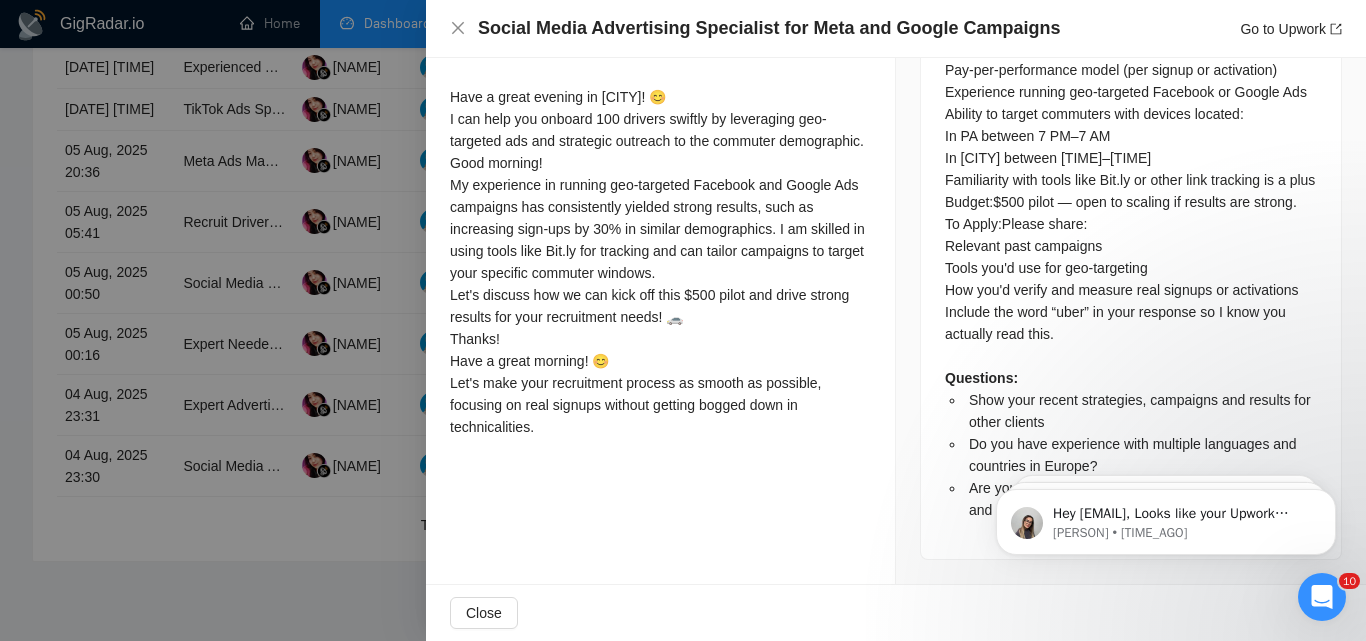 drag, startPoint x: 539, startPoint y: 193, endPoint x: 596, endPoint y: 209, distance: 59.20304 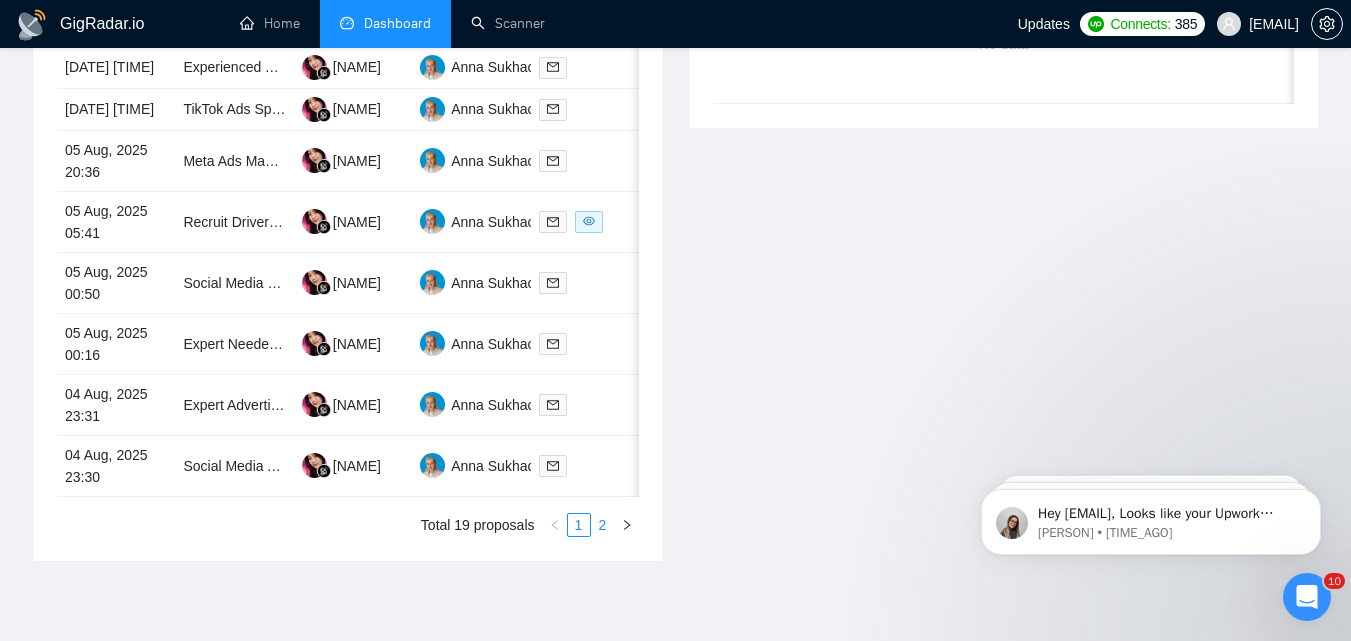 click on "2" at bounding box center [603, 525] 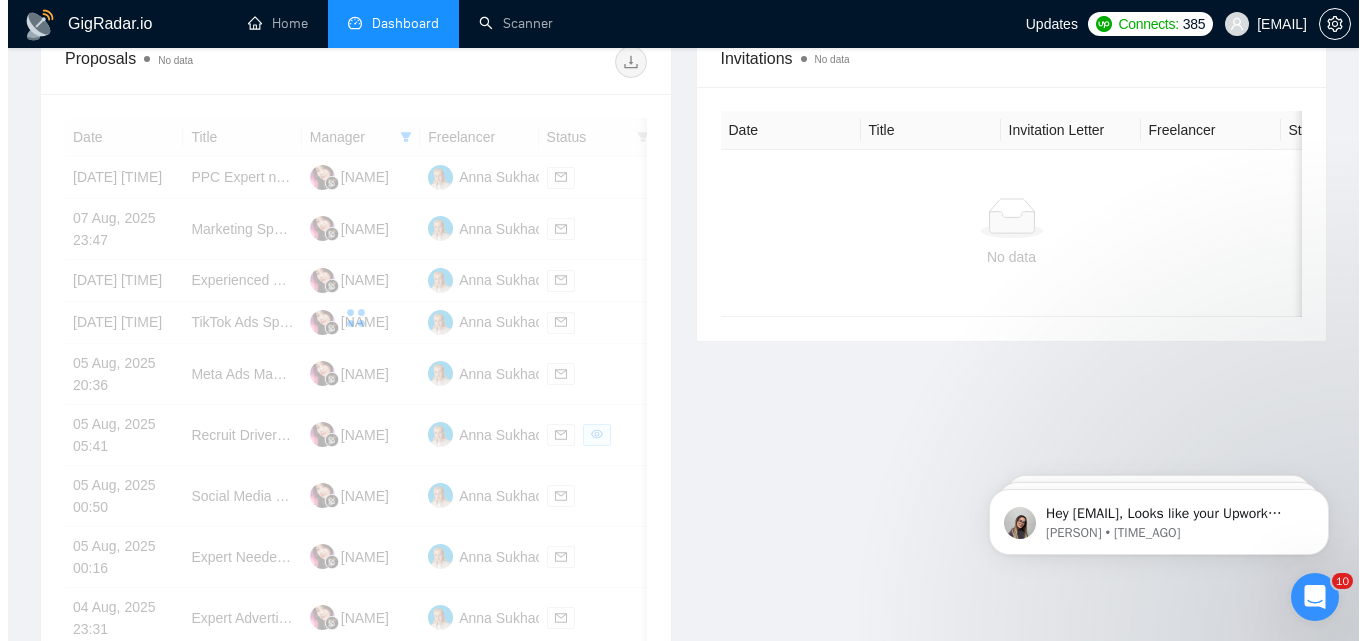 scroll, scrollTop: 700, scrollLeft: 0, axis: vertical 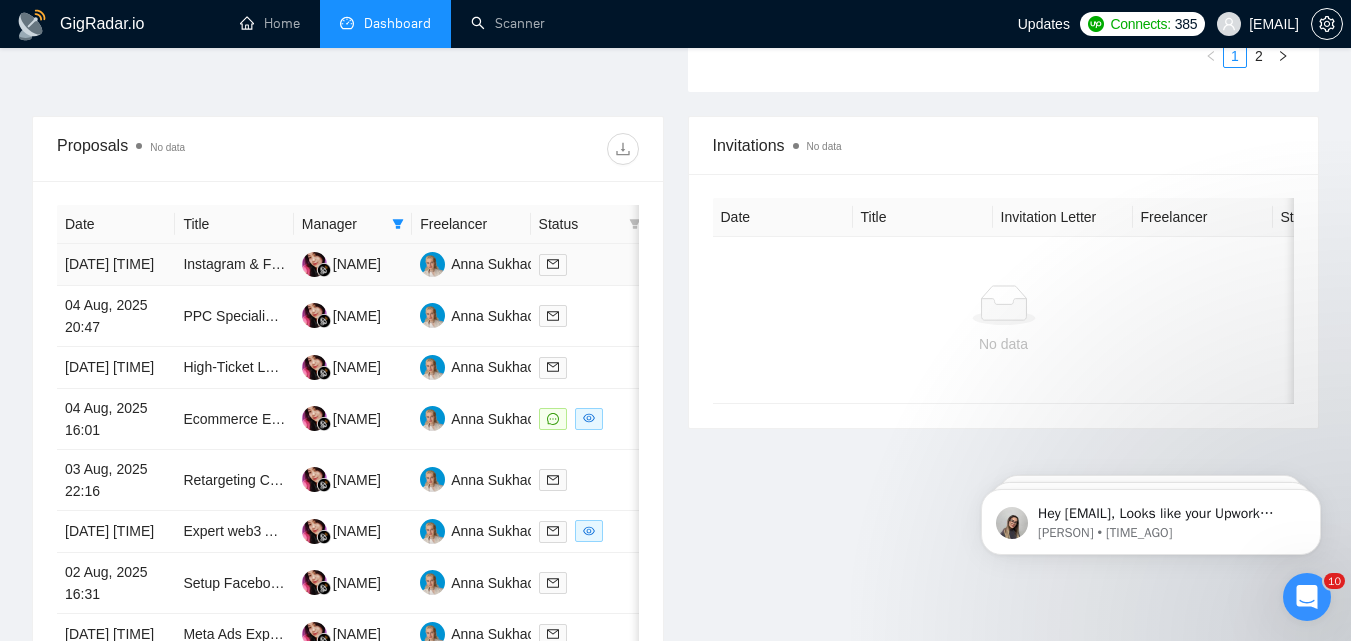 click at bounding box center (590, 264) 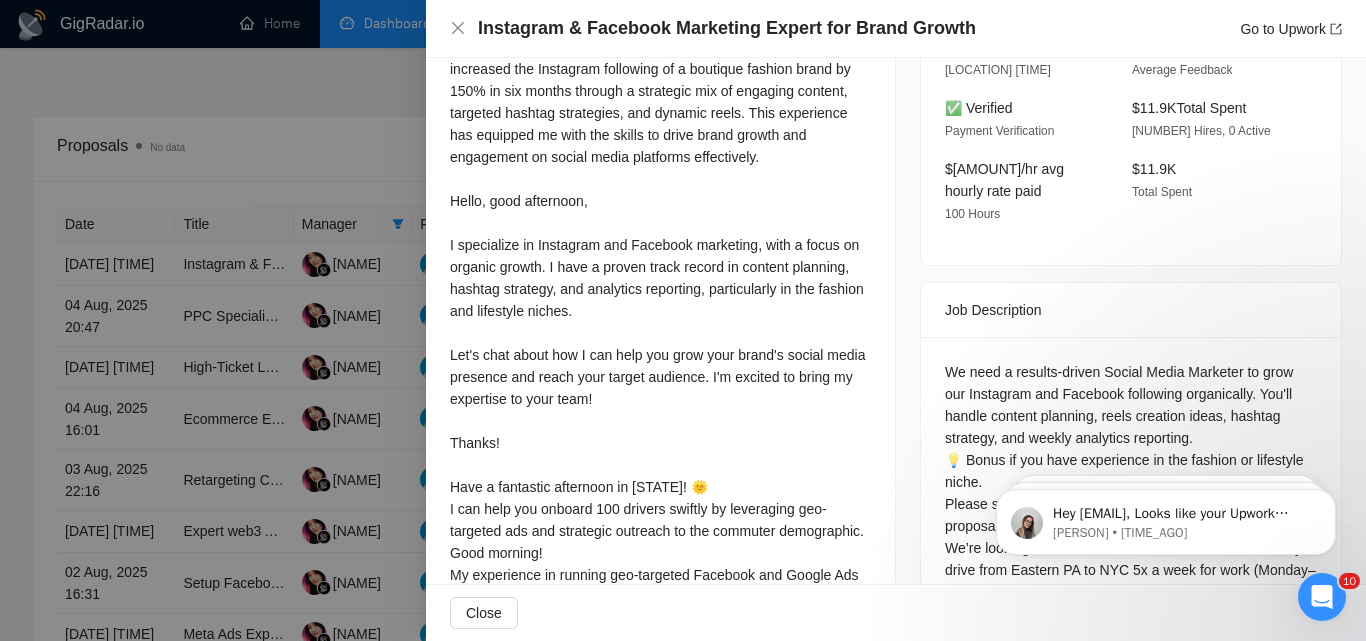 scroll, scrollTop: 418, scrollLeft: 0, axis: vertical 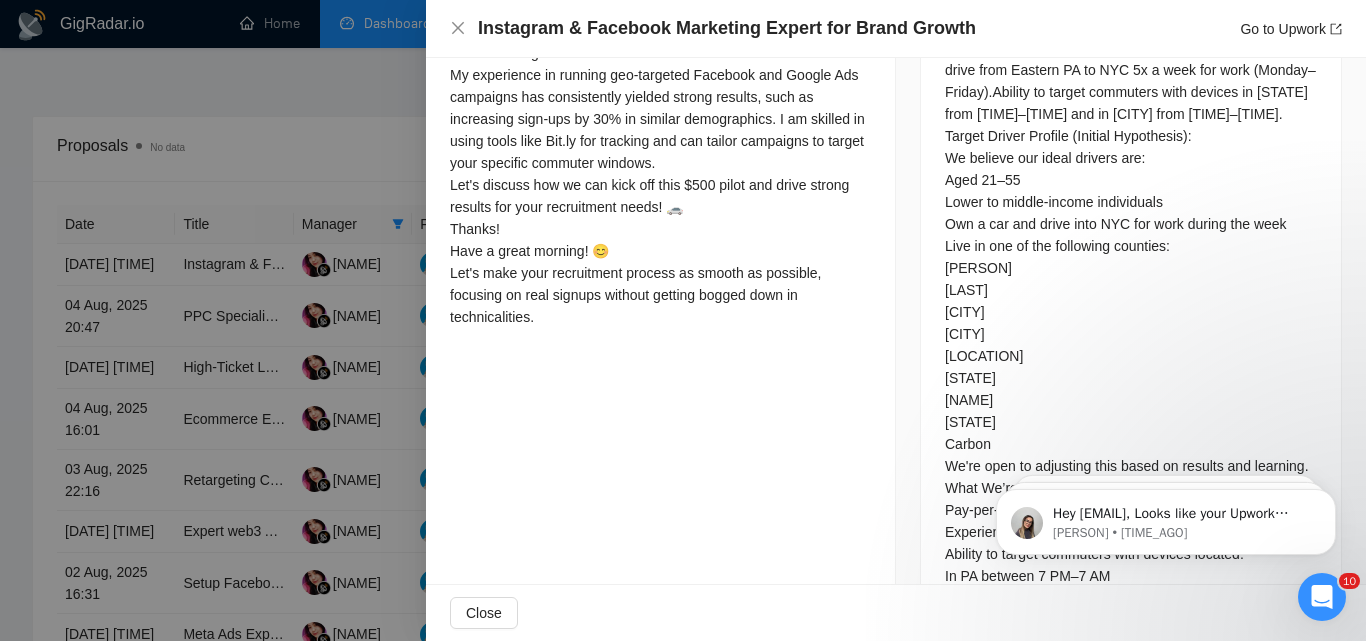 drag, startPoint x: 466, startPoint y: 246, endPoint x: 678, endPoint y: 508, distance: 337.0282 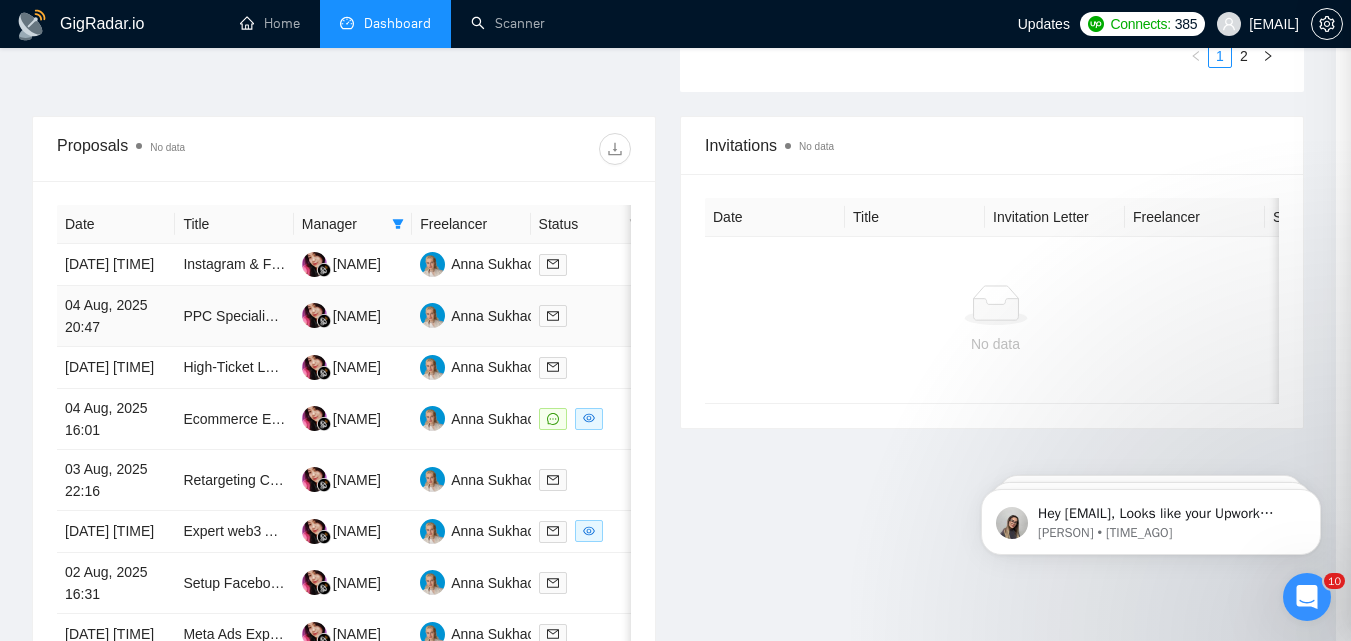 click at bounding box center [590, 315] 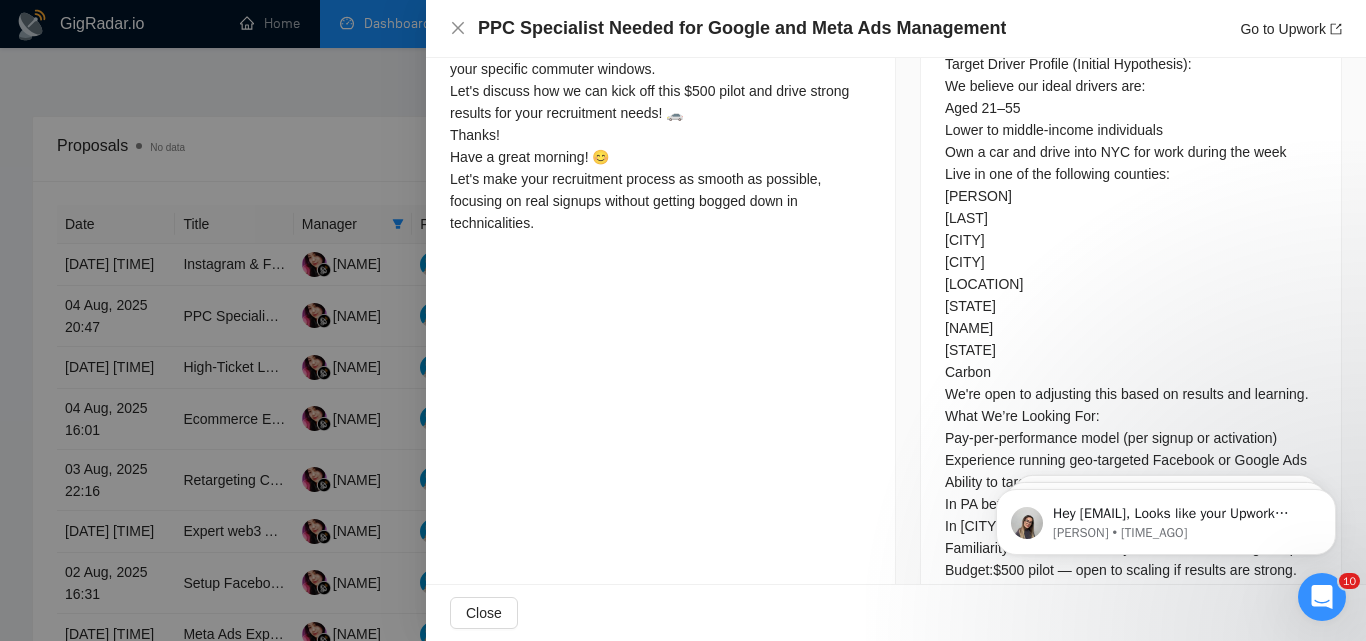 scroll, scrollTop: 1318, scrollLeft: 0, axis: vertical 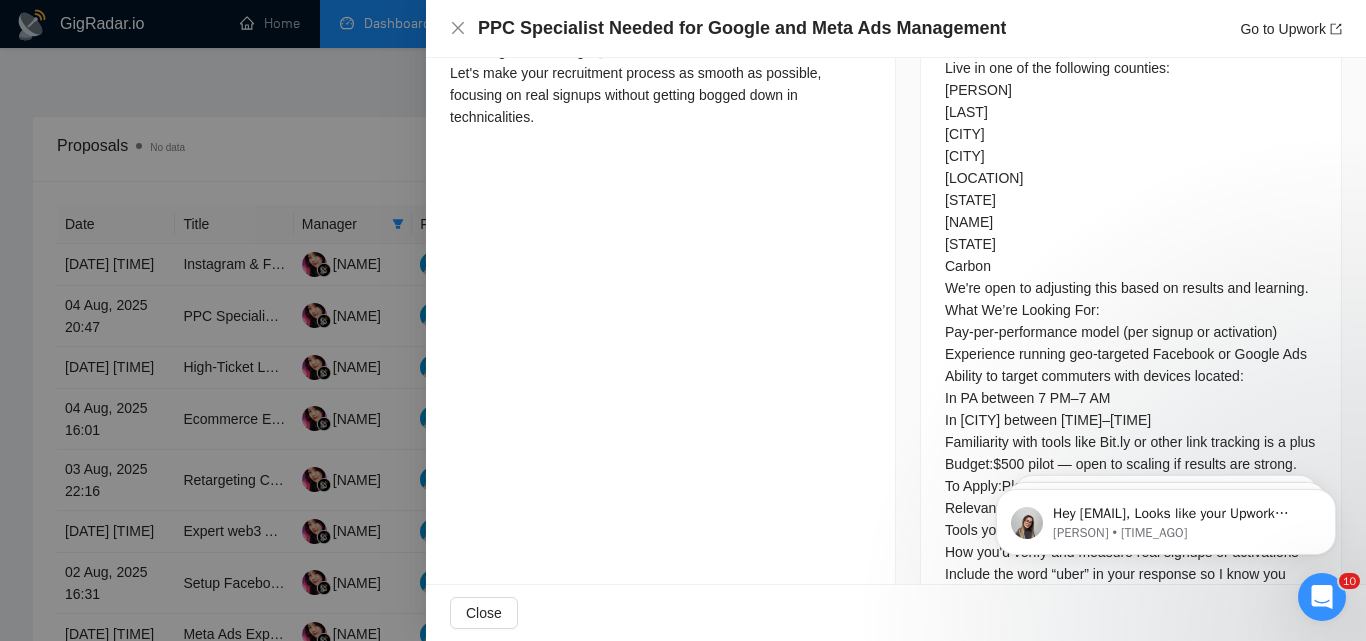 drag, startPoint x: 450, startPoint y: 441, endPoint x: 626, endPoint y: 309, distance: 220 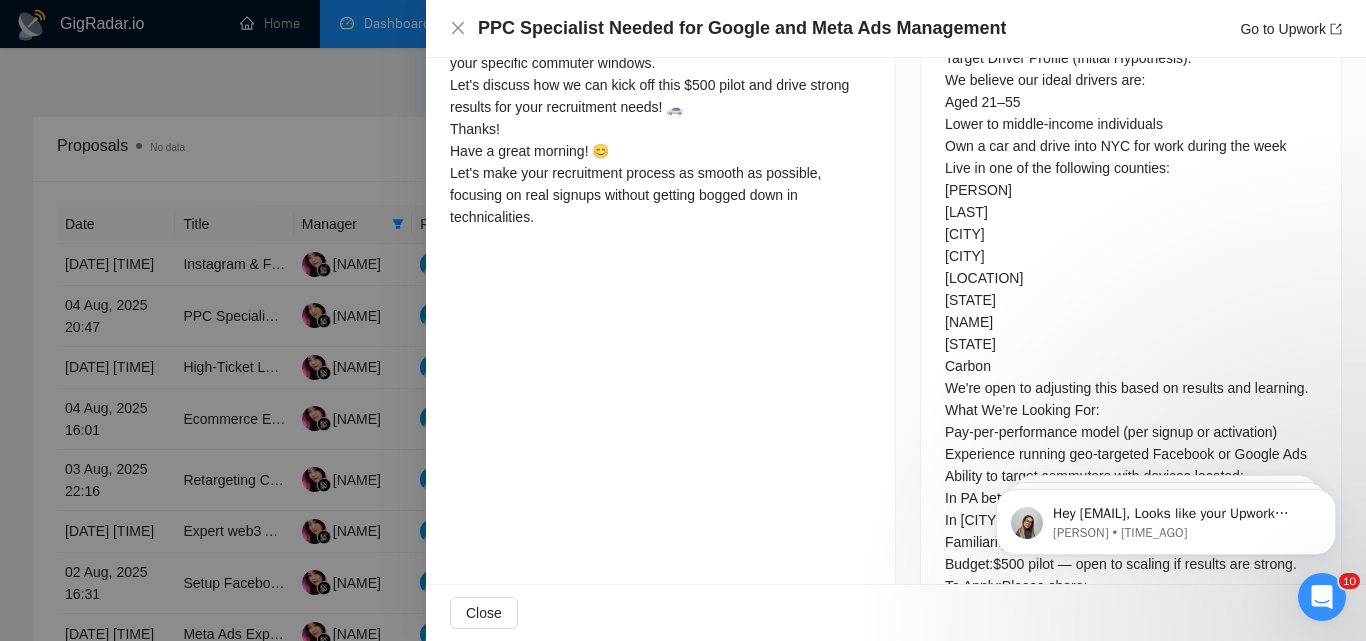click at bounding box center [683, 320] 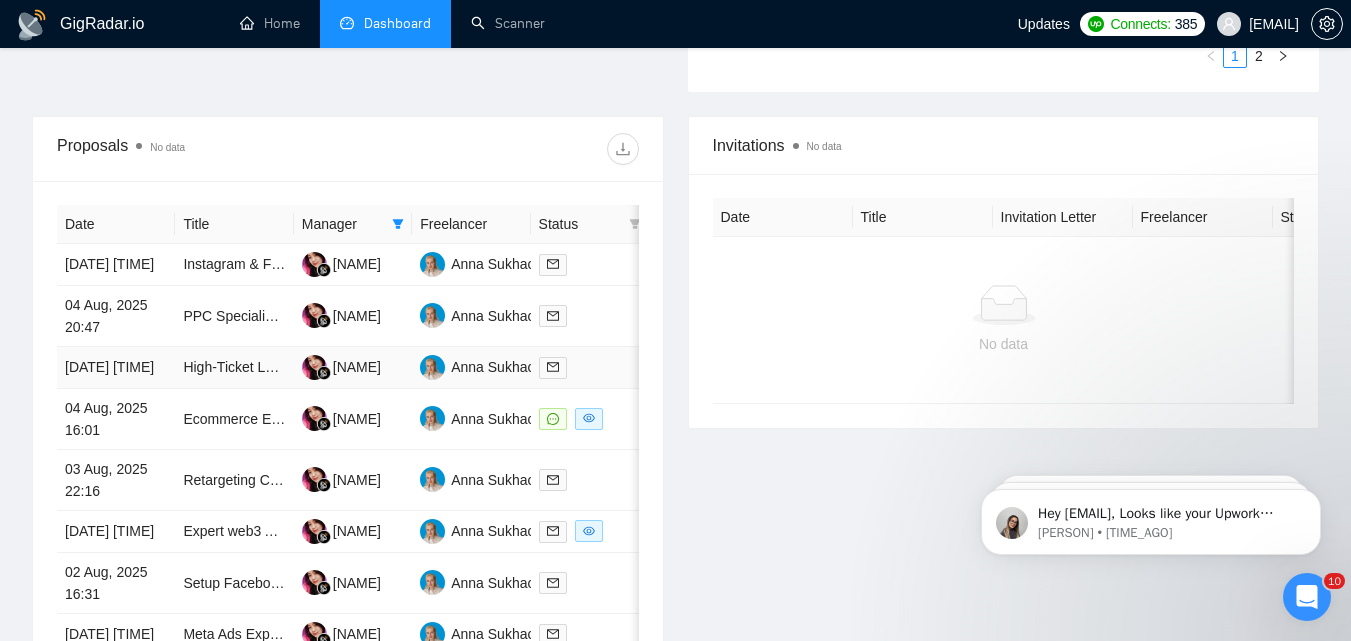 click at bounding box center (590, 367) 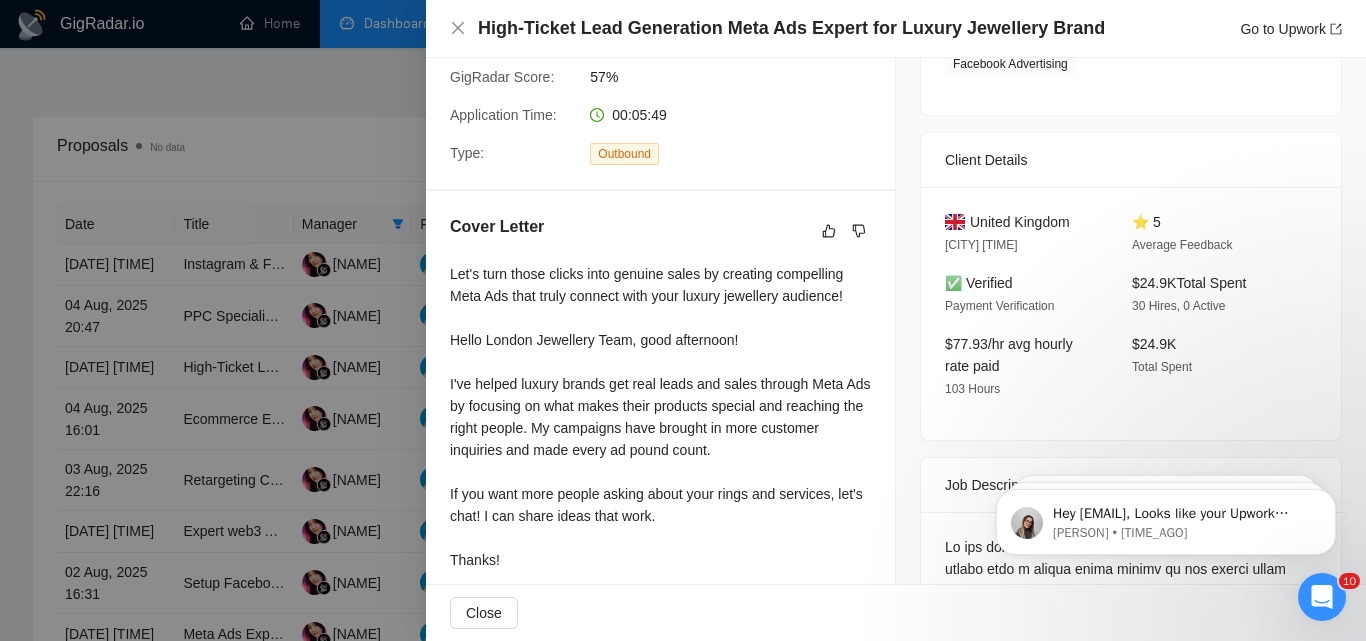 scroll, scrollTop: 218, scrollLeft: 0, axis: vertical 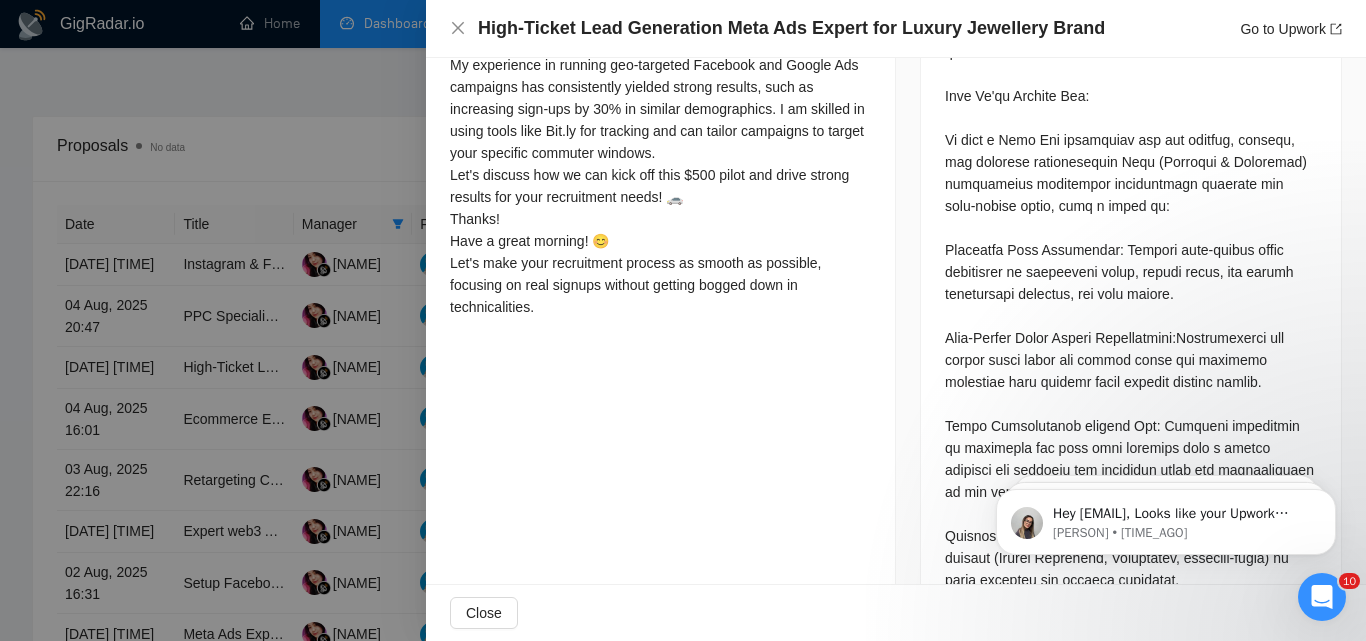 drag, startPoint x: 534, startPoint y: 467, endPoint x: 593, endPoint y: 489, distance: 62.968246 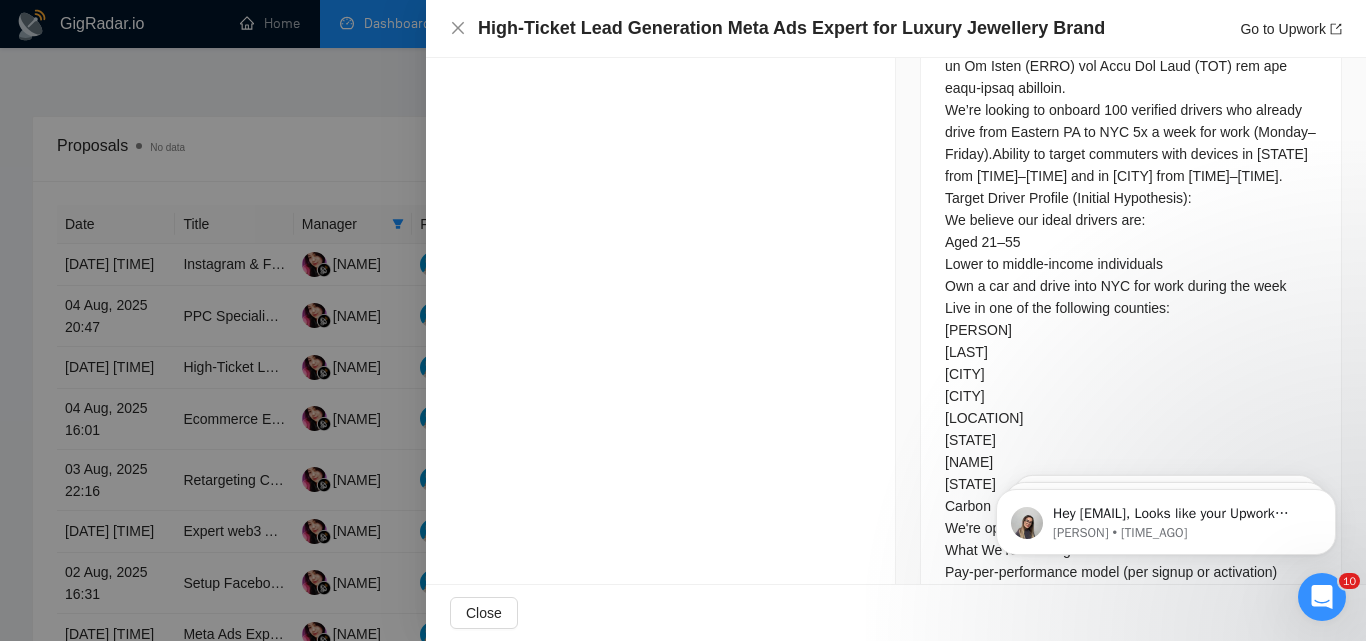 scroll, scrollTop: 1718, scrollLeft: 0, axis: vertical 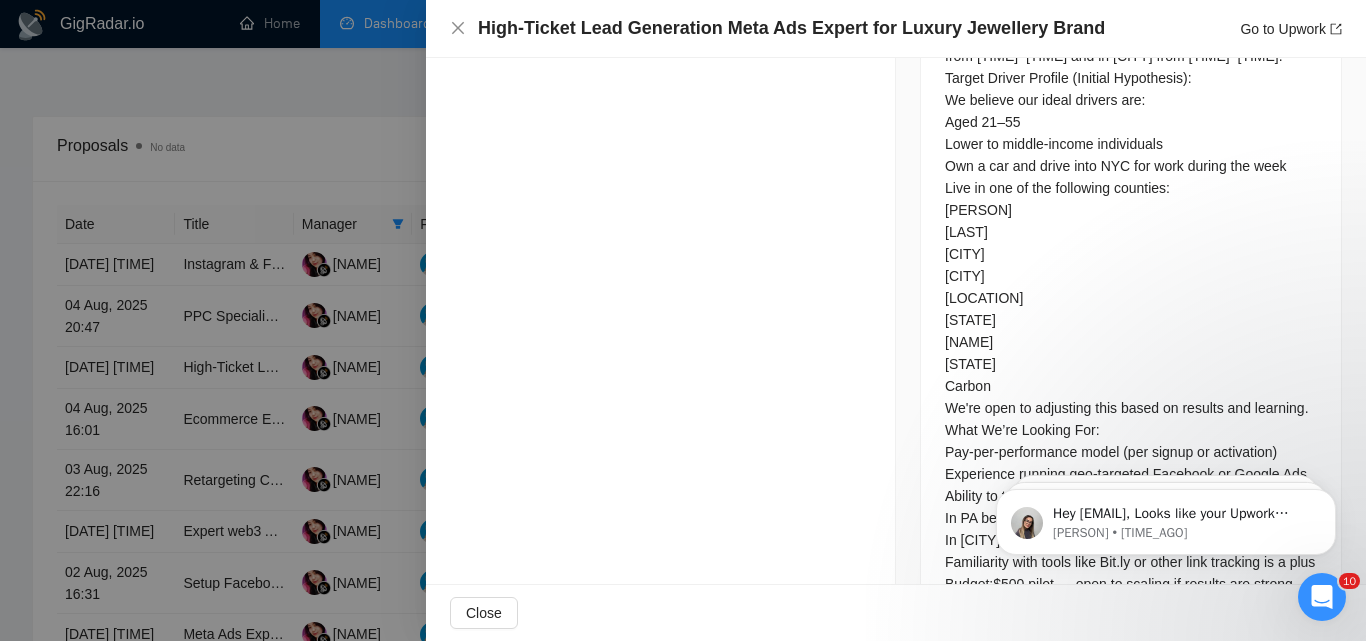 click at bounding box center (683, 320) 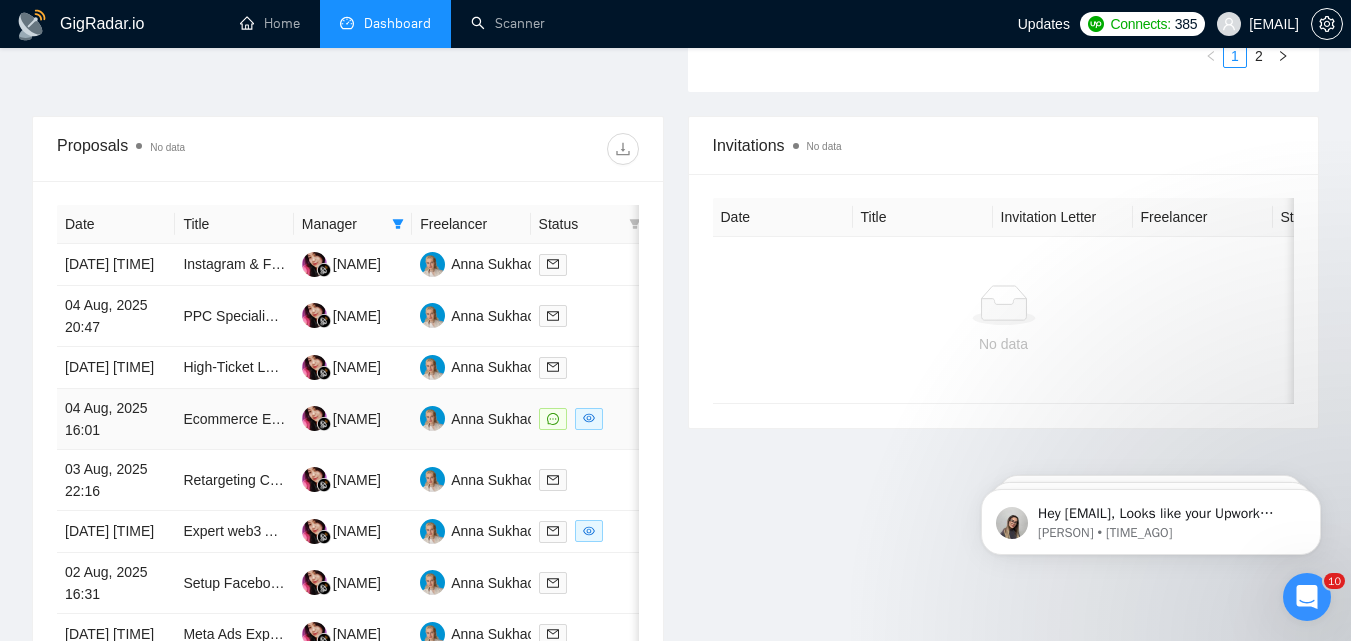 click at bounding box center (590, 419) 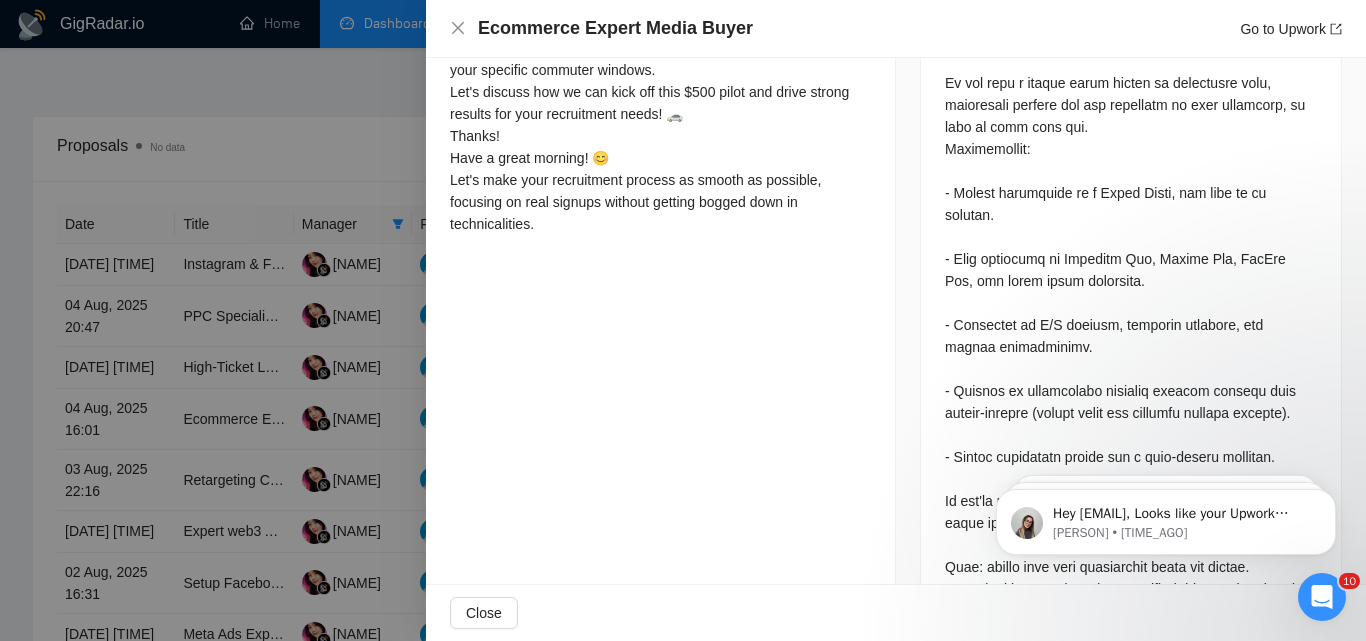 scroll, scrollTop: 1218, scrollLeft: 0, axis: vertical 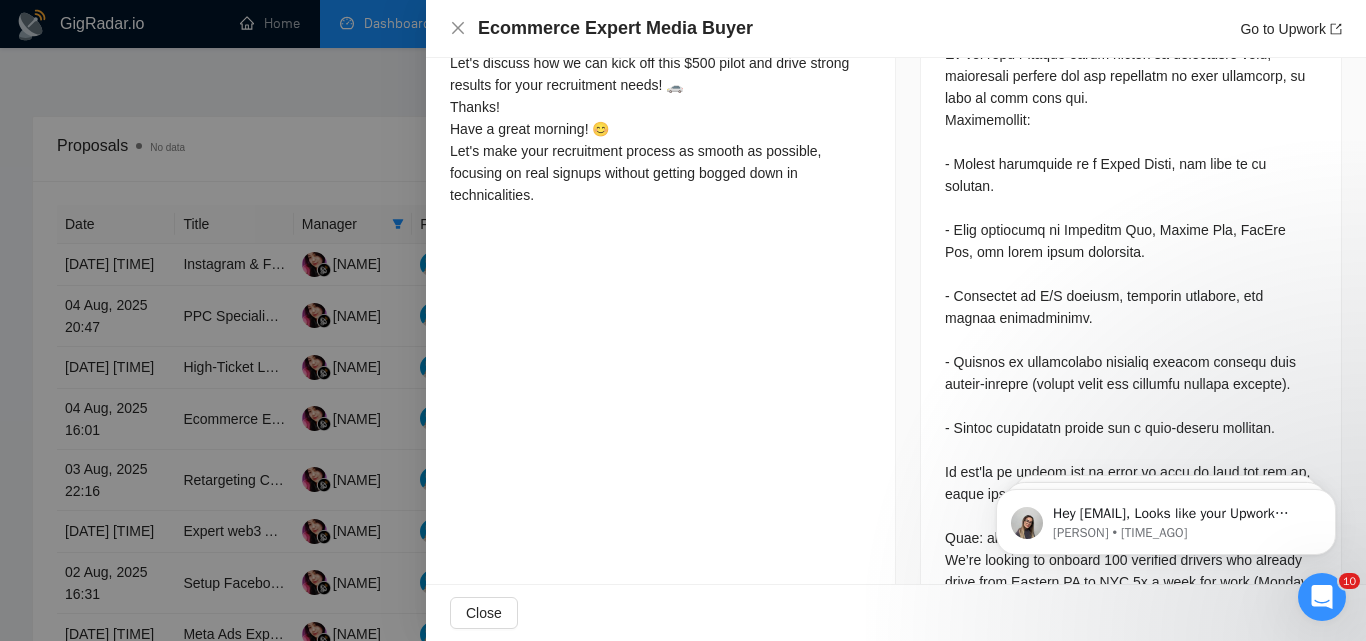 drag, startPoint x: 537, startPoint y: 287, endPoint x: 648, endPoint y: 435, distance: 185 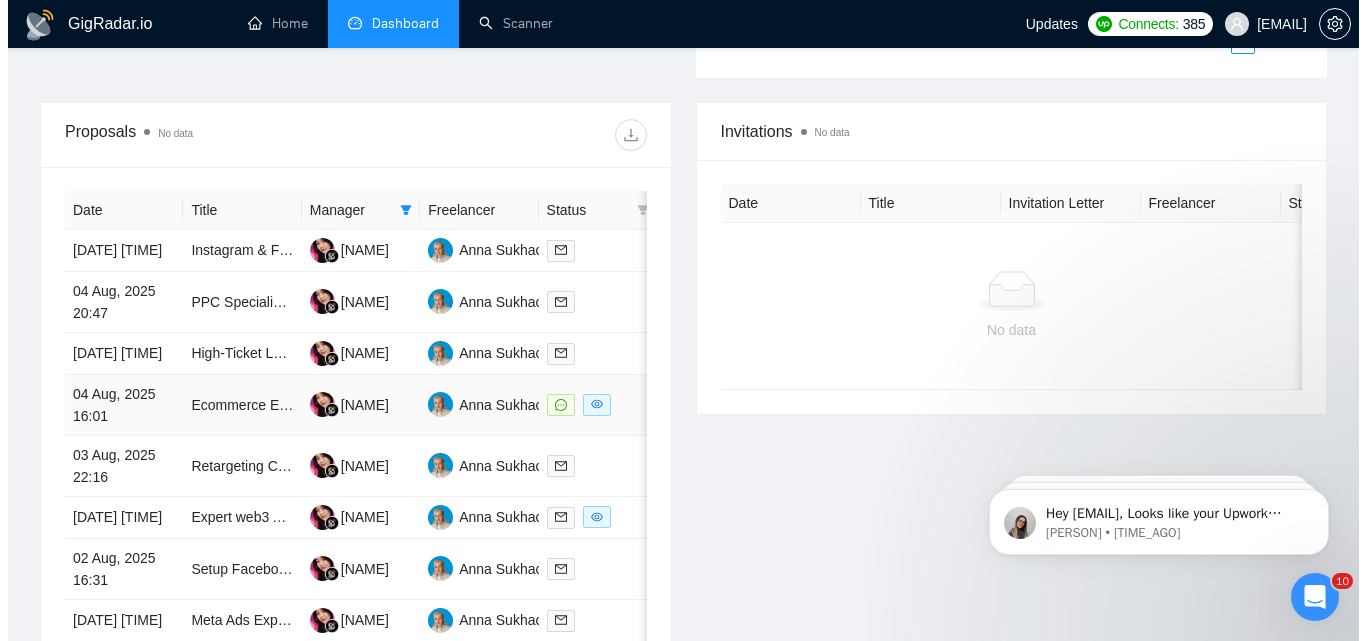 scroll, scrollTop: 900, scrollLeft: 0, axis: vertical 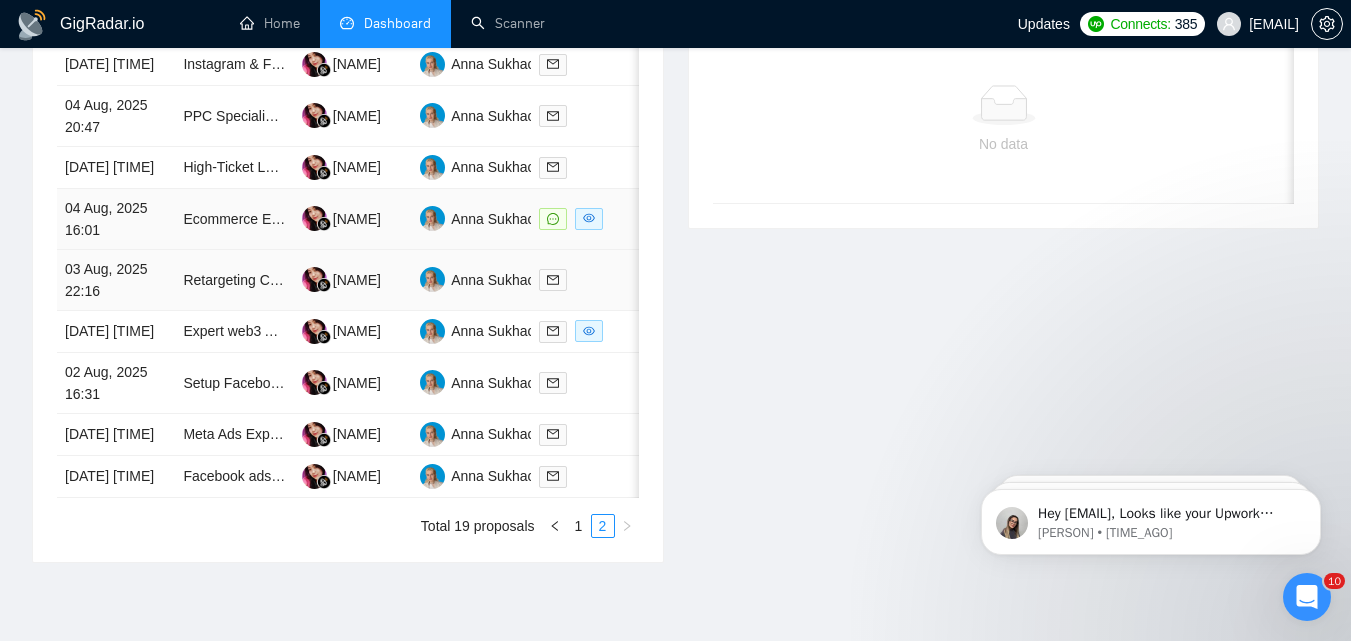 click at bounding box center [590, 218] 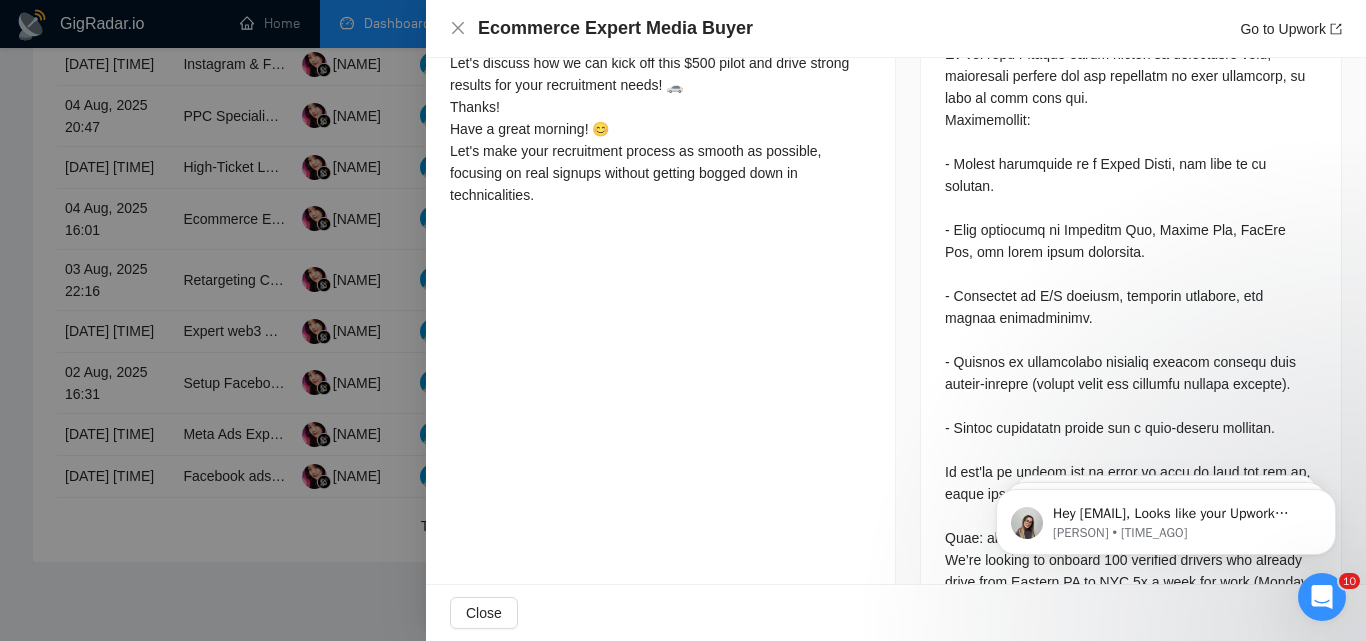 click at bounding box center [683, 320] 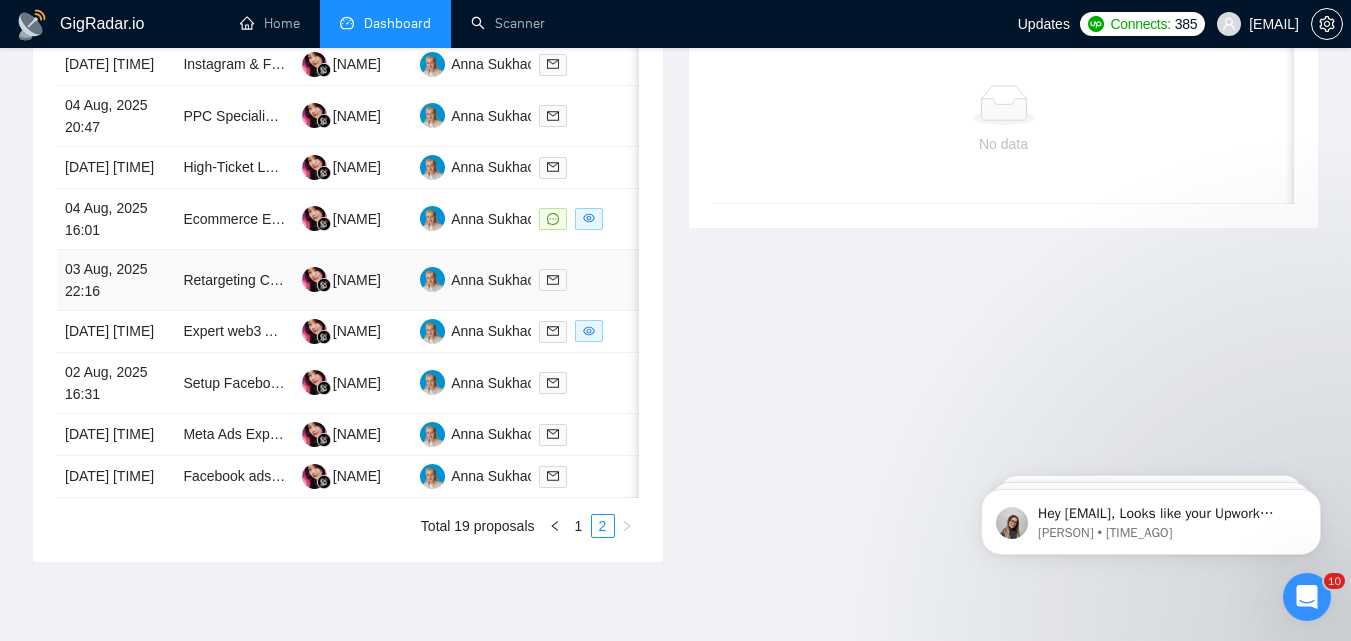 click at bounding box center (590, 279) 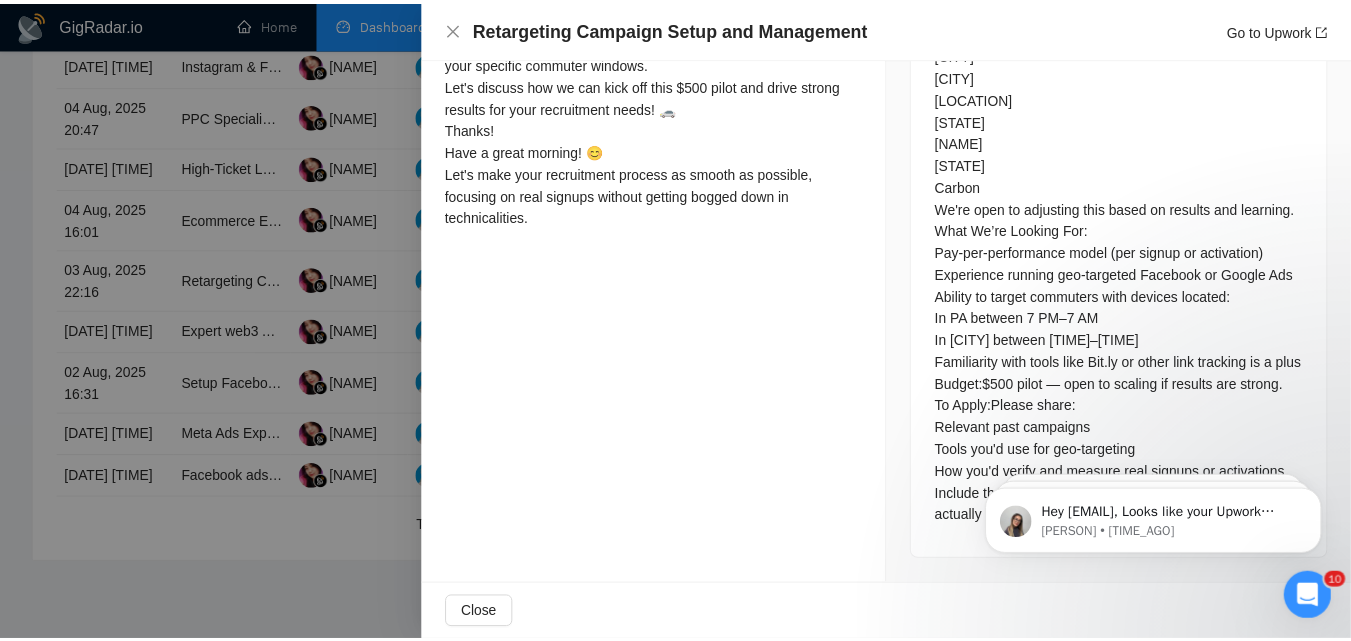 scroll, scrollTop: 1618, scrollLeft: 0, axis: vertical 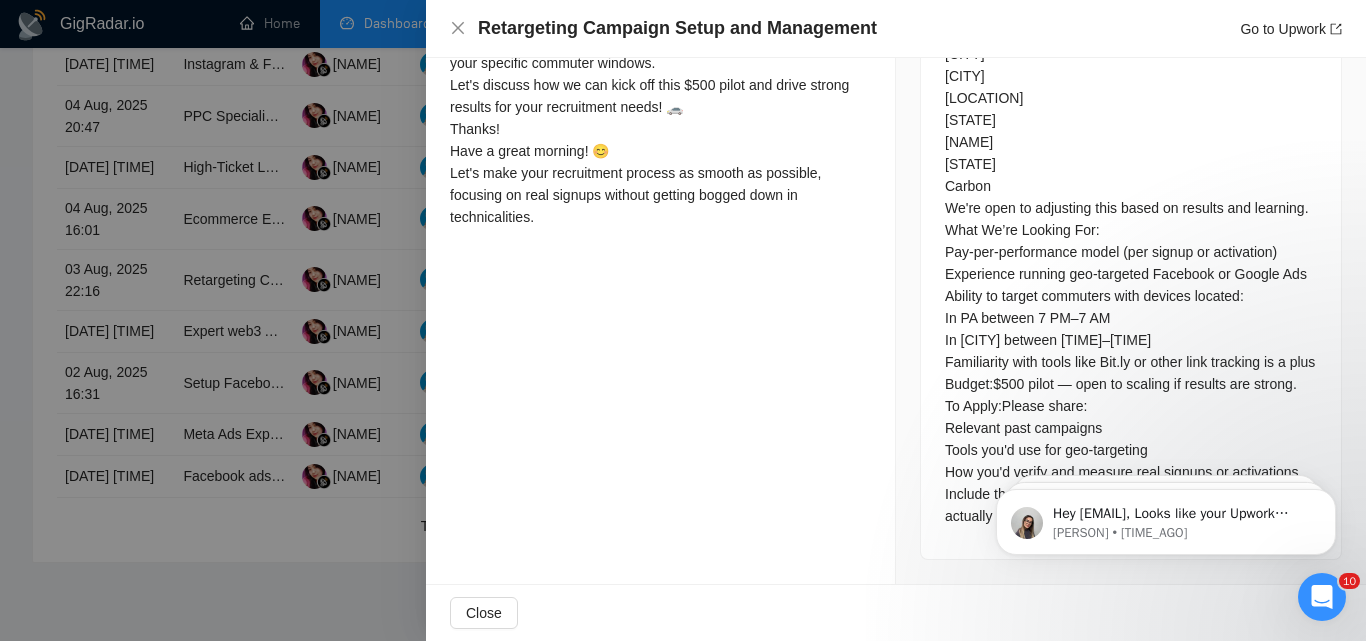 drag, startPoint x: 449, startPoint y: 135, endPoint x: 586, endPoint y: 171, distance: 141.65099 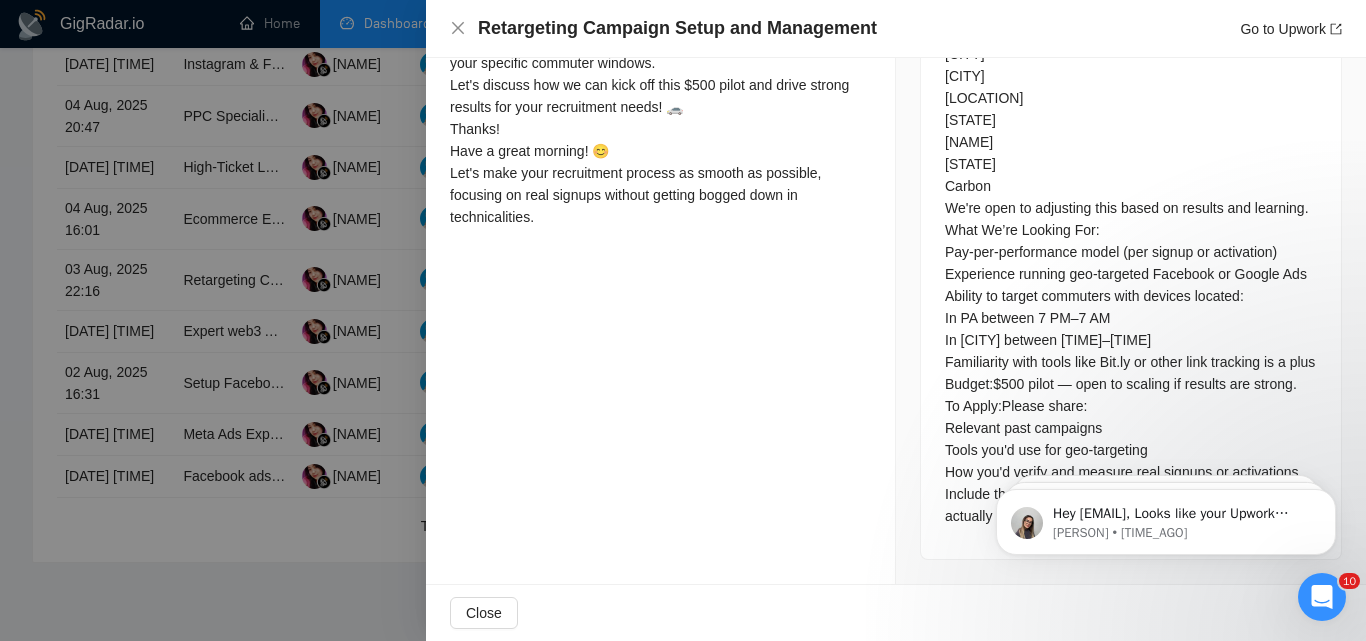 click at bounding box center [683, 320] 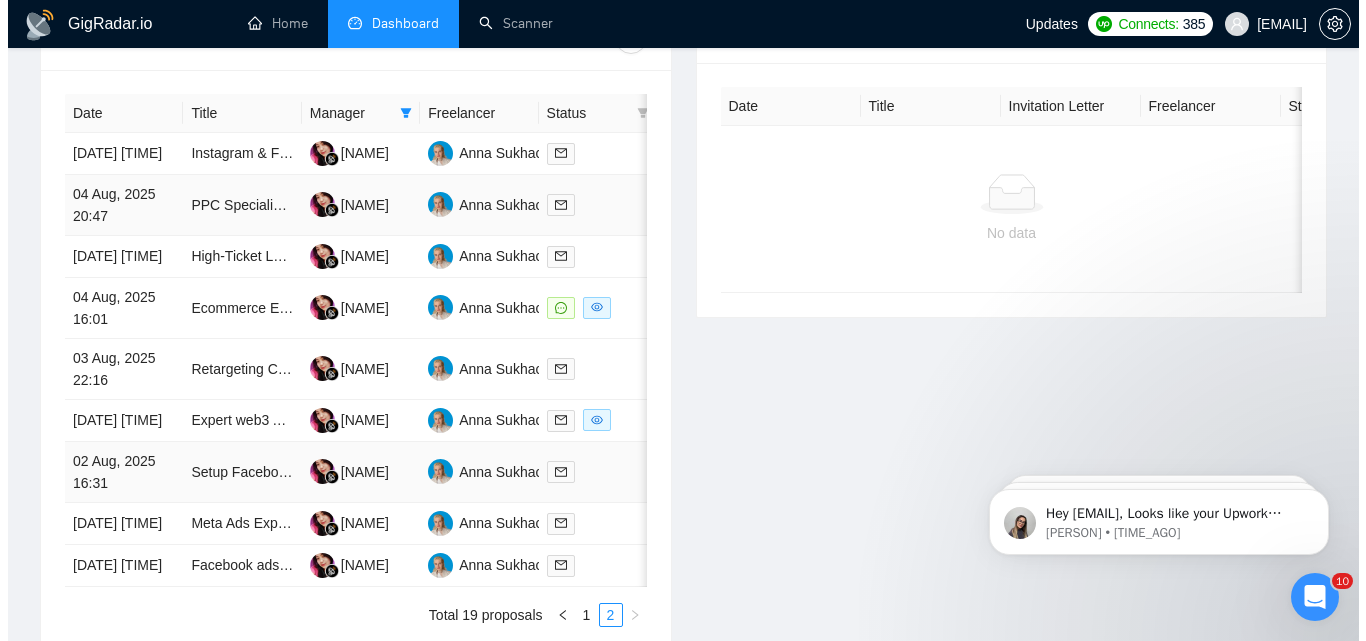 scroll, scrollTop: 1000, scrollLeft: 0, axis: vertical 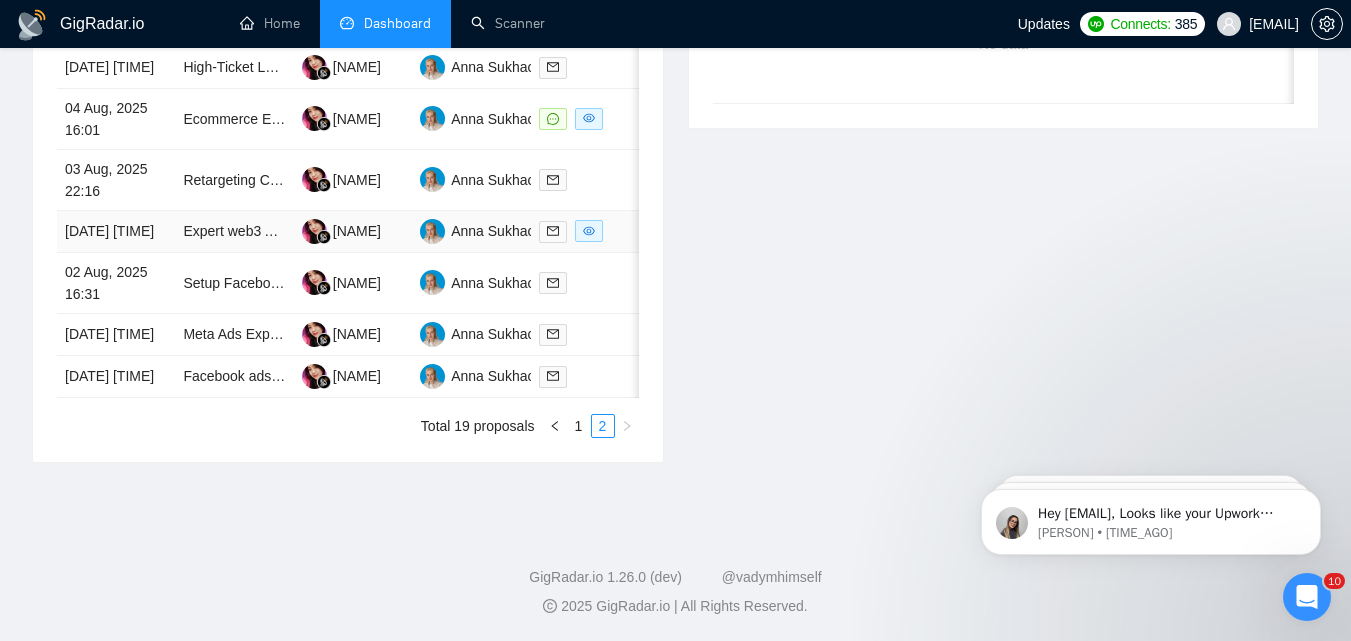 click at bounding box center (590, 232) 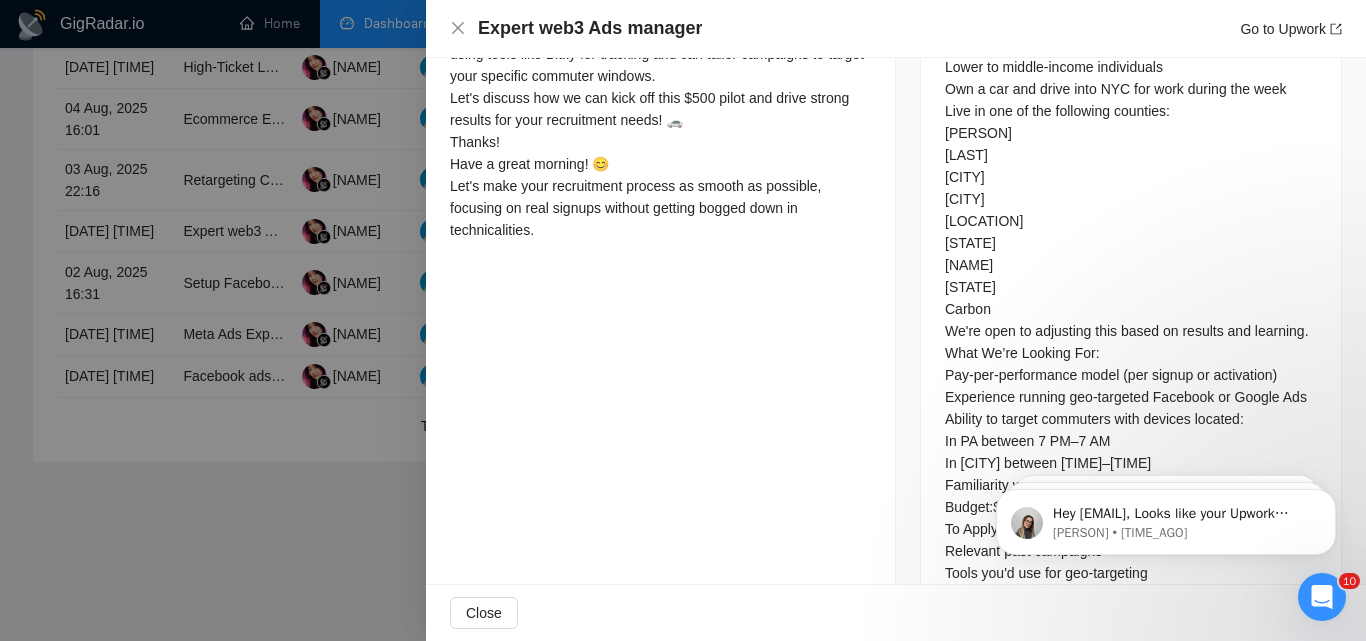 scroll, scrollTop: 1318, scrollLeft: 0, axis: vertical 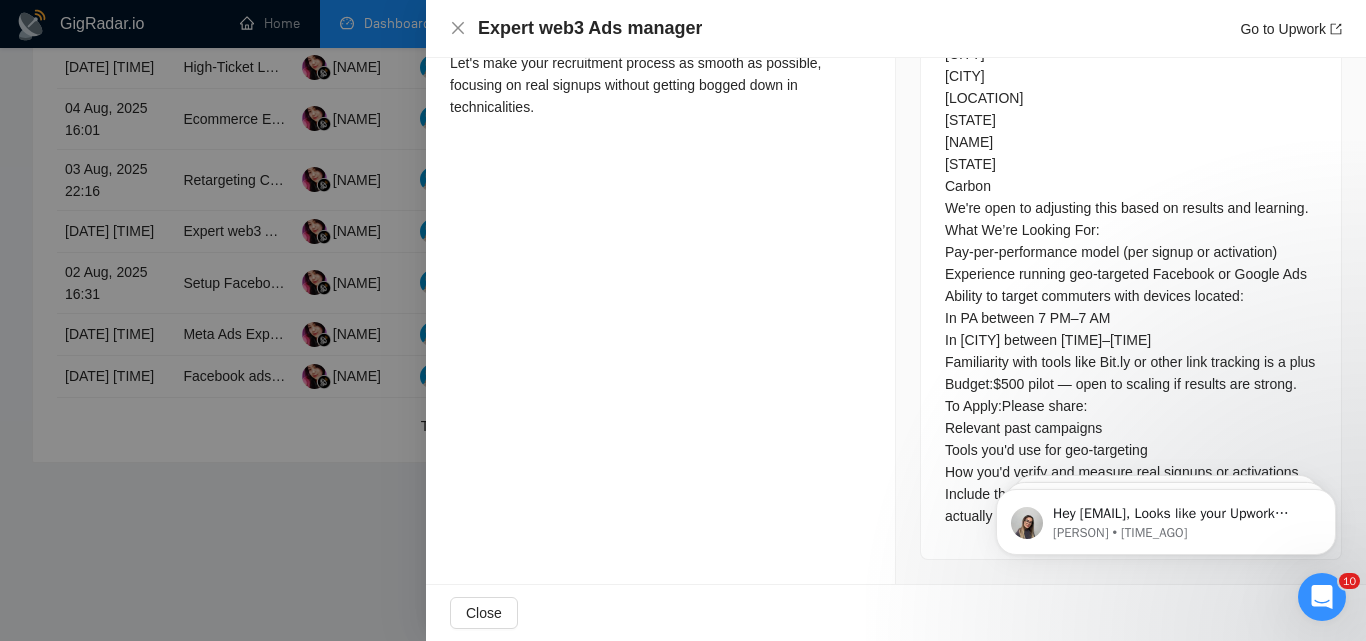 drag, startPoint x: 449, startPoint y: 238, endPoint x: 644, endPoint y: 405, distance: 256.7372 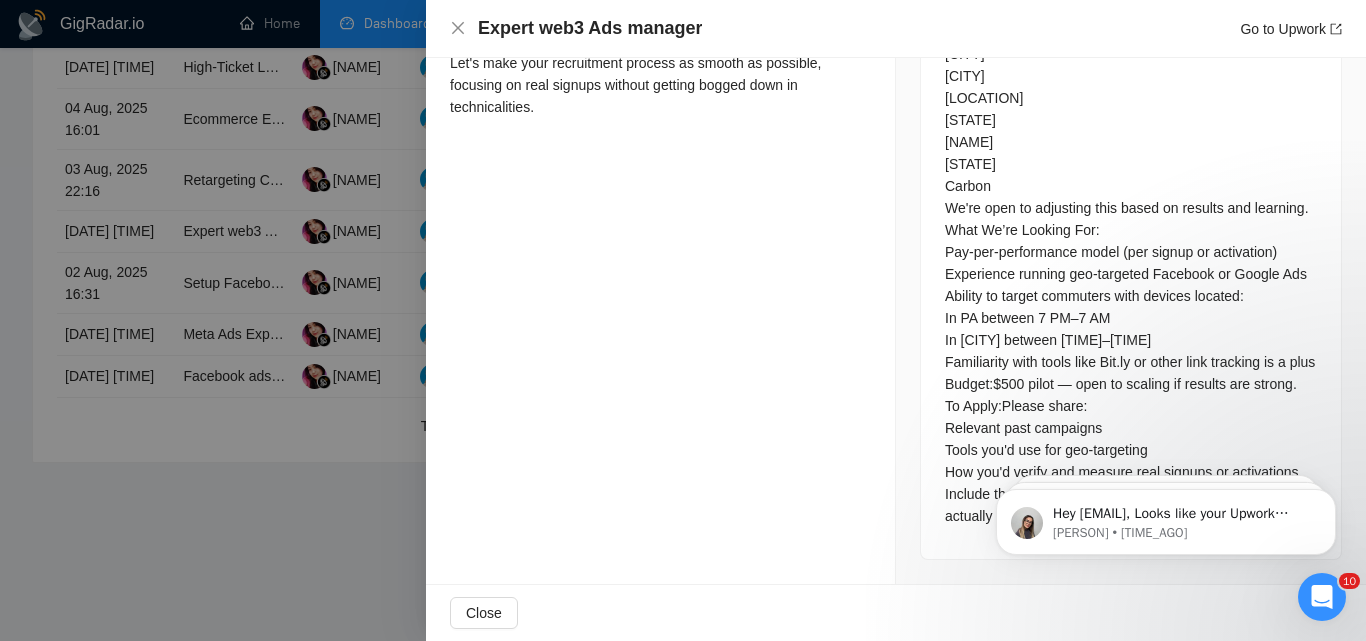 click at bounding box center [683, 320] 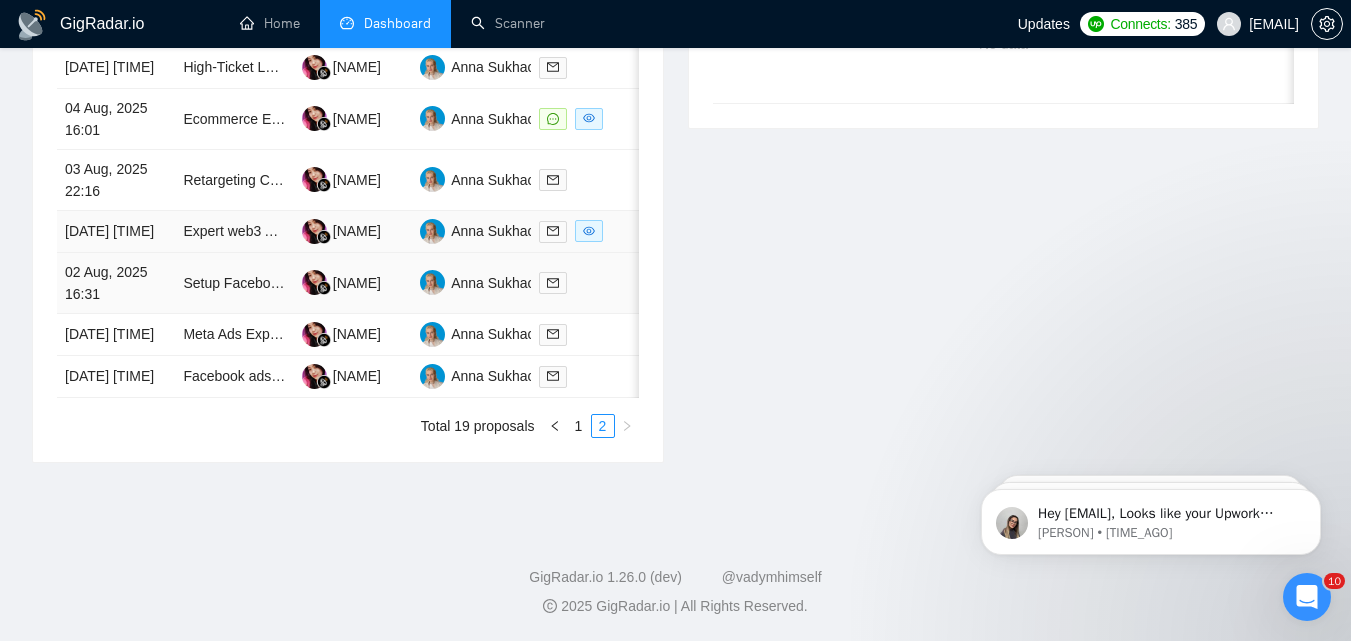click at bounding box center [590, 232] 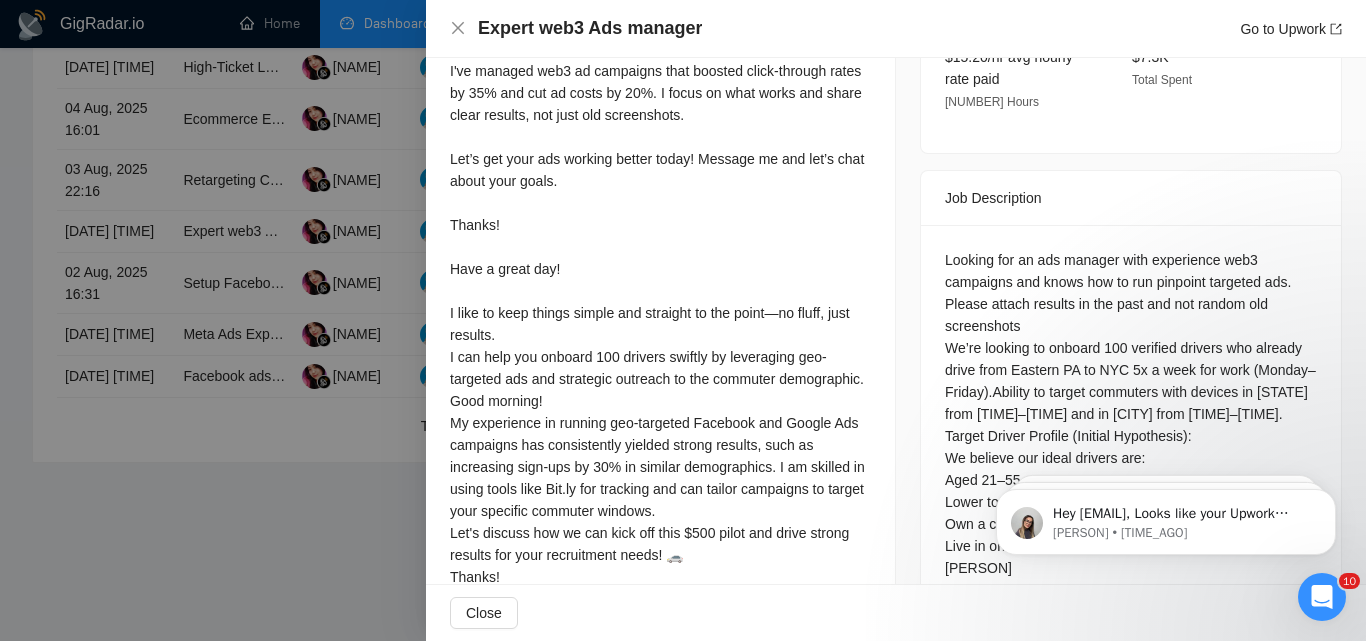 scroll, scrollTop: 804, scrollLeft: 0, axis: vertical 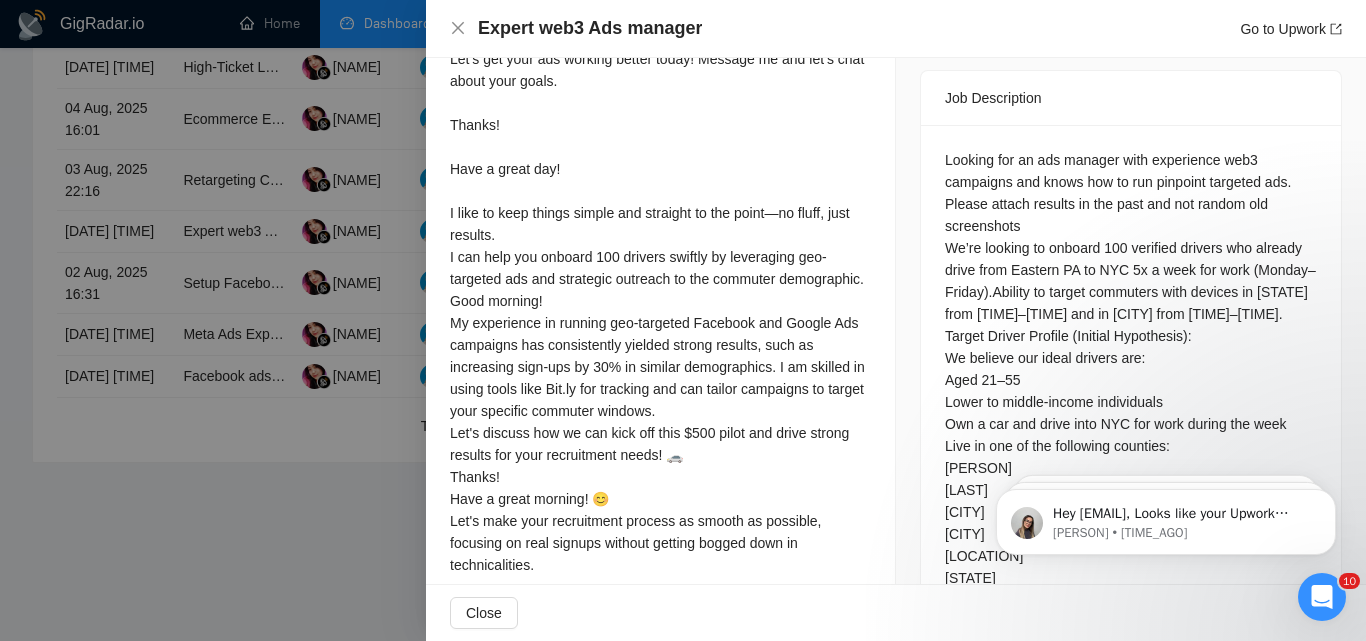 click at bounding box center [683, 320] 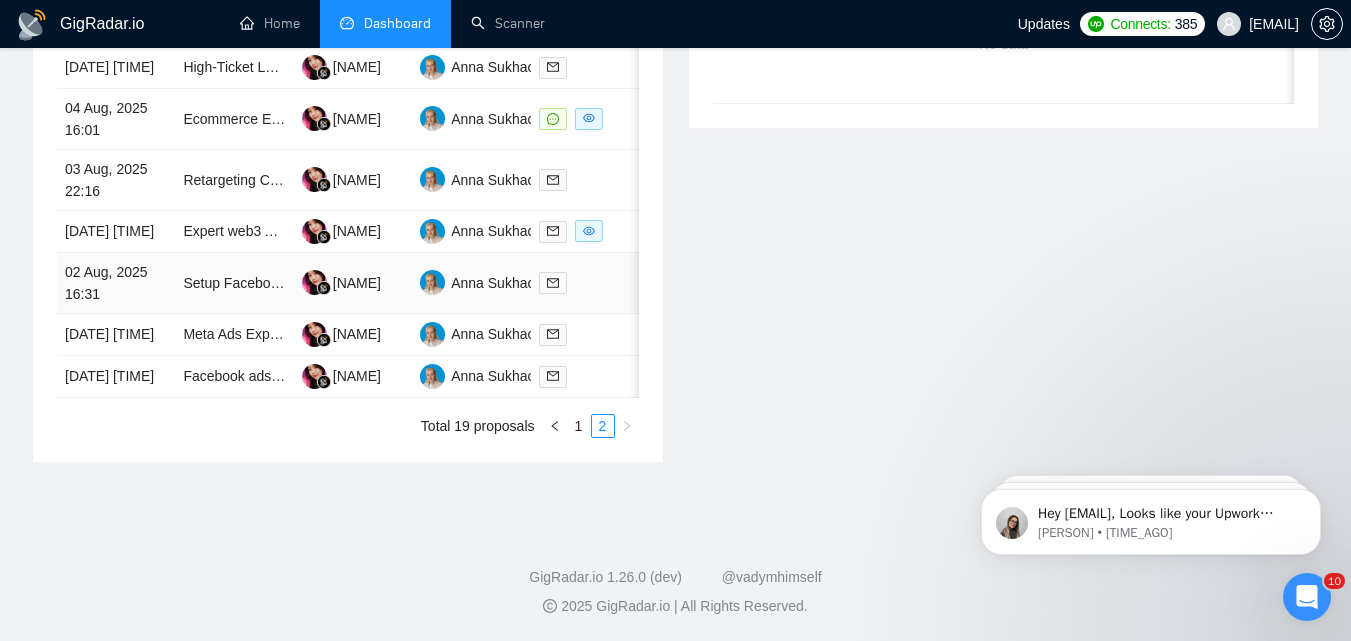 click at bounding box center [590, 283] 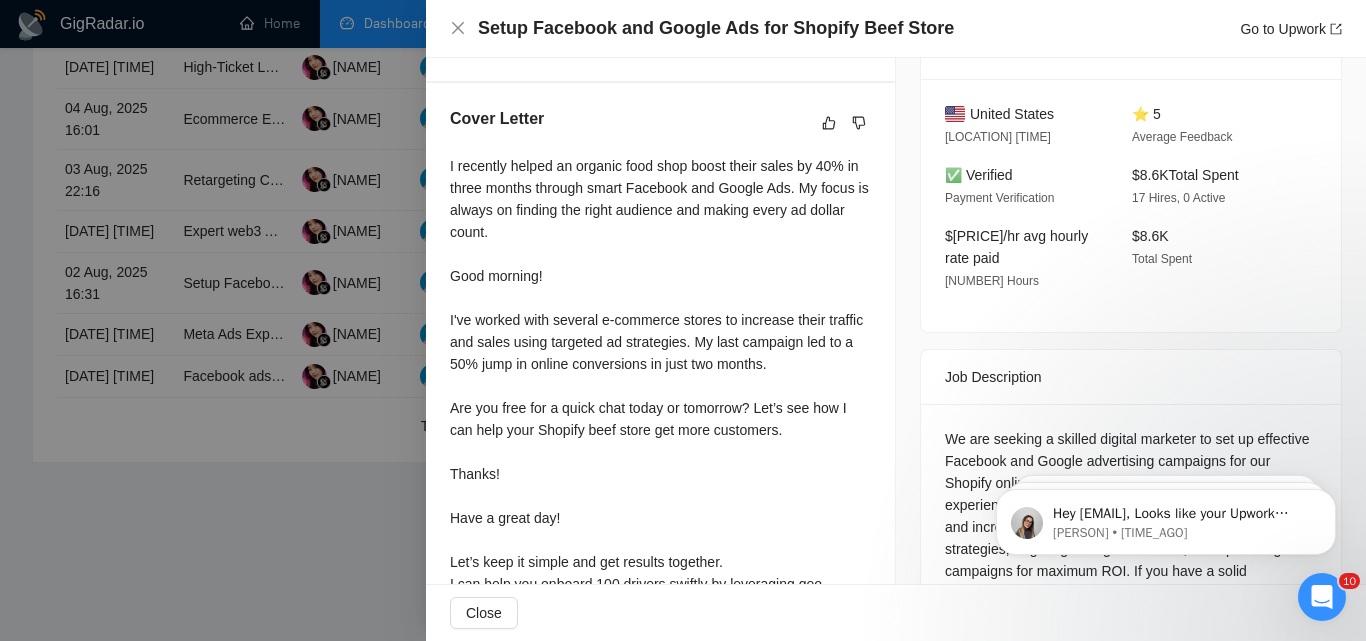 scroll, scrollTop: 404, scrollLeft: 0, axis: vertical 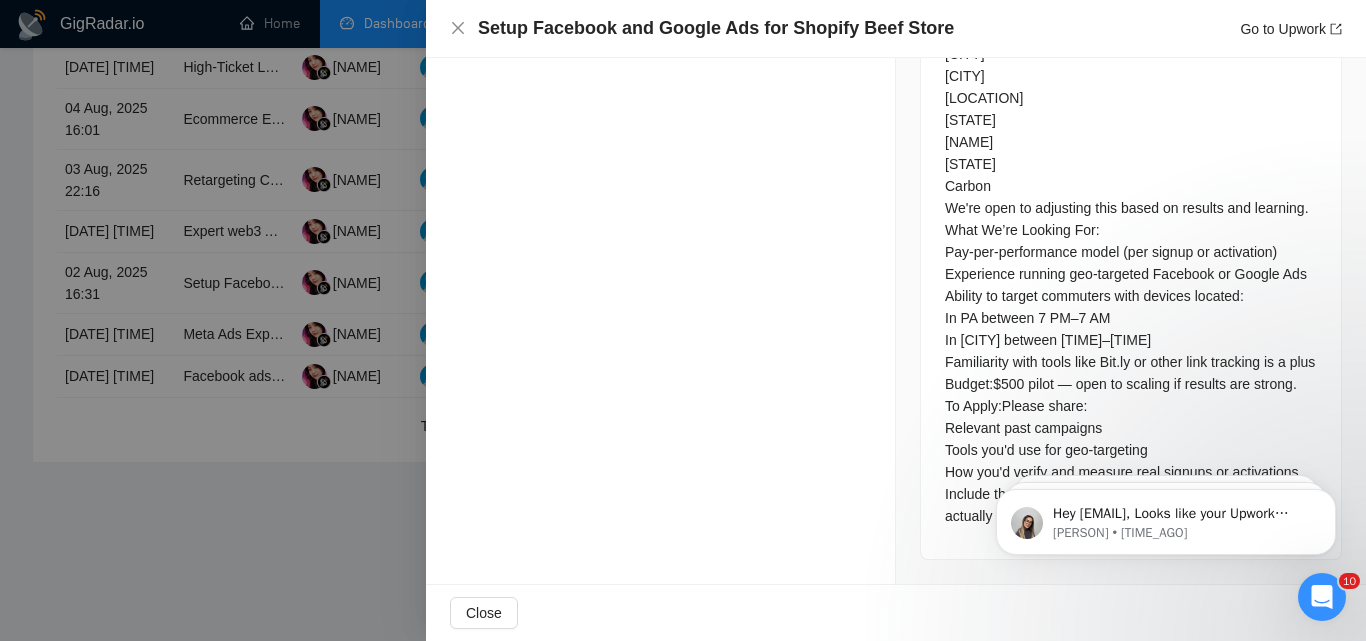 drag, startPoint x: 443, startPoint y: 260, endPoint x: 689, endPoint y: 472, distance: 324.74606 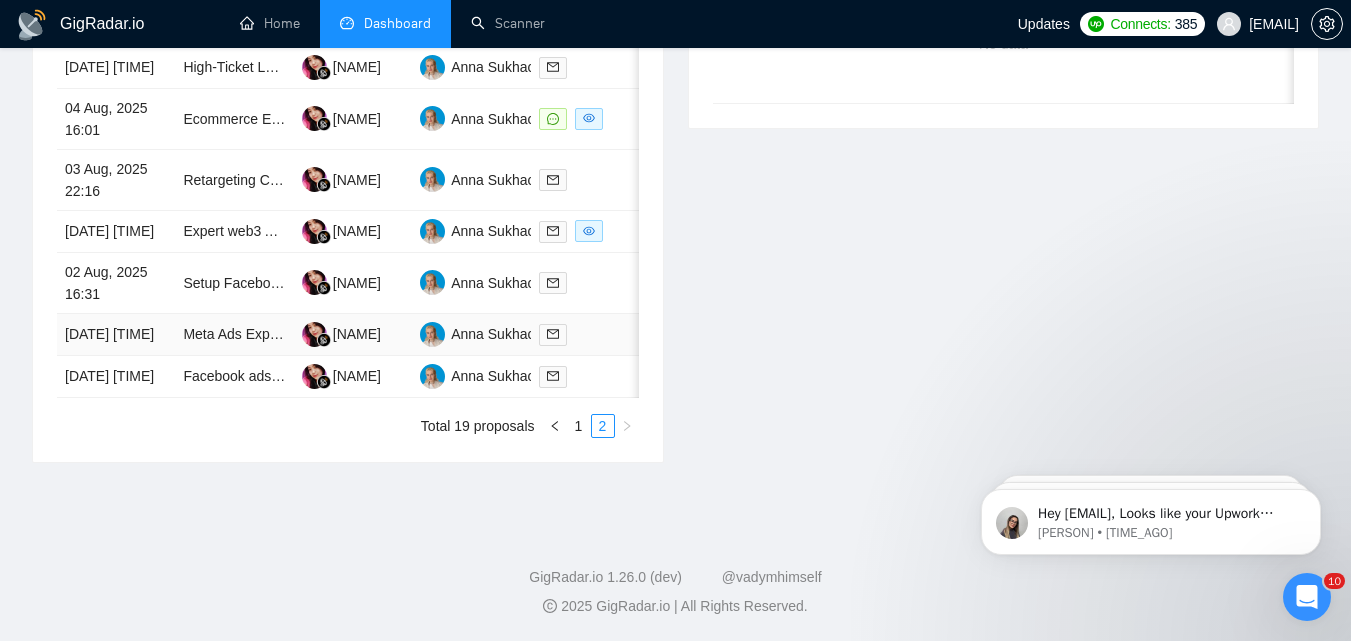 click at bounding box center (590, 335) 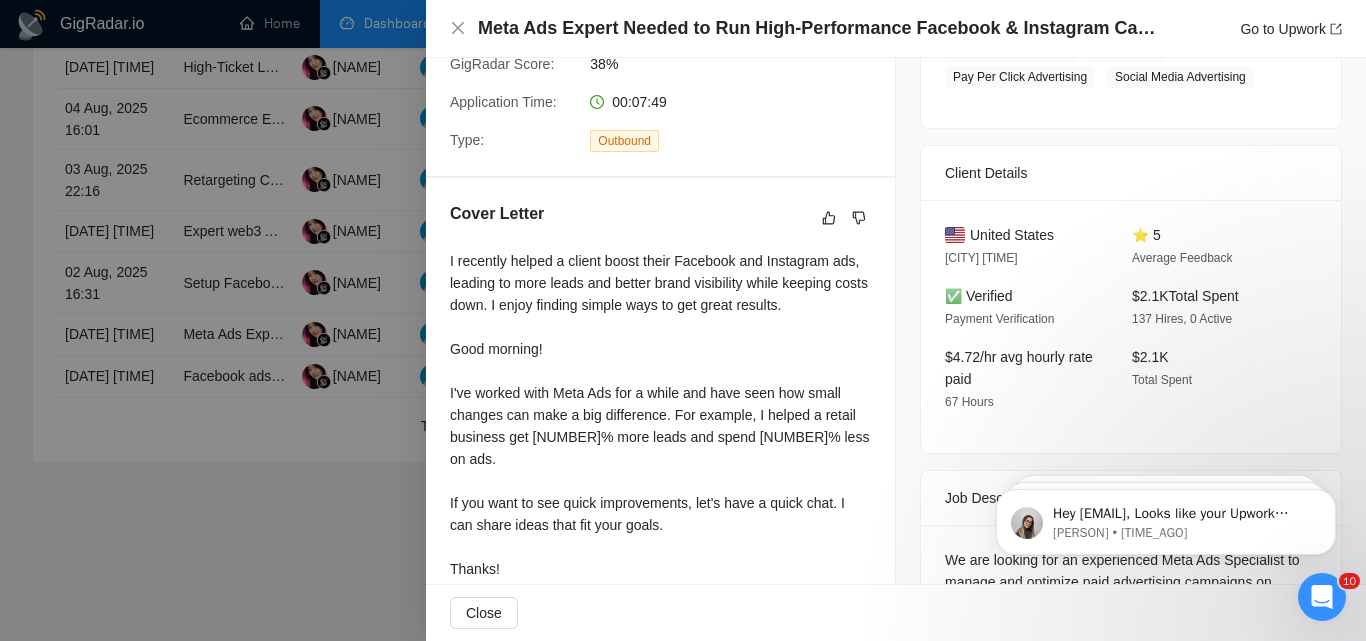 scroll, scrollTop: 204, scrollLeft: 0, axis: vertical 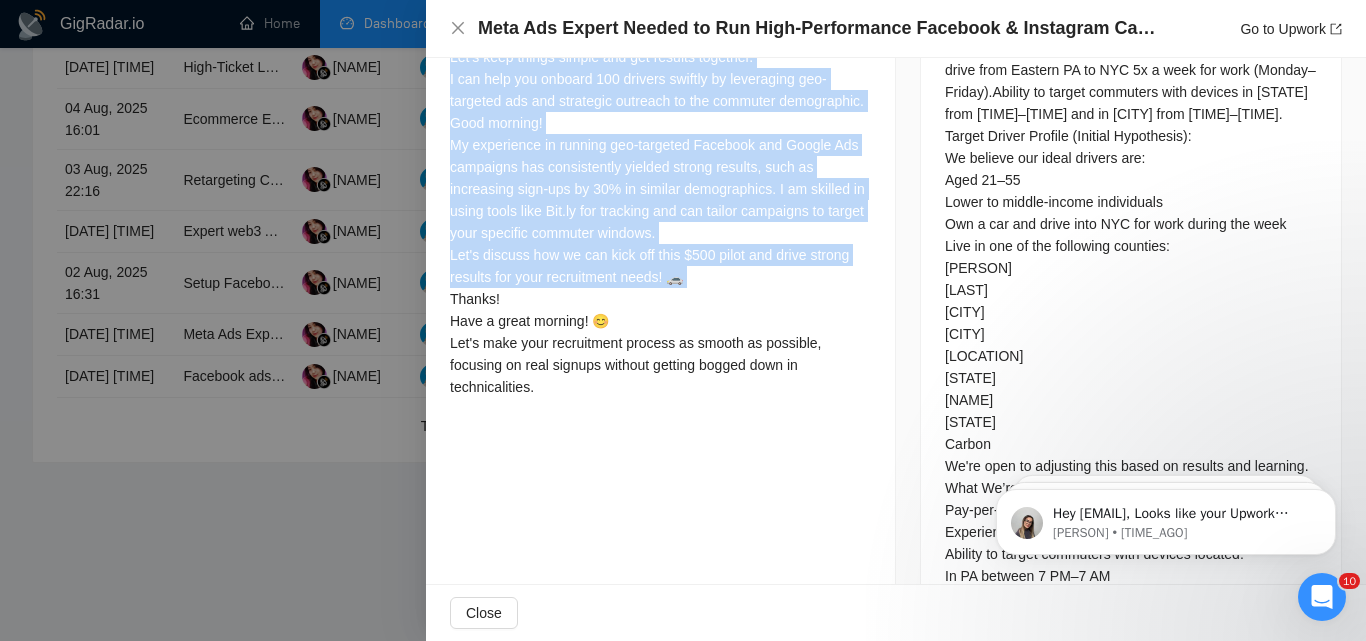 drag, startPoint x: 448, startPoint y: 452, endPoint x: 636, endPoint y: 539, distance: 207.15453 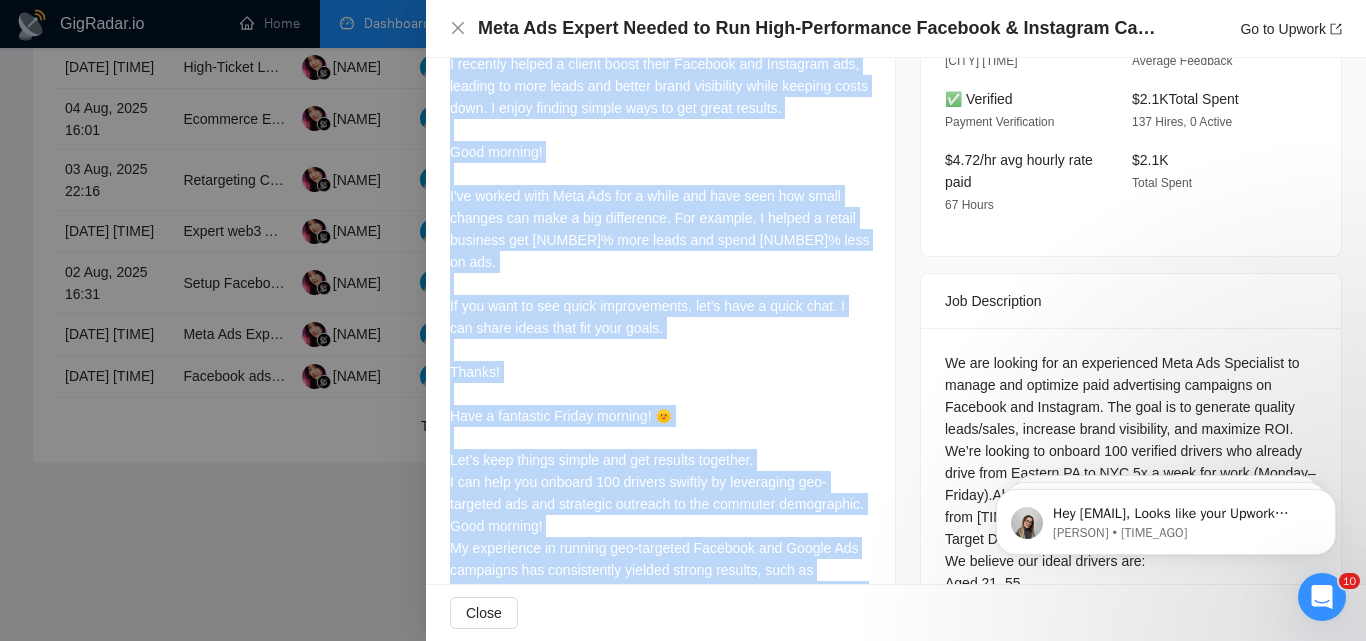 scroll, scrollTop: 504, scrollLeft: 0, axis: vertical 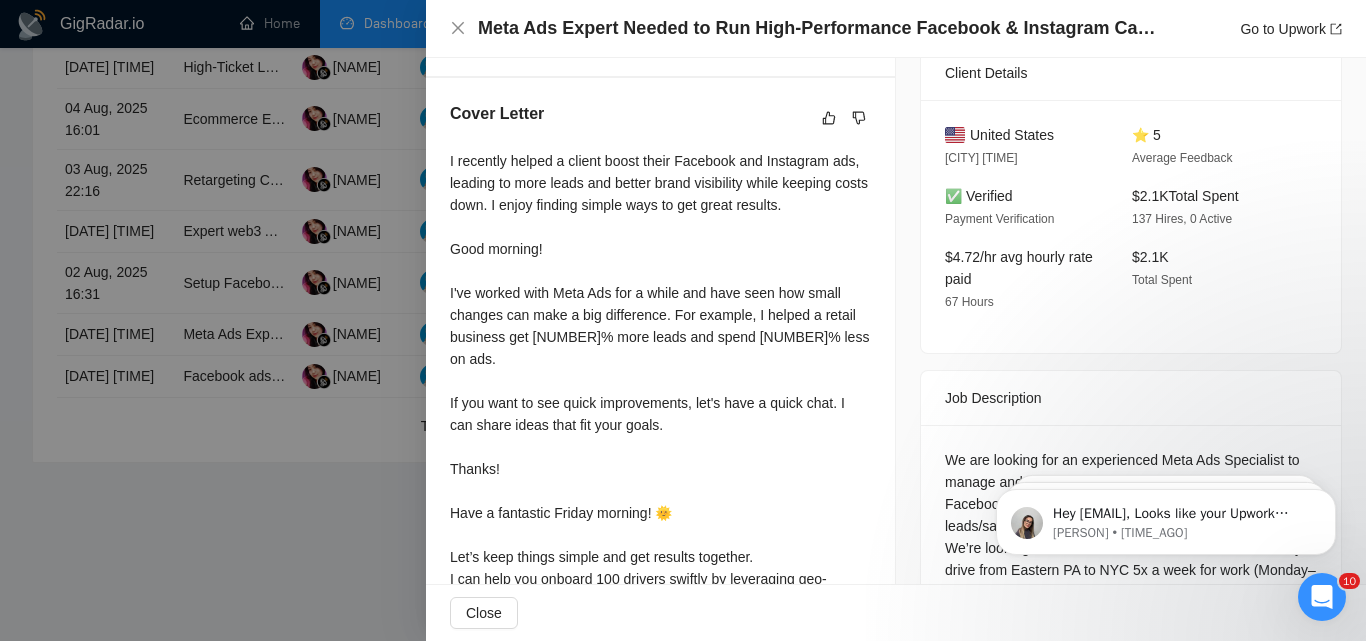 click at bounding box center [683, 320] 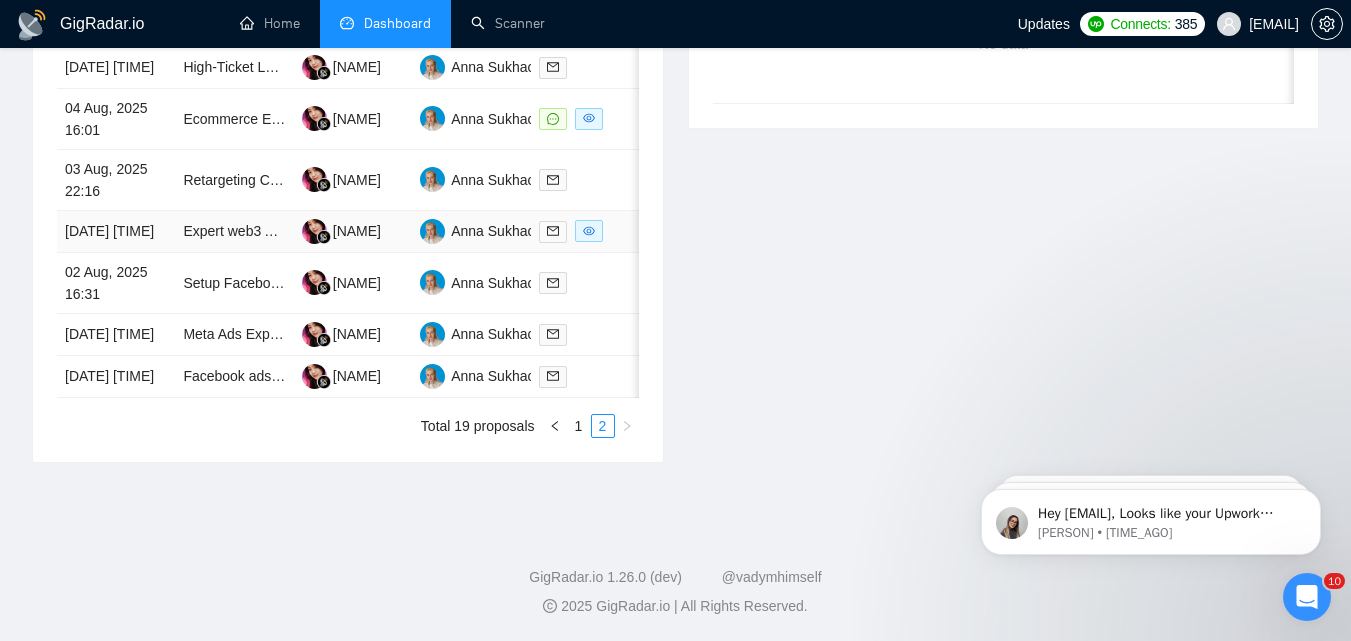click at bounding box center [590, 231] 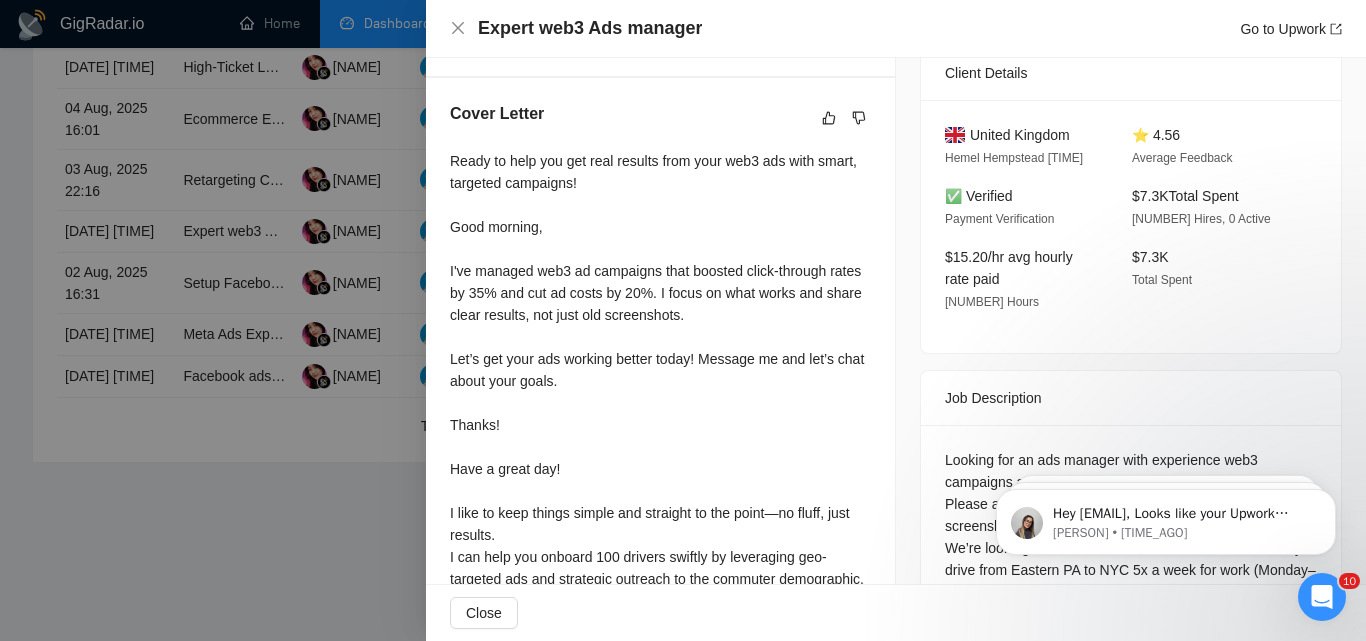 scroll, scrollTop: 404, scrollLeft: 0, axis: vertical 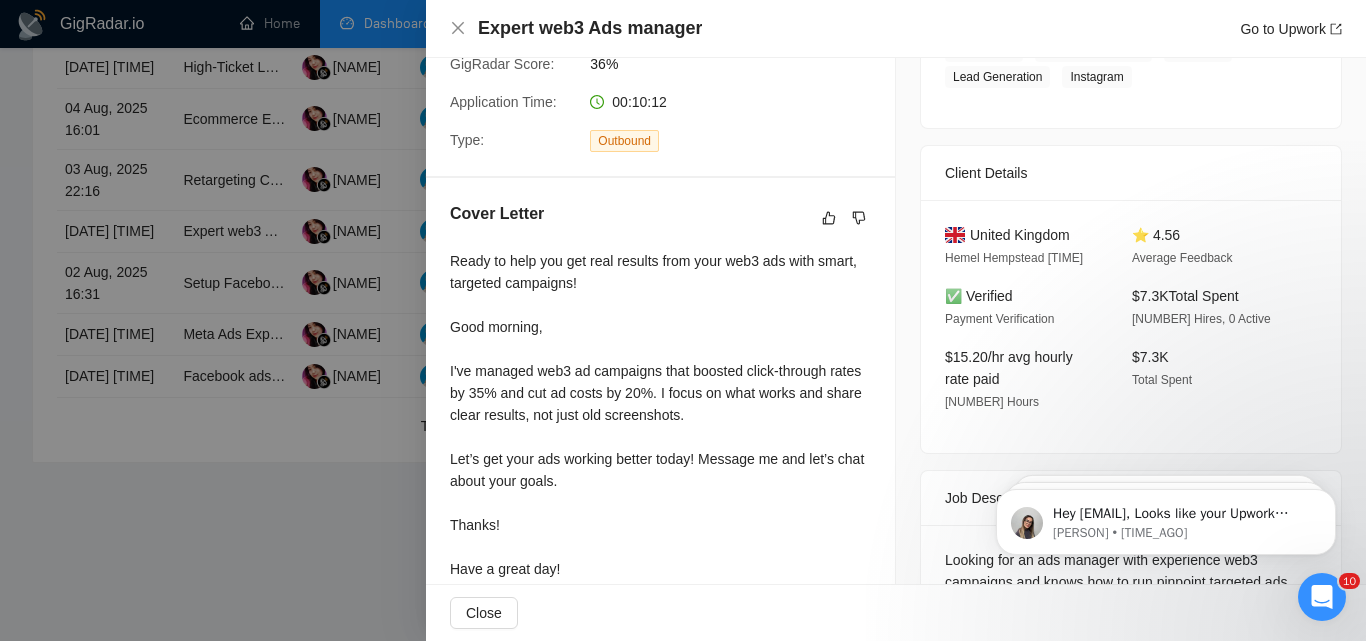 click at bounding box center (683, 320) 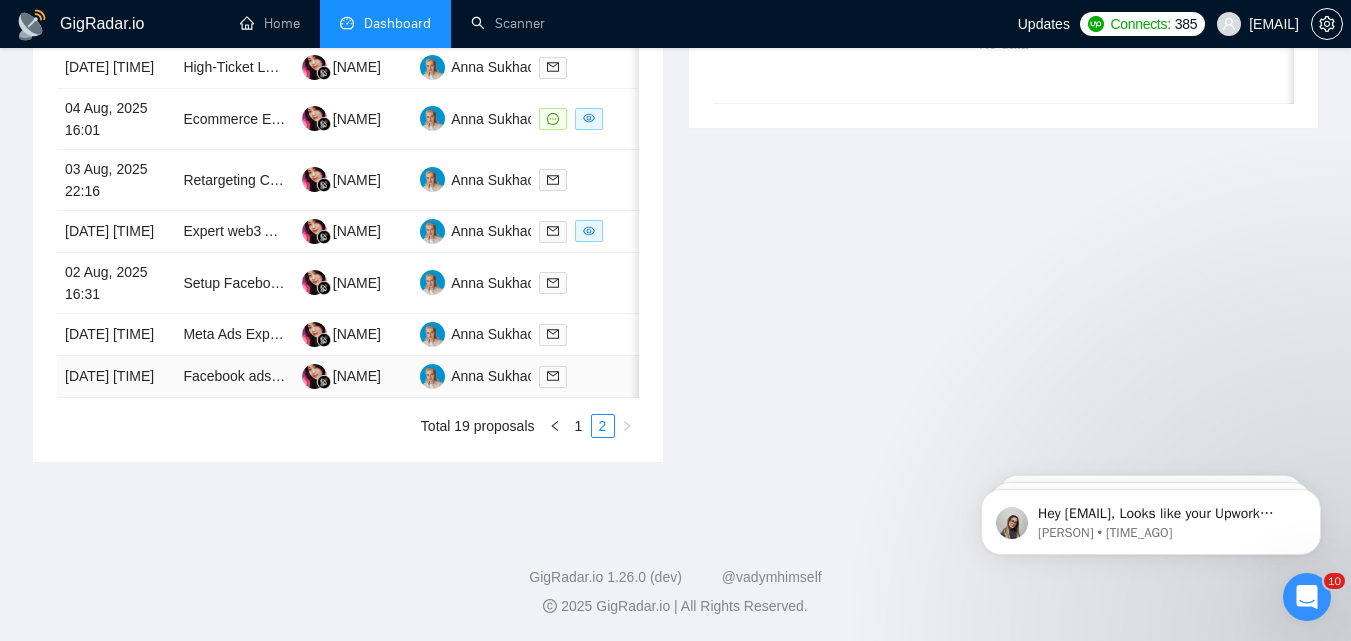 click at bounding box center (590, 376) 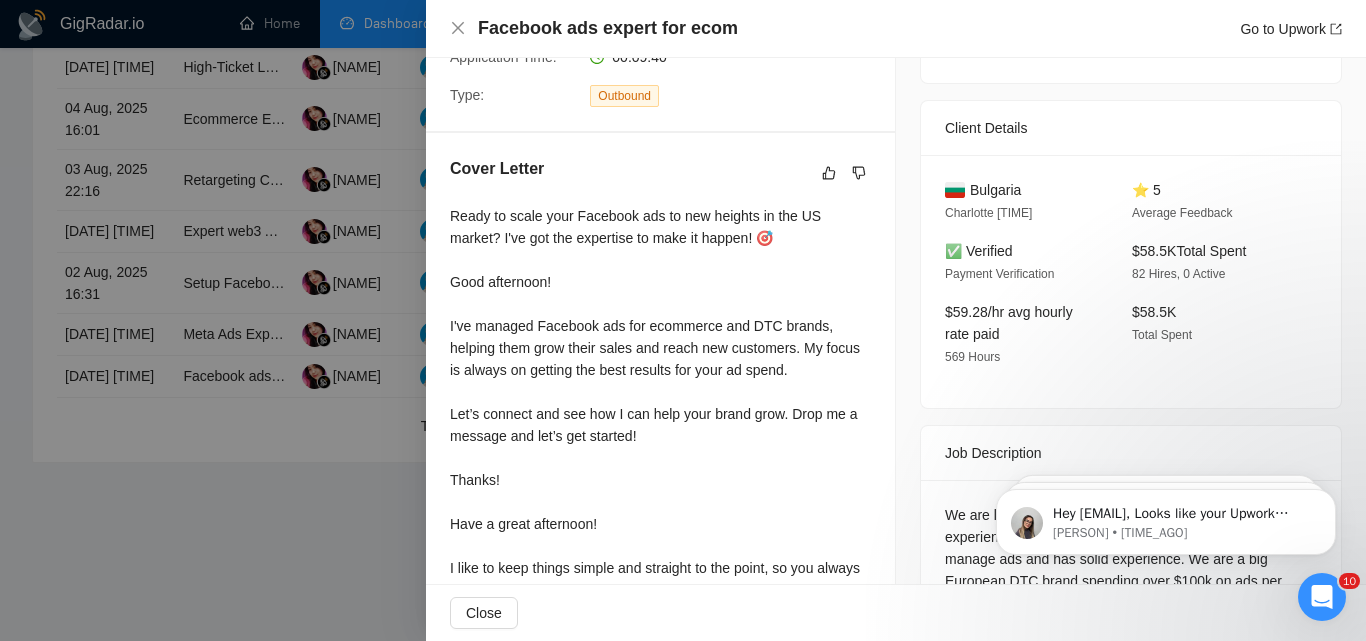scroll, scrollTop: 404, scrollLeft: 0, axis: vertical 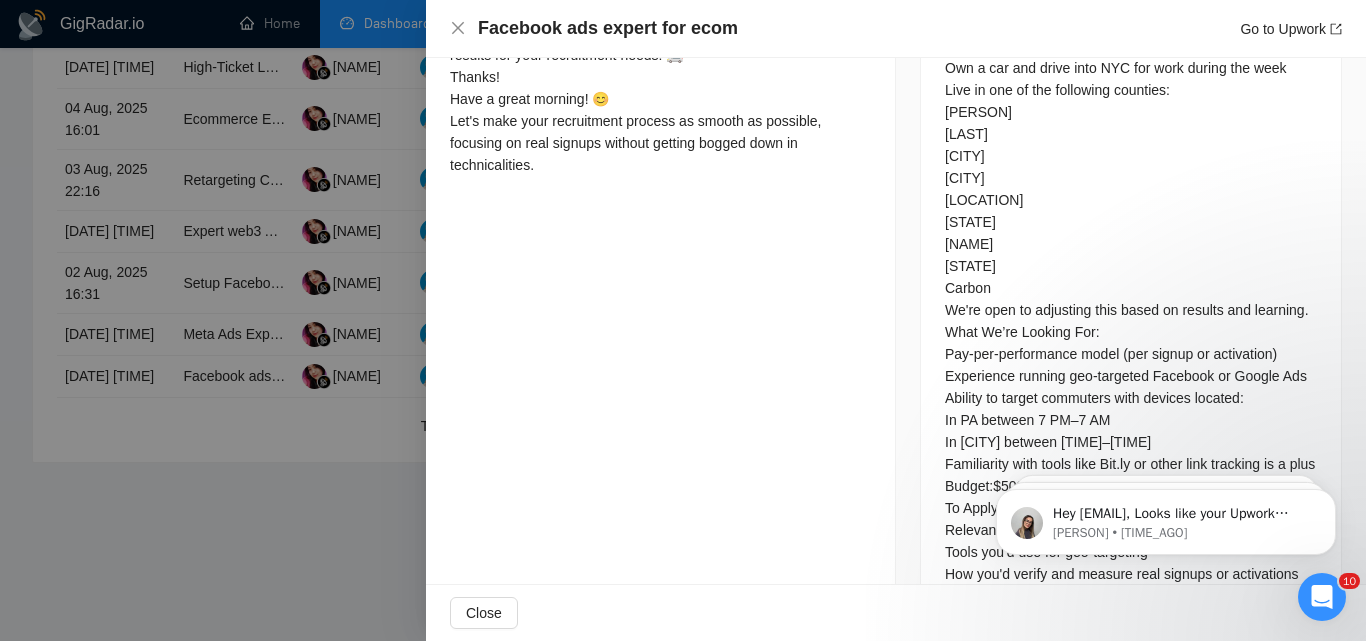 drag, startPoint x: 444, startPoint y: 261, endPoint x: 569, endPoint y: 362, distance: 160.7047 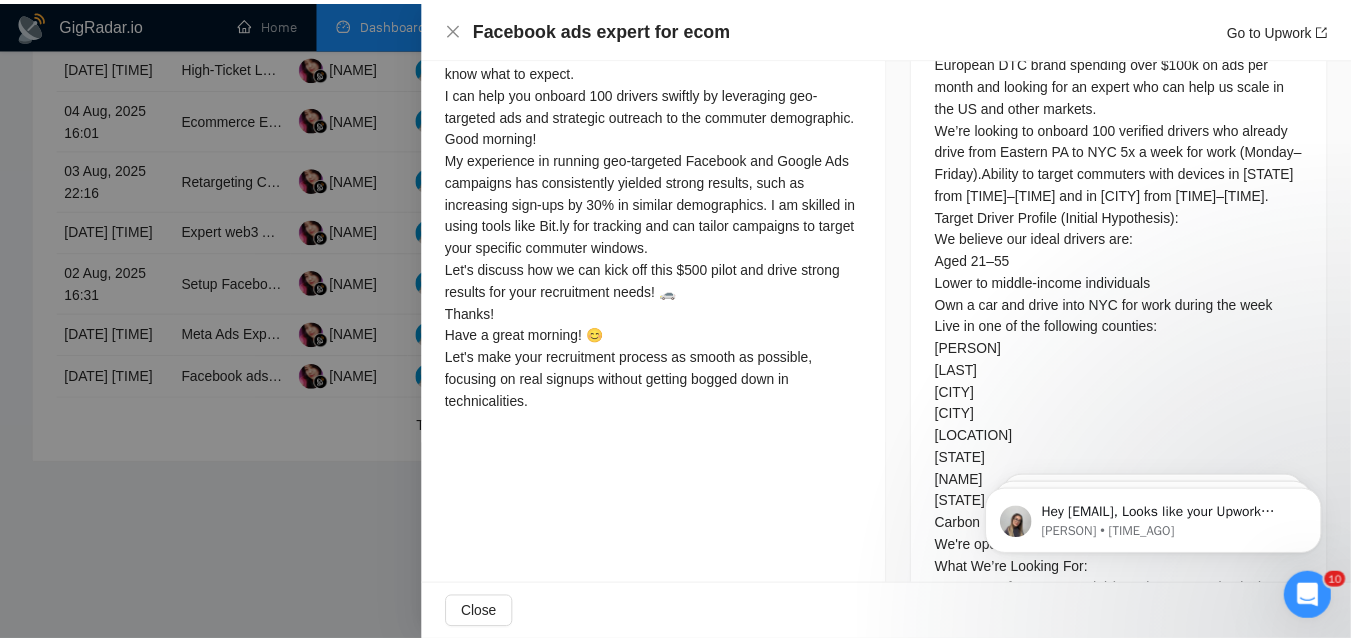 scroll, scrollTop: 904, scrollLeft: 0, axis: vertical 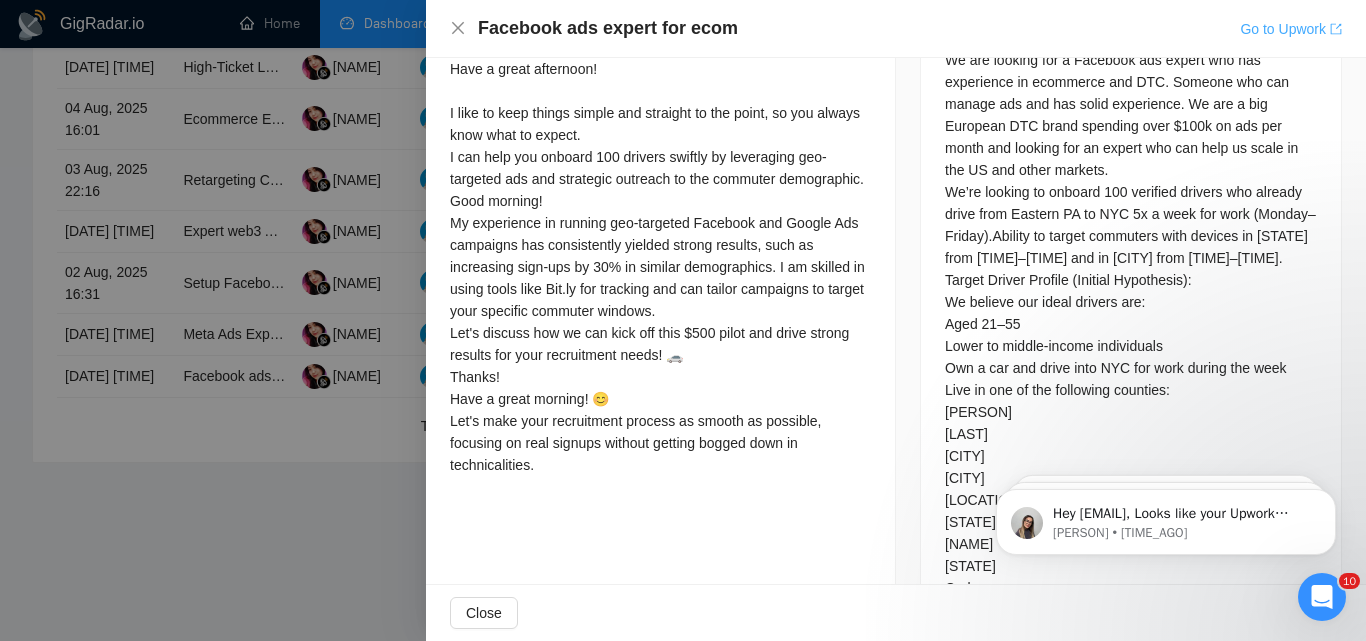 click on "Go to Upwork" at bounding box center (1291, 29) 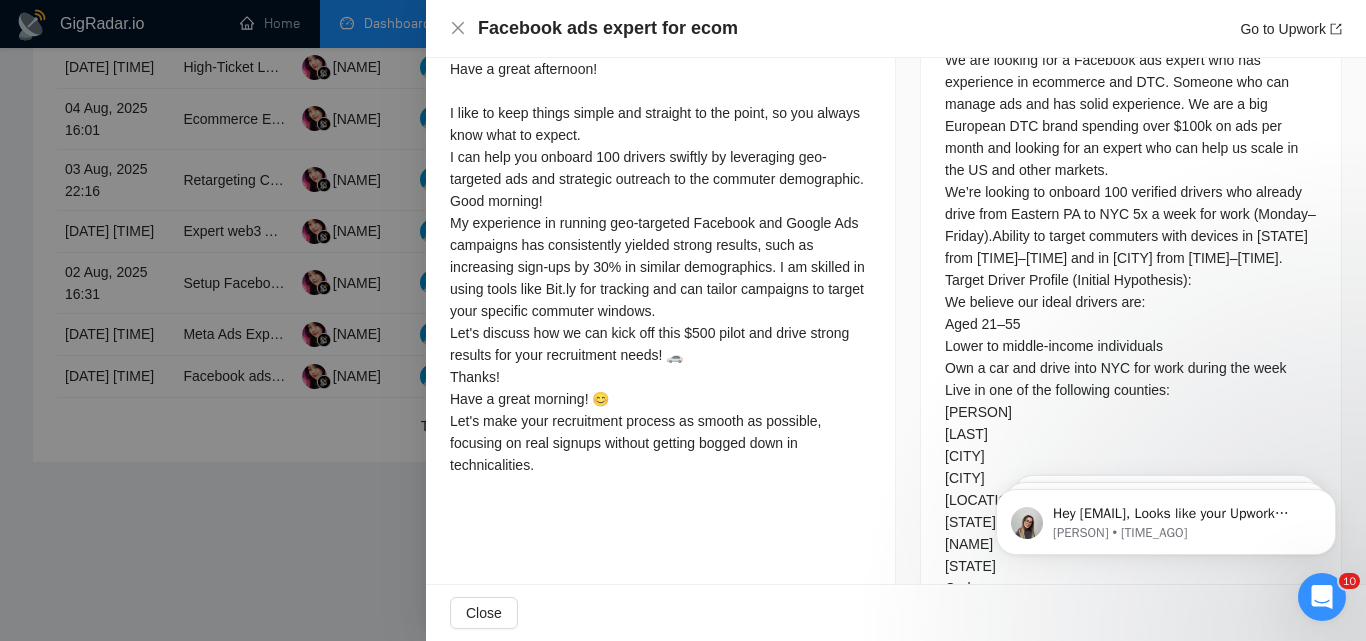 click at bounding box center (683, 320) 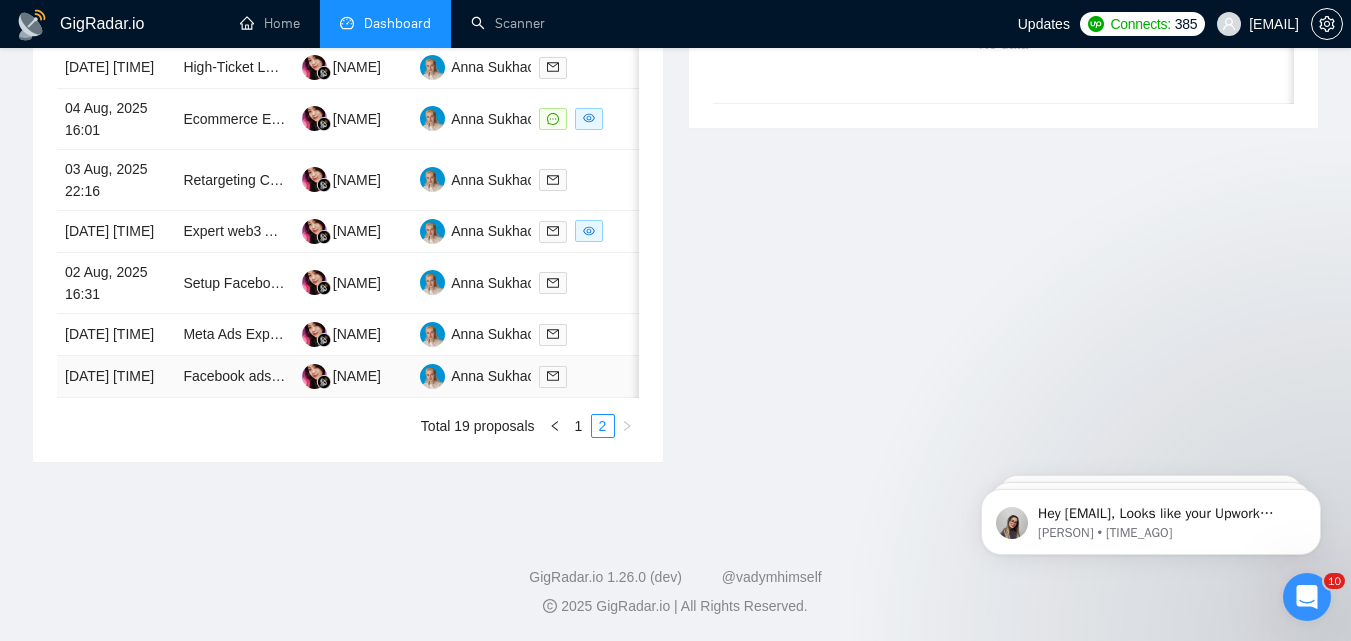 click on "1" at bounding box center [579, 426] 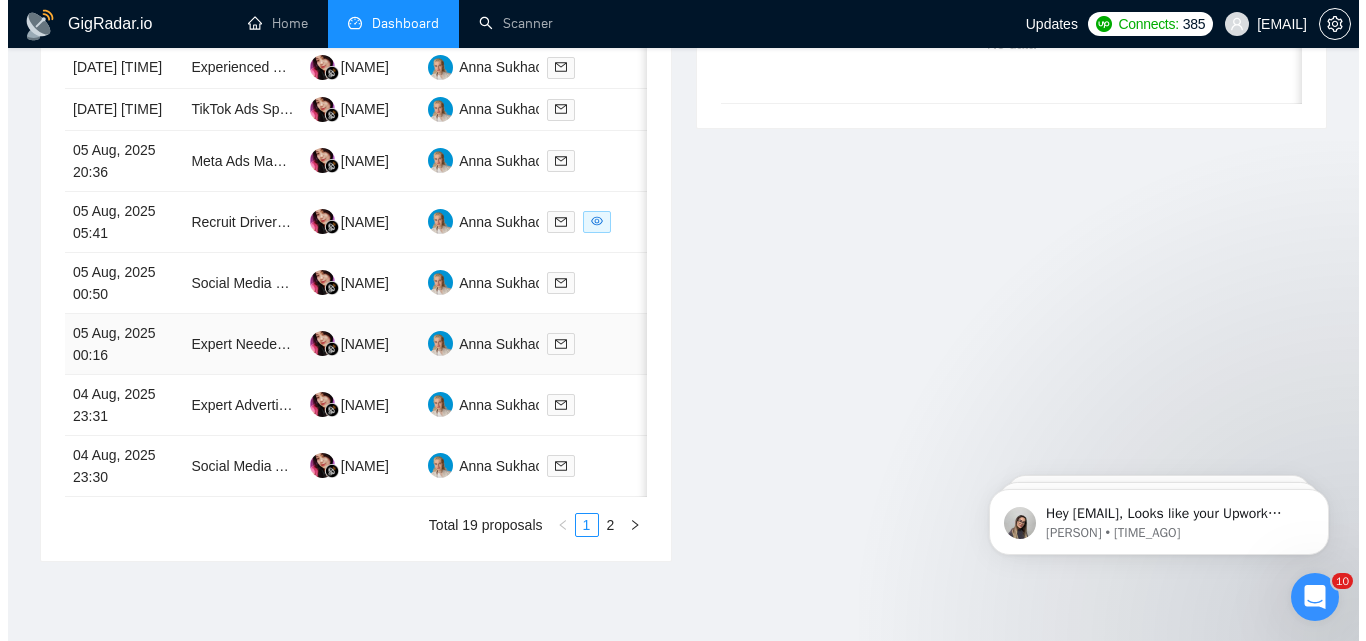 scroll, scrollTop: 900, scrollLeft: 0, axis: vertical 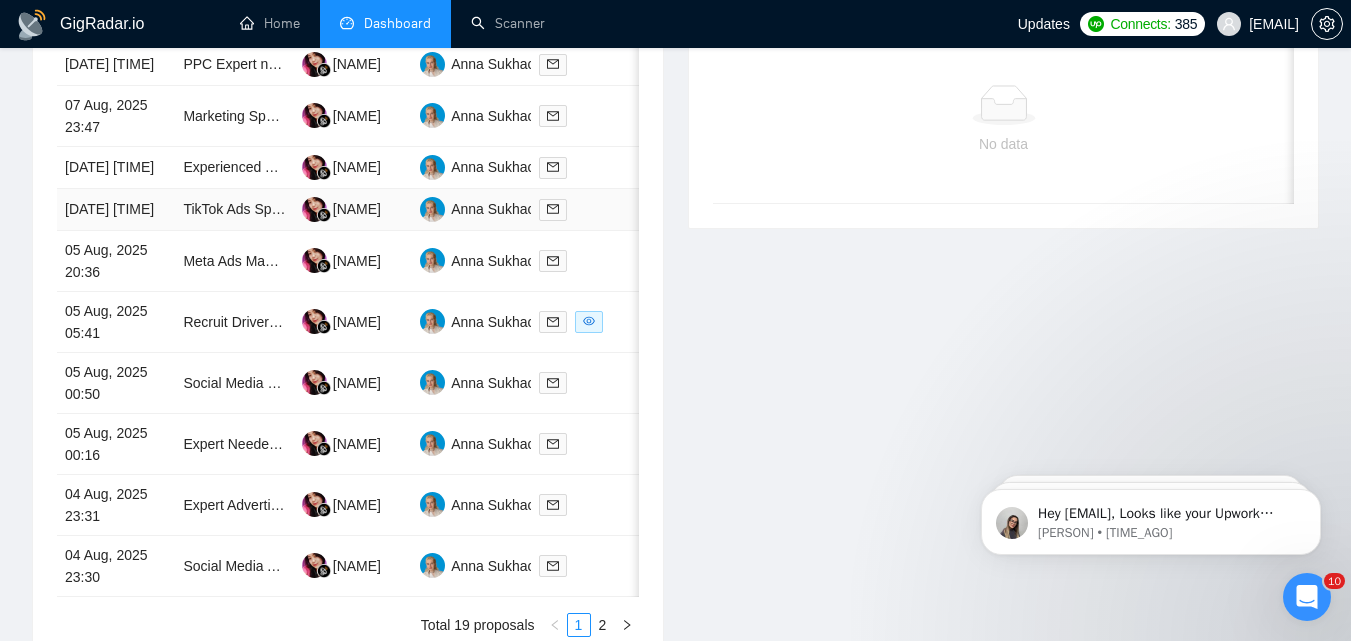 click at bounding box center [590, 210] 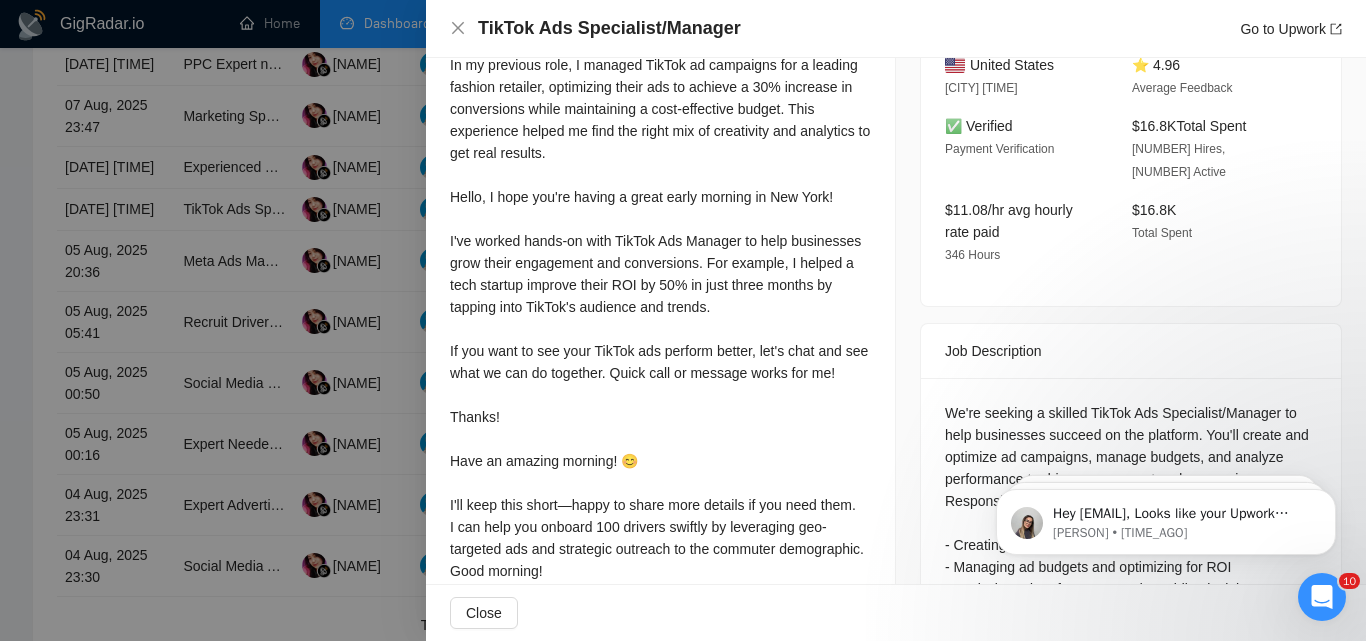 scroll, scrollTop: 504, scrollLeft: 0, axis: vertical 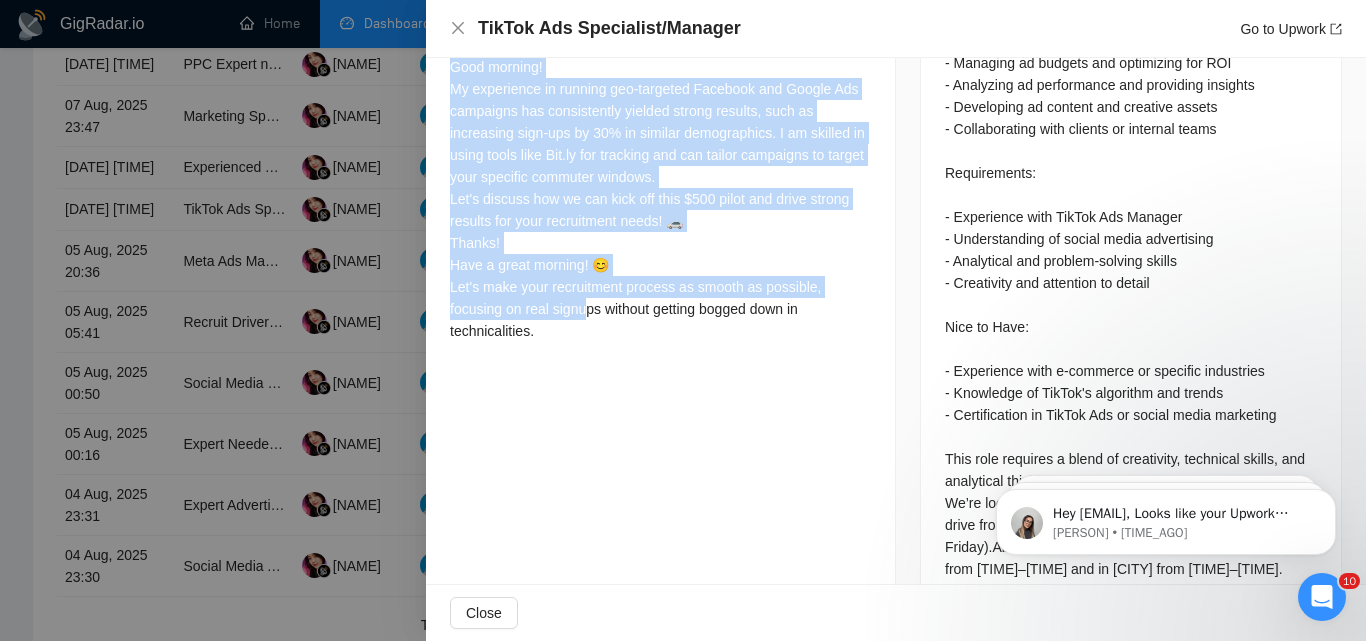 drag, startPoint x: 506, startPoint y: 207, endPoint x: 581, endPoint y: 492, distance: 294.70325 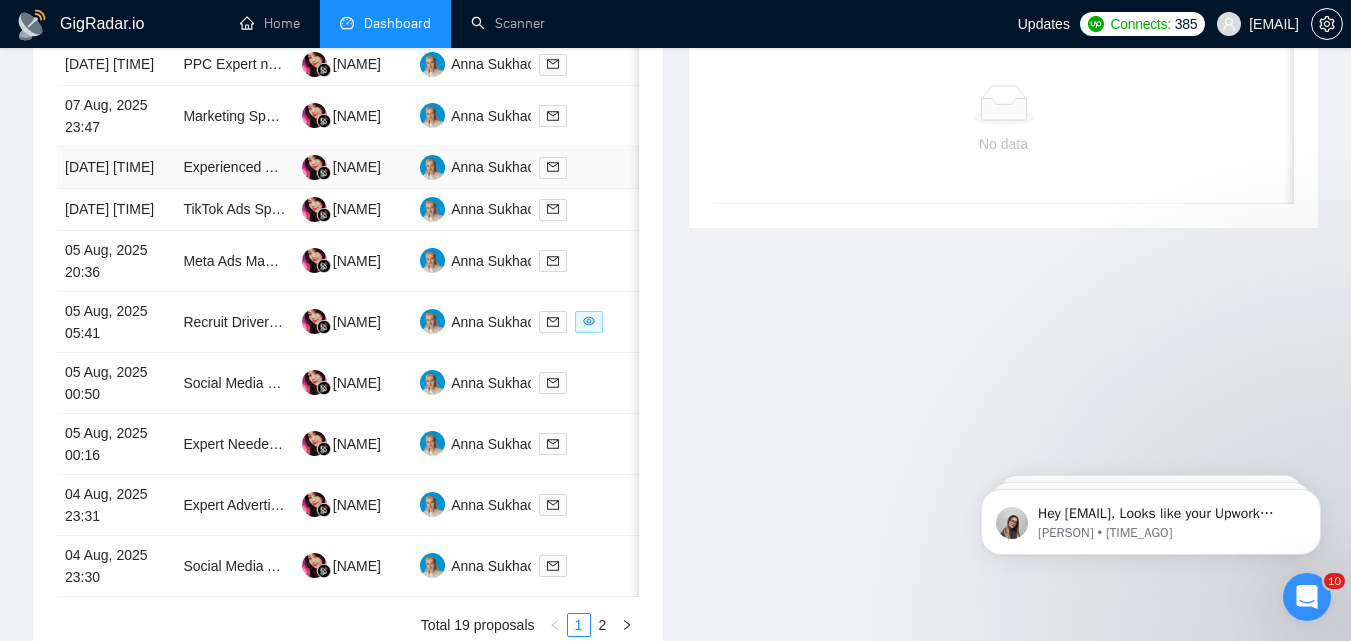 click at bounding box center (590, 167) 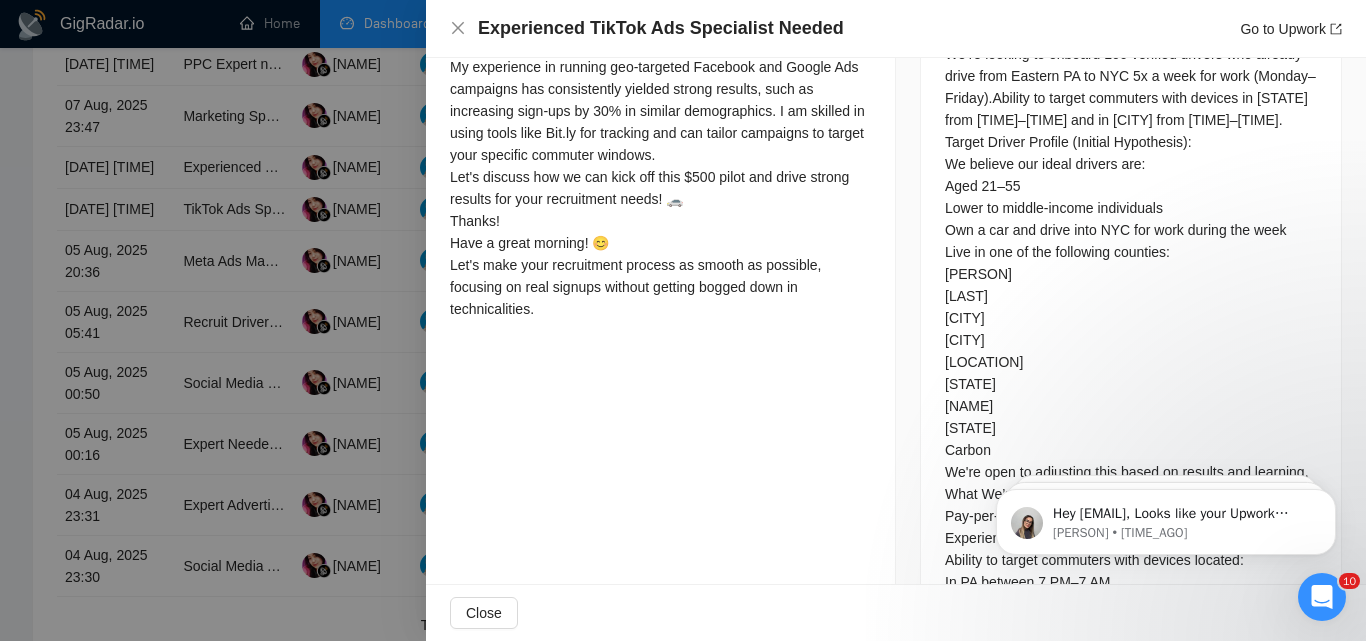 scroll, scrollTop: 1304, scrollLeft: 0, axis: vertical 